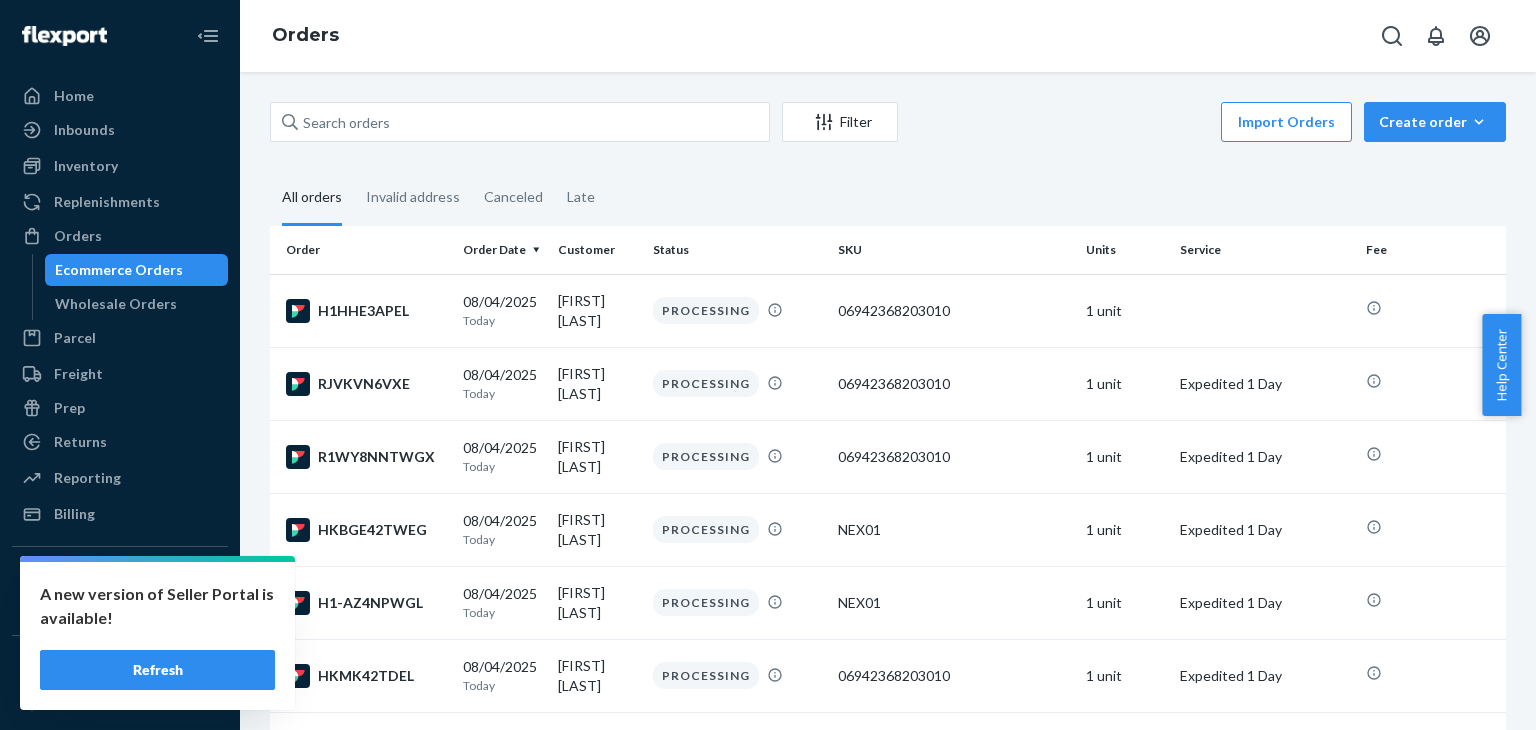 click at bounding box center (520, 122) 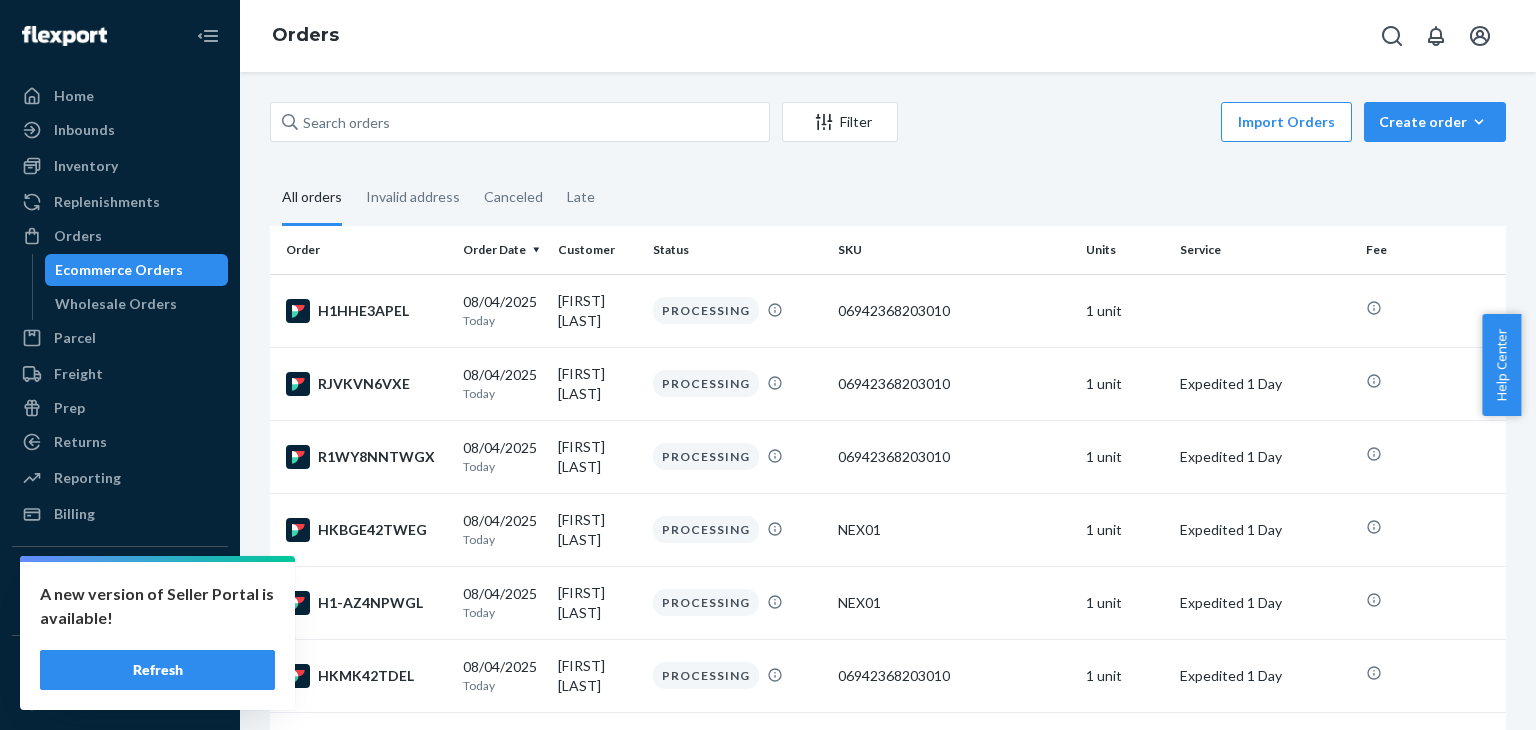 click on "Refresh" at bounding box center (157, 670) 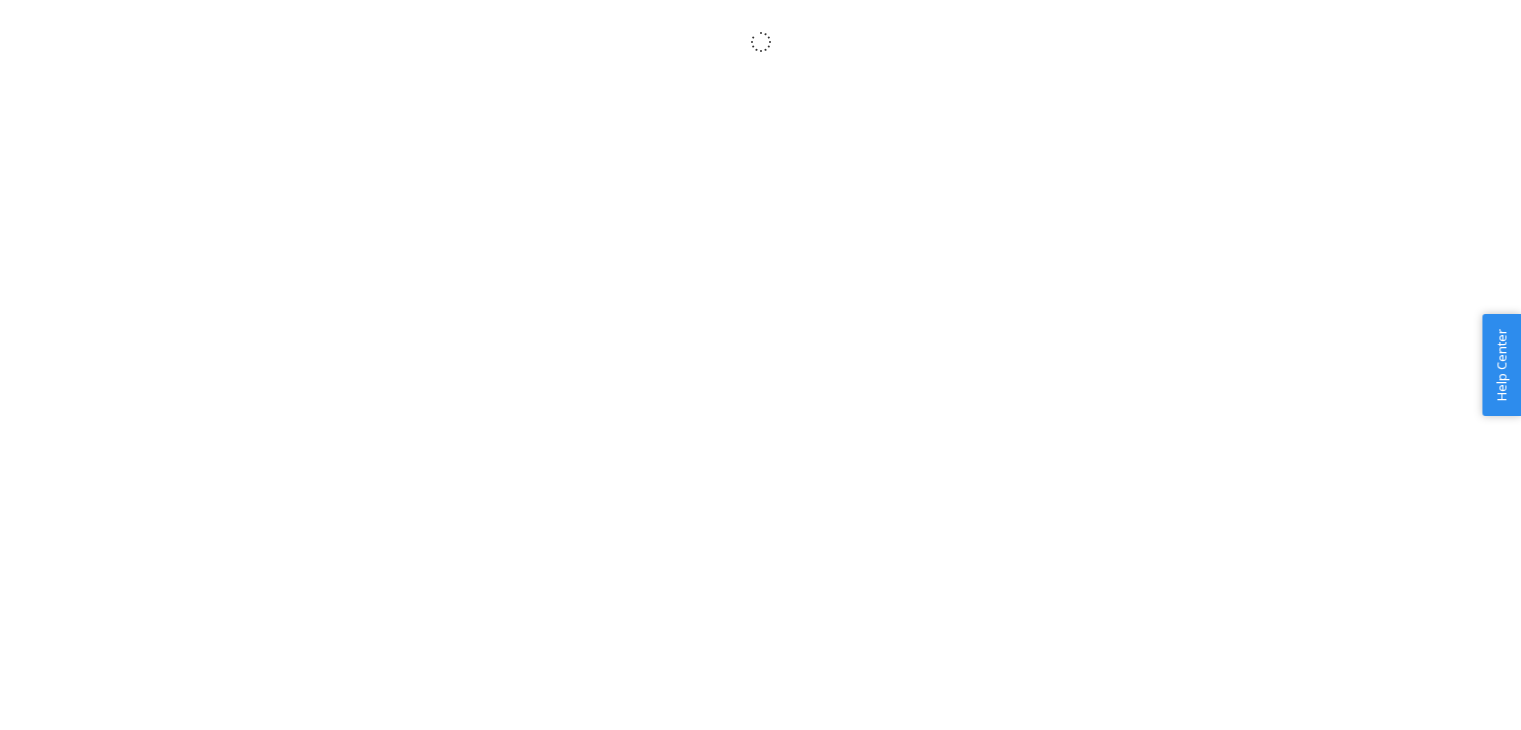 scroll, scrollTop: 0, scrollLeft: 0, axis: both 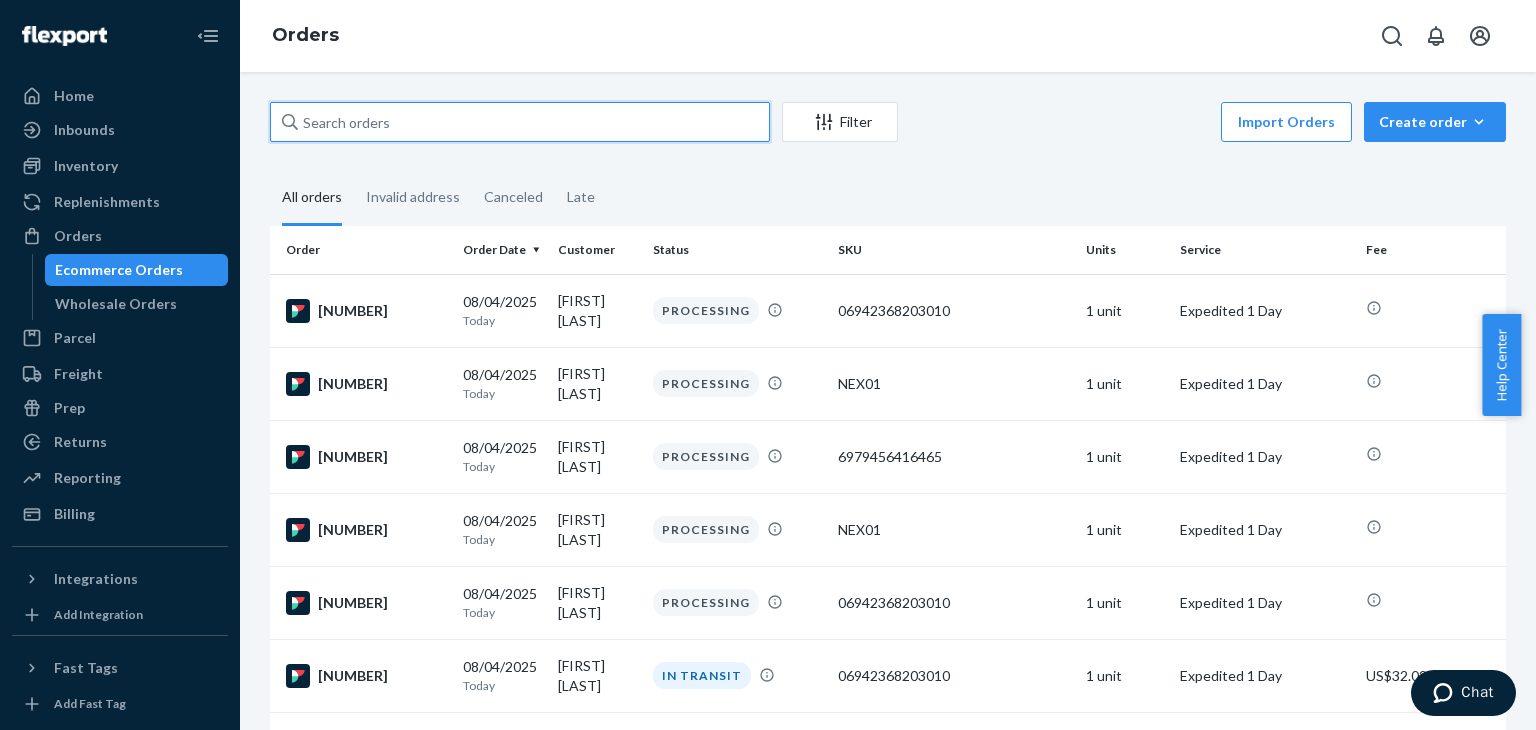 click at bounding box center (520, 122) 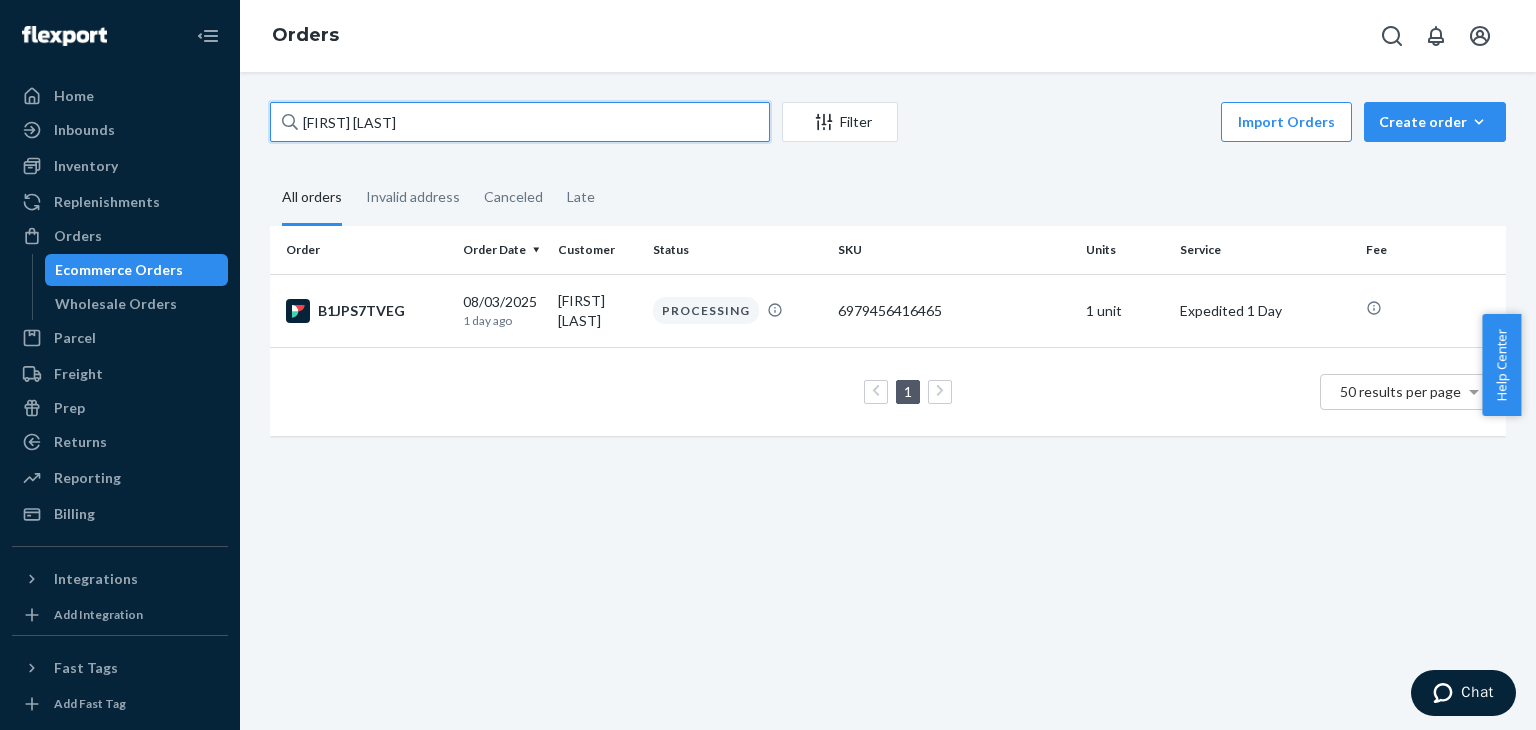 click on "[FIRST] [LAST]" at bounding box center (520, 122) 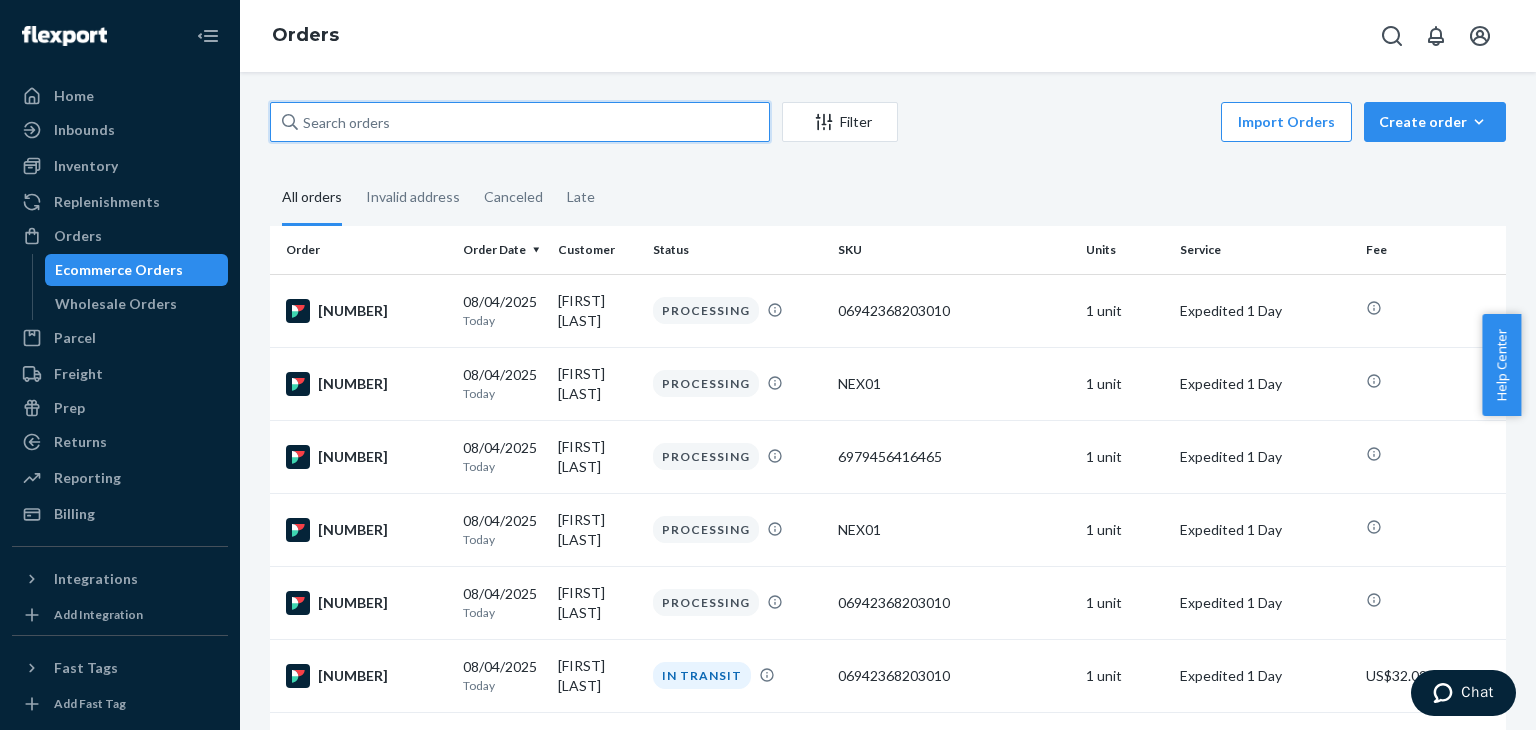 paste on "[FIRST] [LAST]" 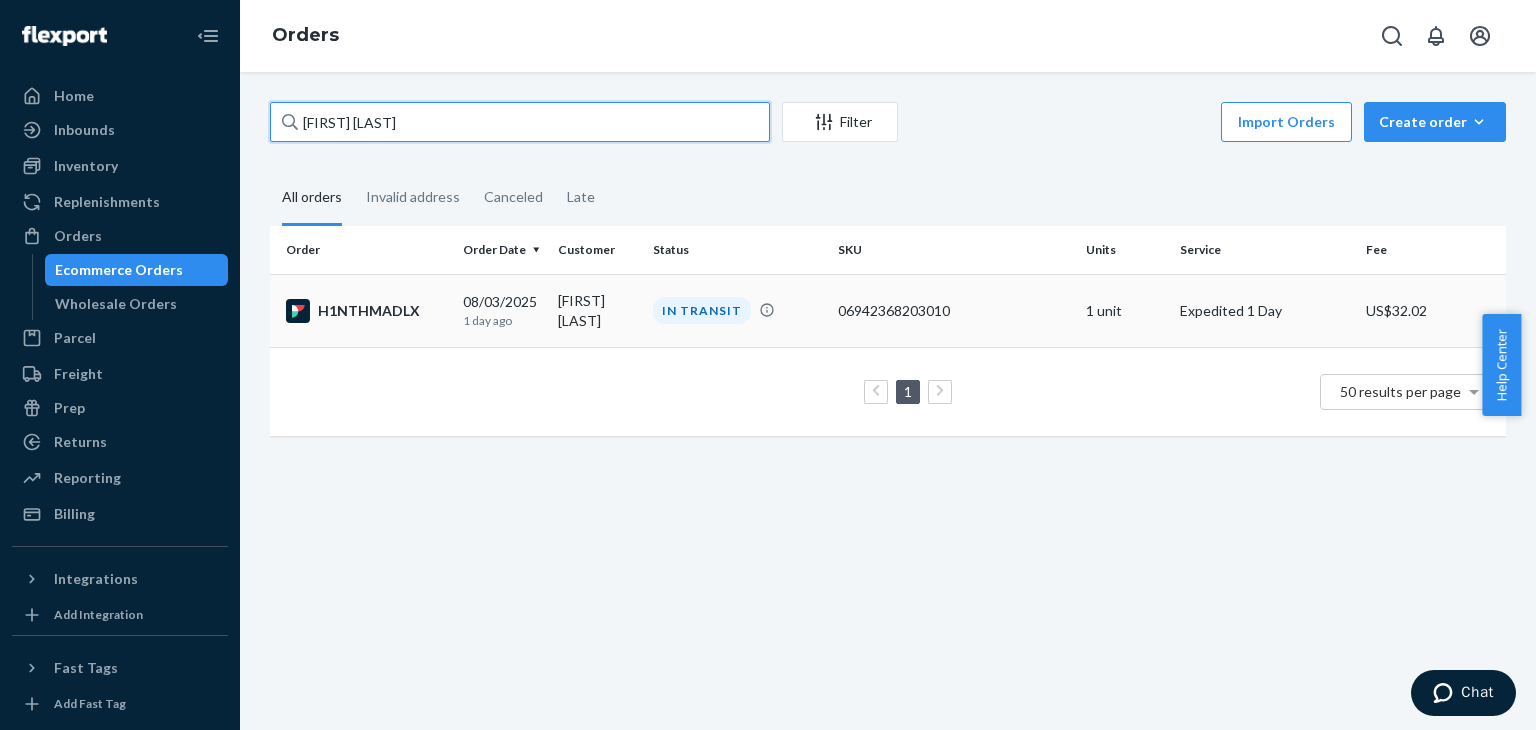 type on "[FIRST] [LAST]" 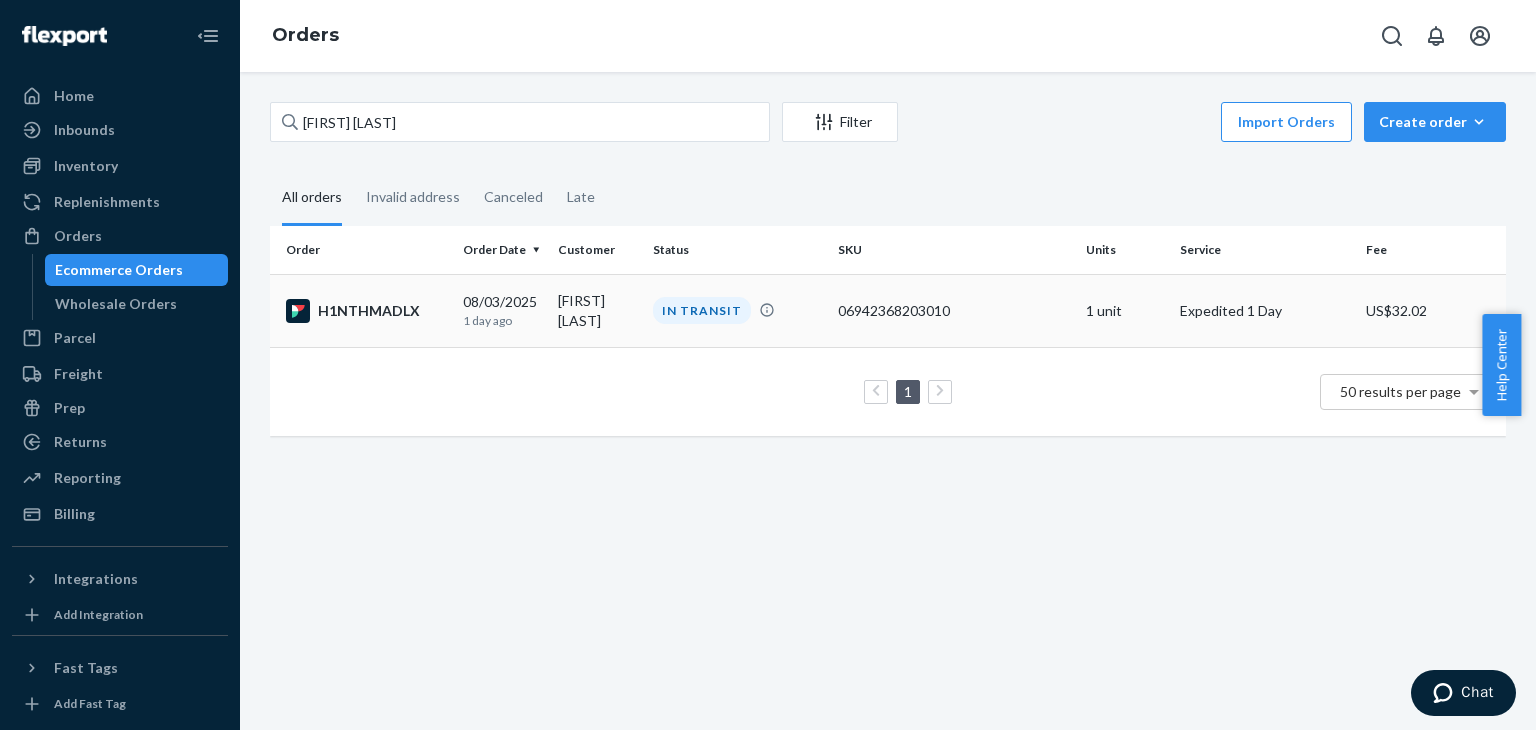 click on "H1NTHMADLX" at bounding box center [366, 311] 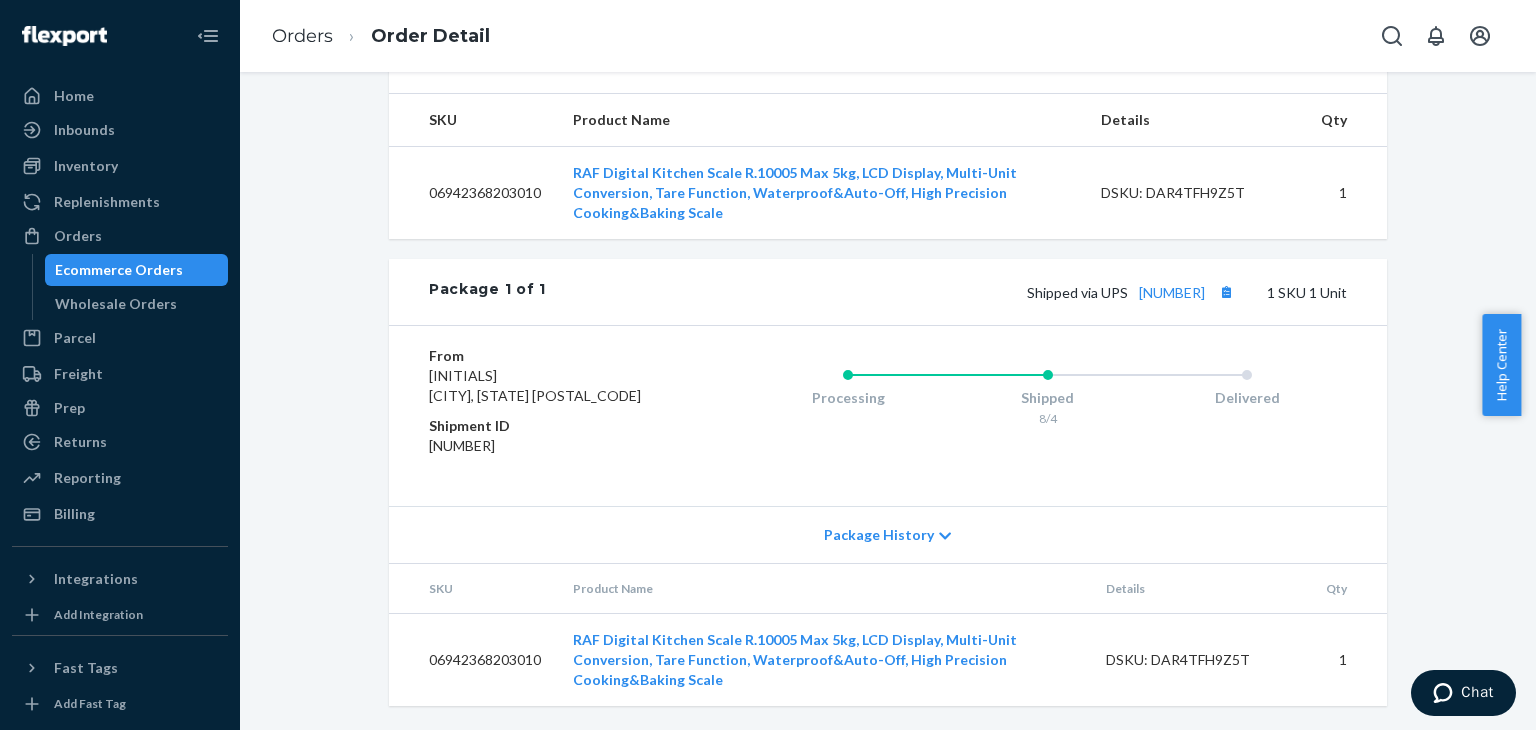 scroll, scrollTop: 674, scrollLeft: 0, axis: vertical 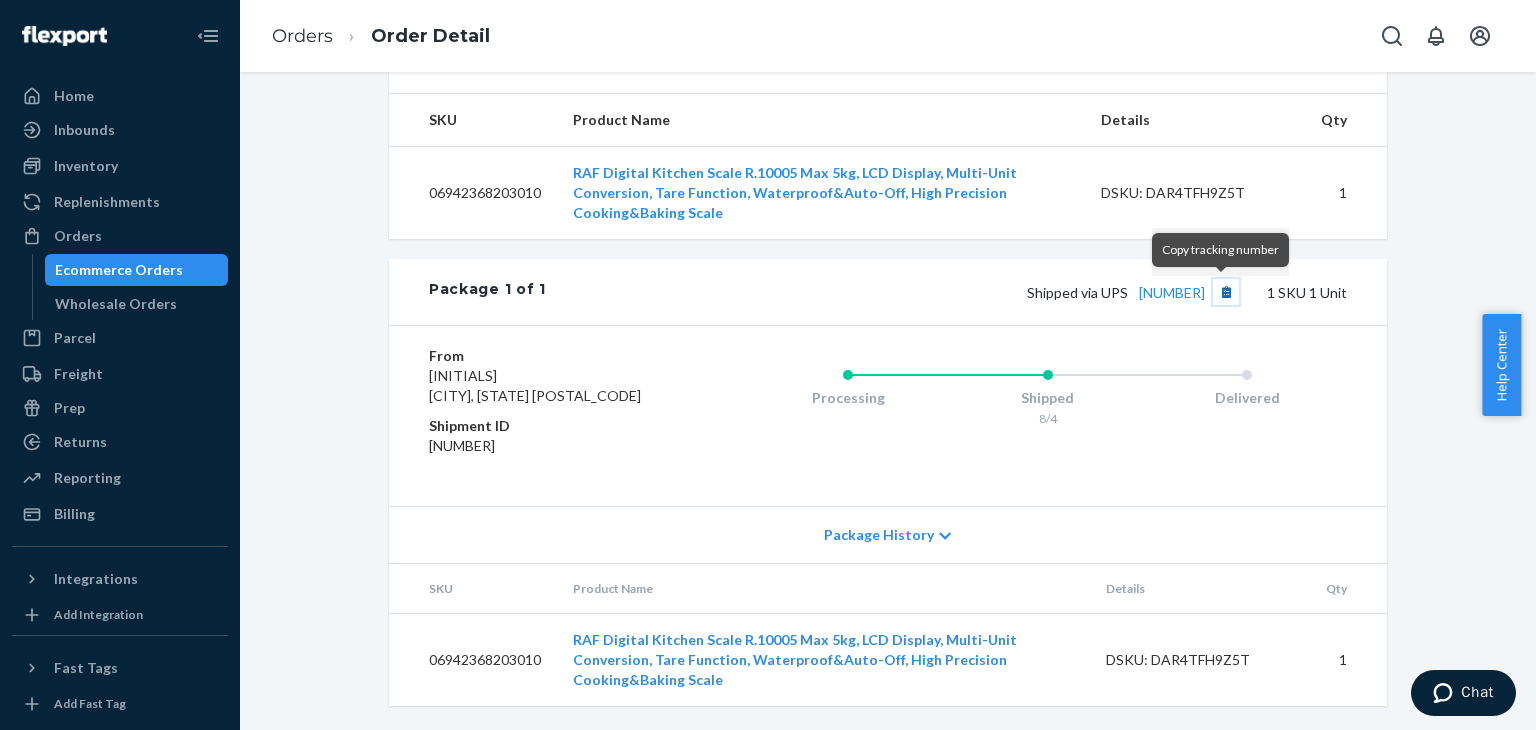 click at bounding box center [1226, 292] 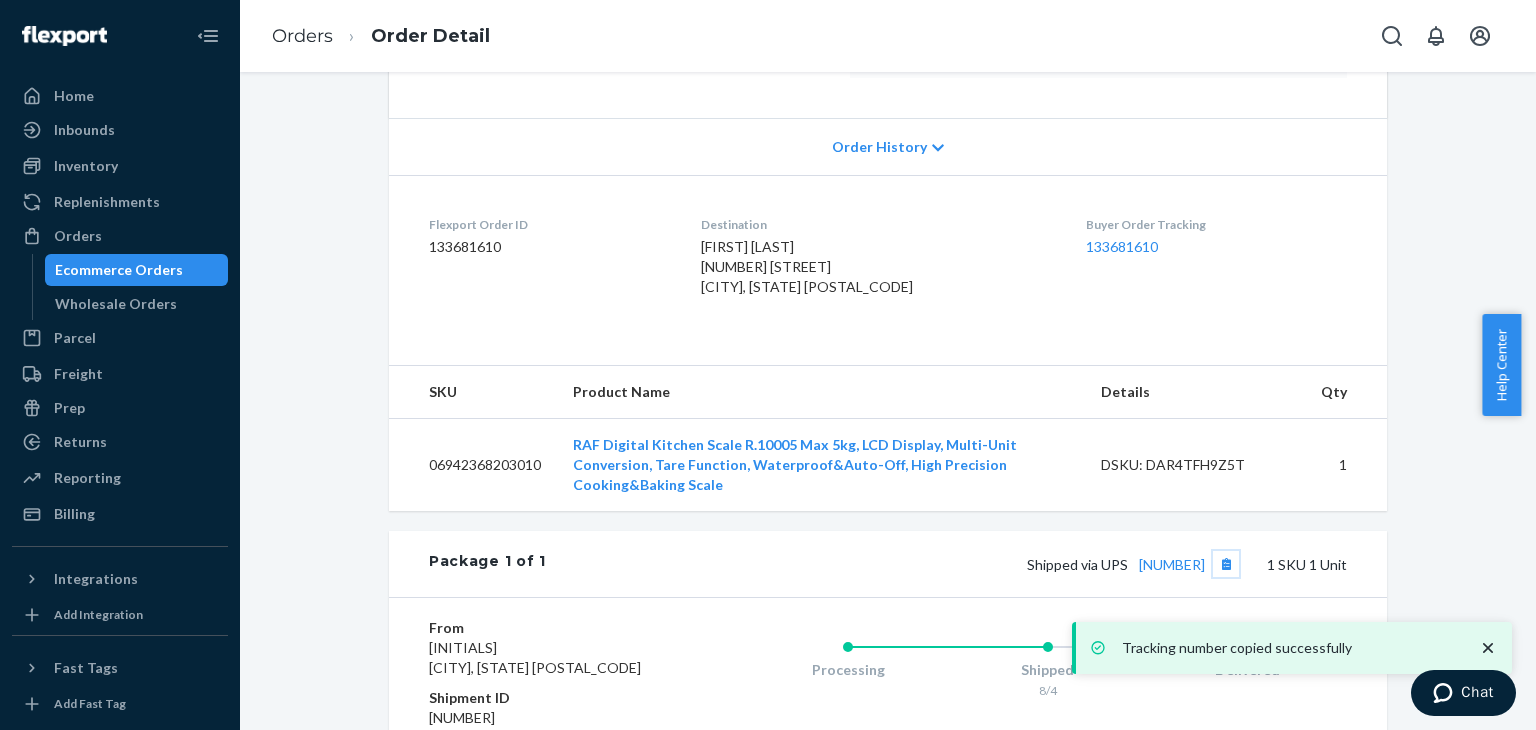 scroll, scrollTop: 374, scrollLeft: 0, axis: vertical 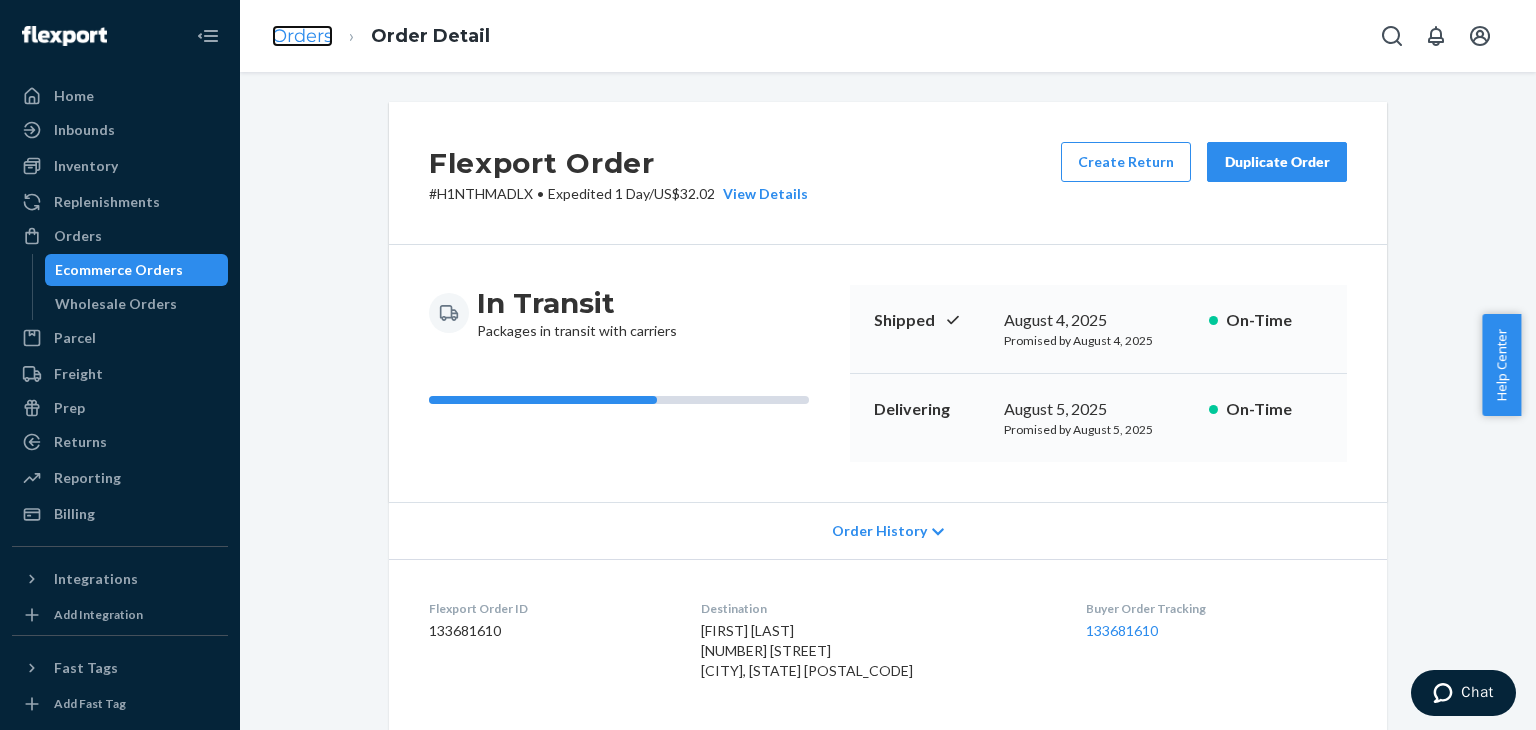 click on "Orders" at bounding box center (302, 36) 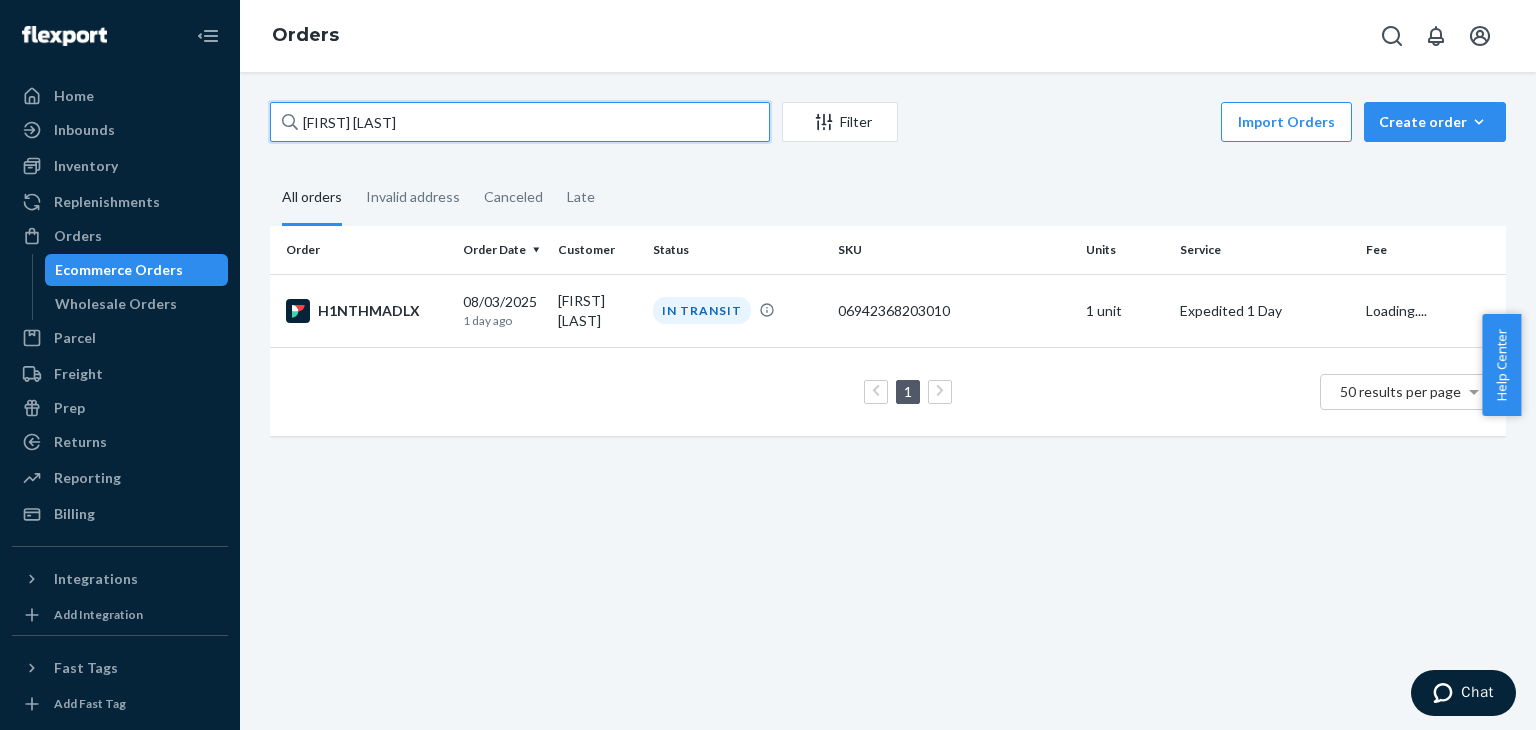 click on "[FIRST] [LAST]" at bounding box center [520, 122] 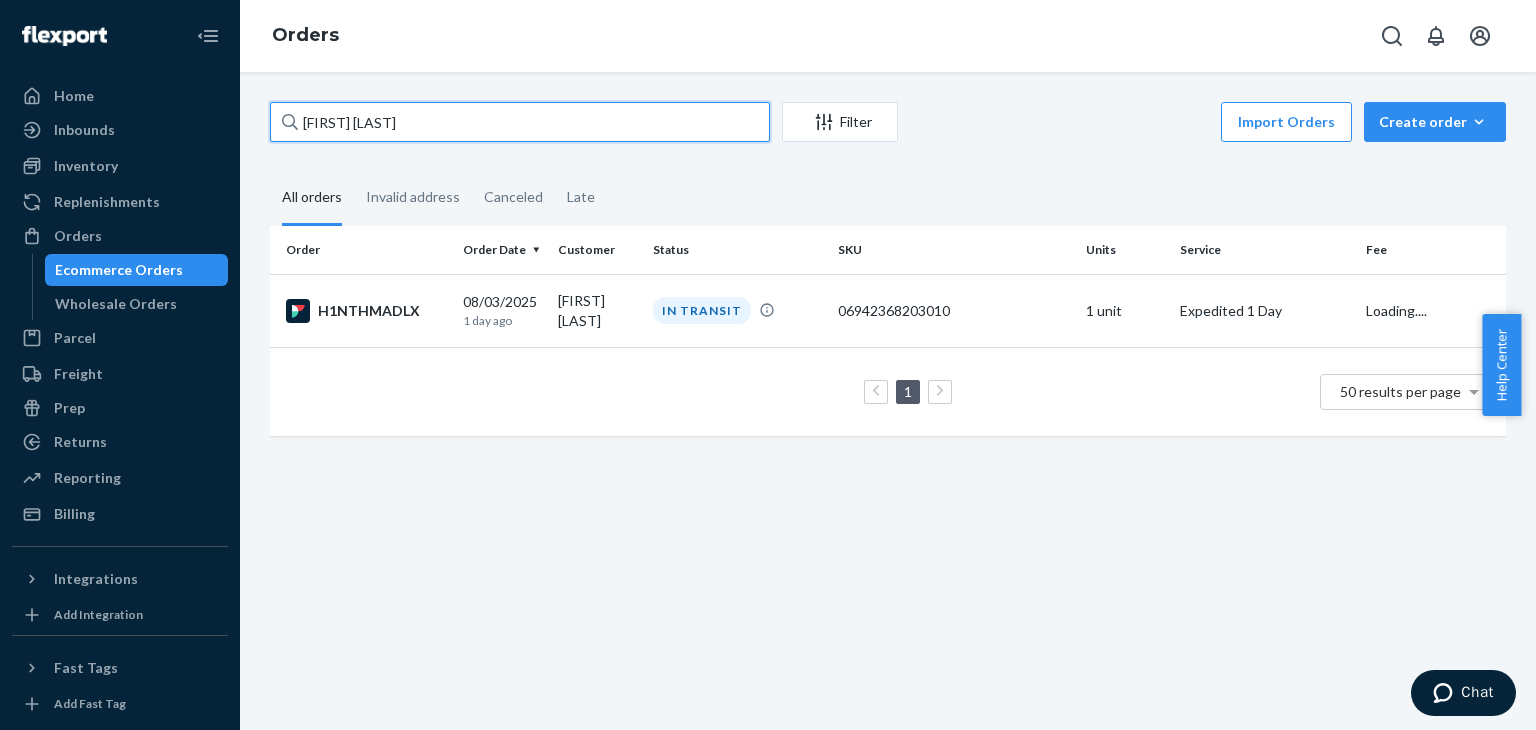 click on "[FIRST] [LAST]" at bounding box center (520, 122) 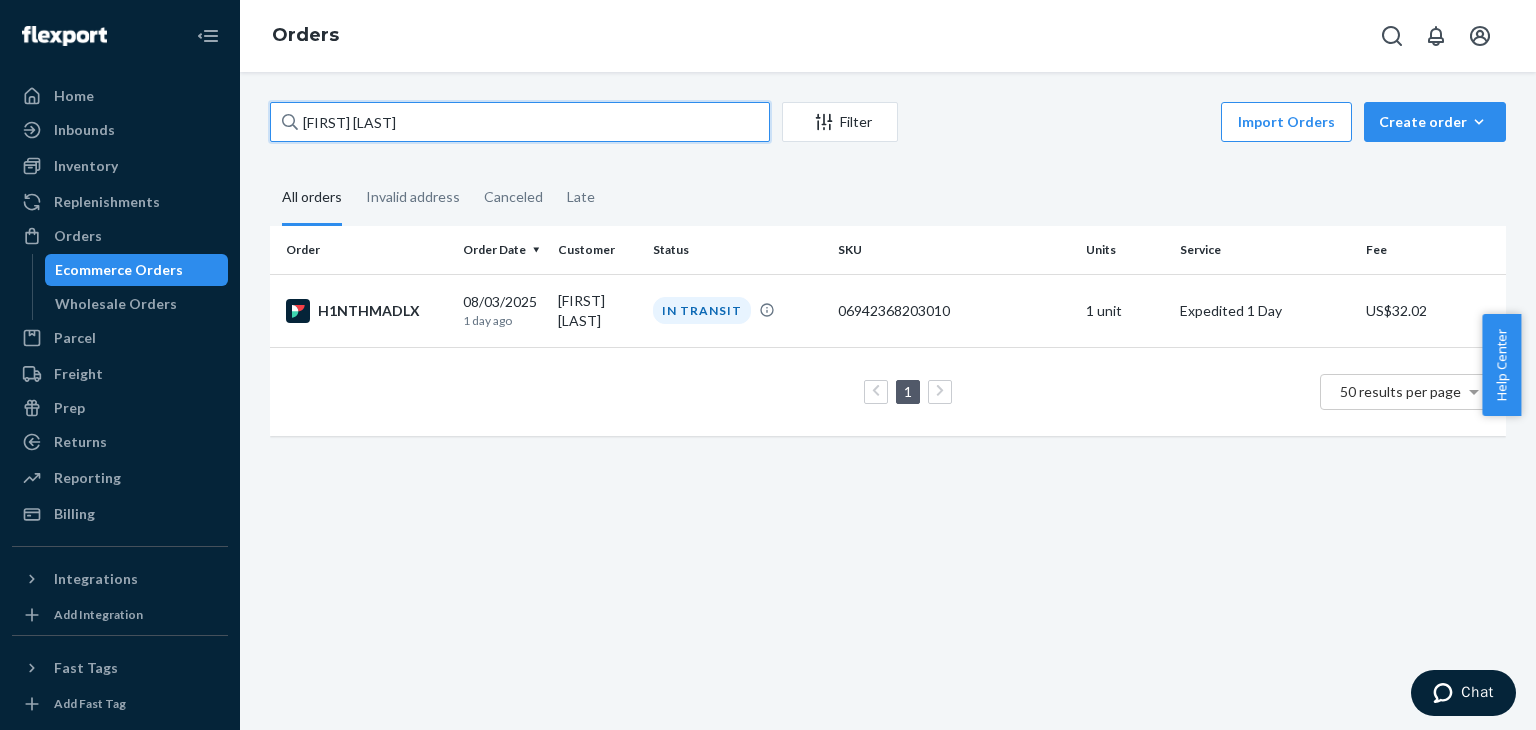 paste on "[FIRST] [LAST]" 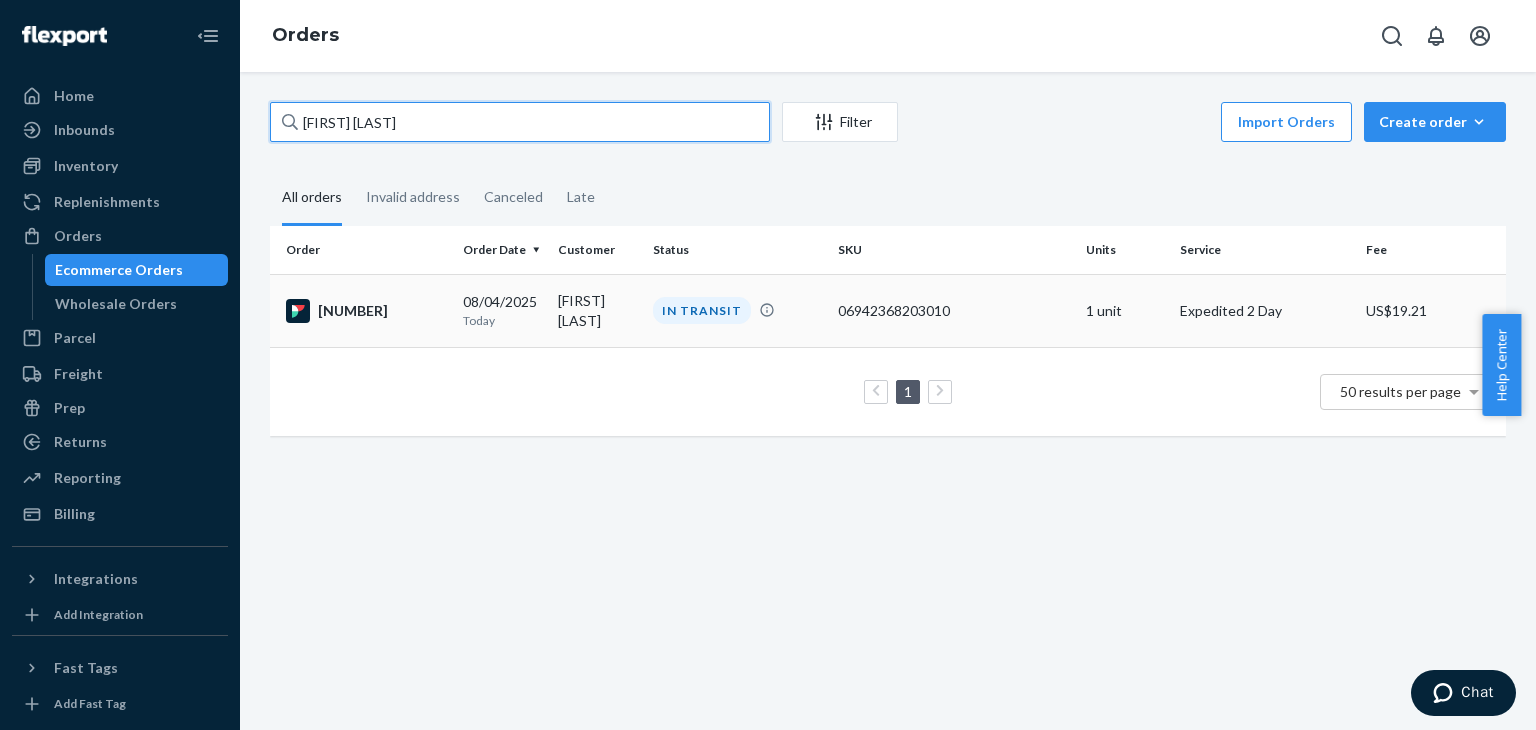 type on "[FIRST] [LAST]" 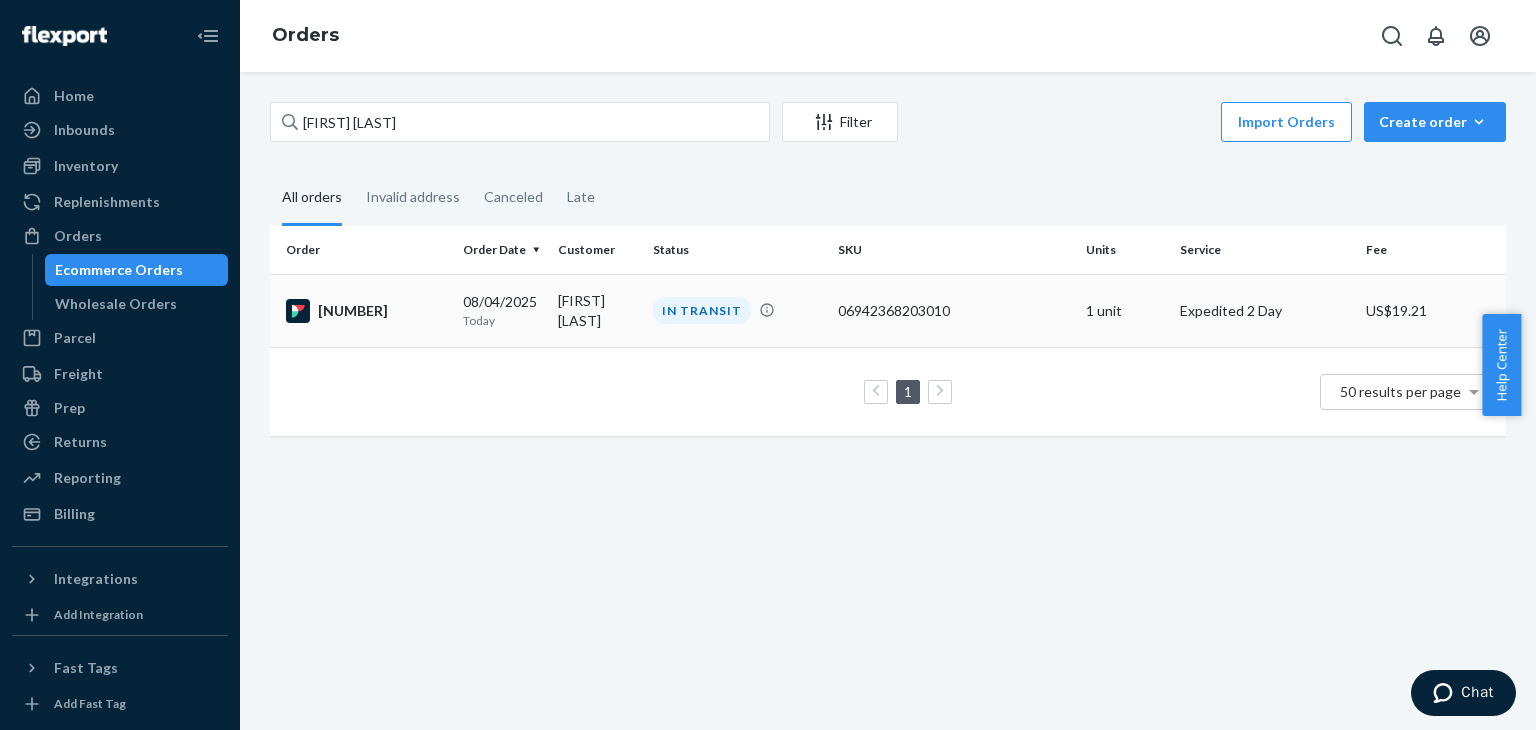 click on "[NUMBER]" at bounding box center [362, 310] 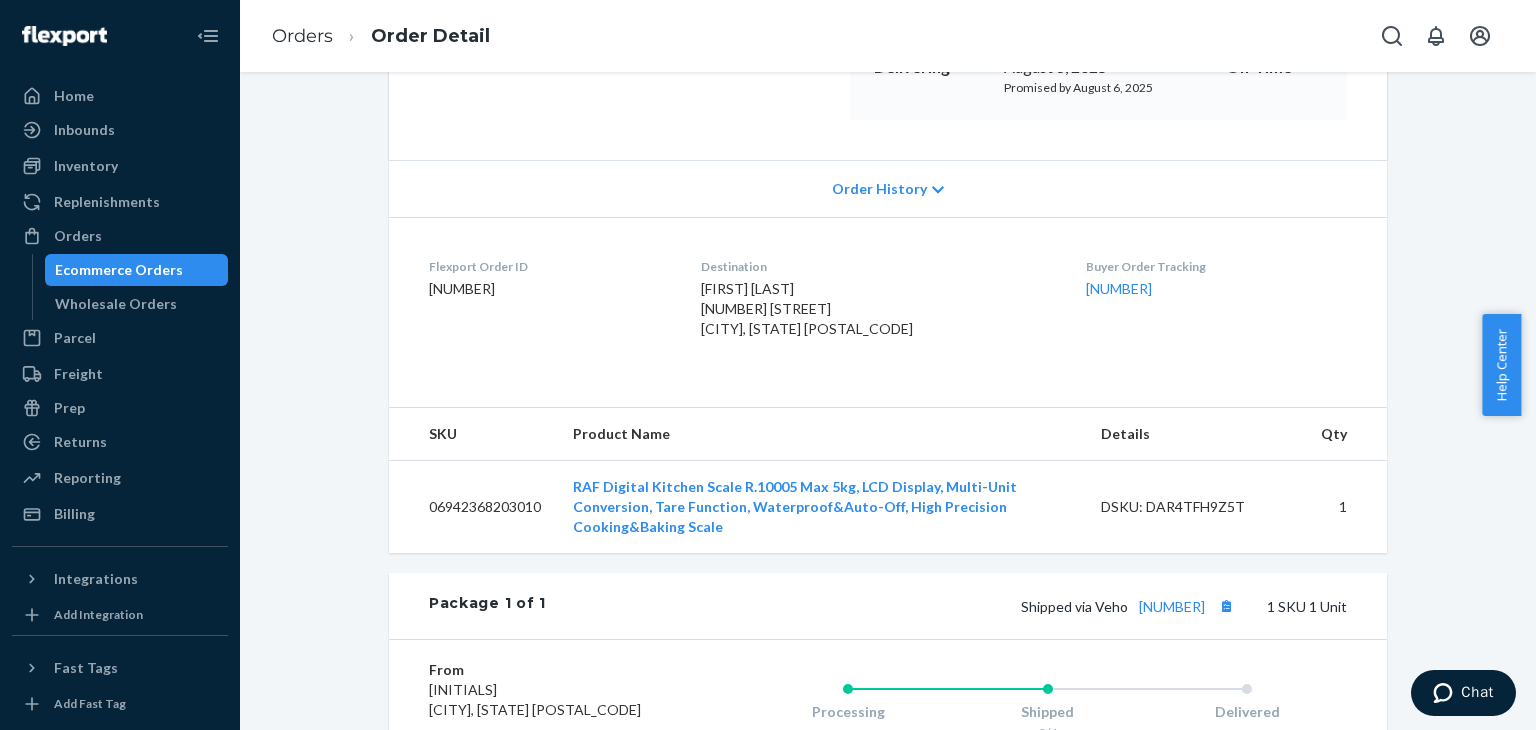 scroll, scrollTop: 400, scrollLeft: 0, axis: vertical 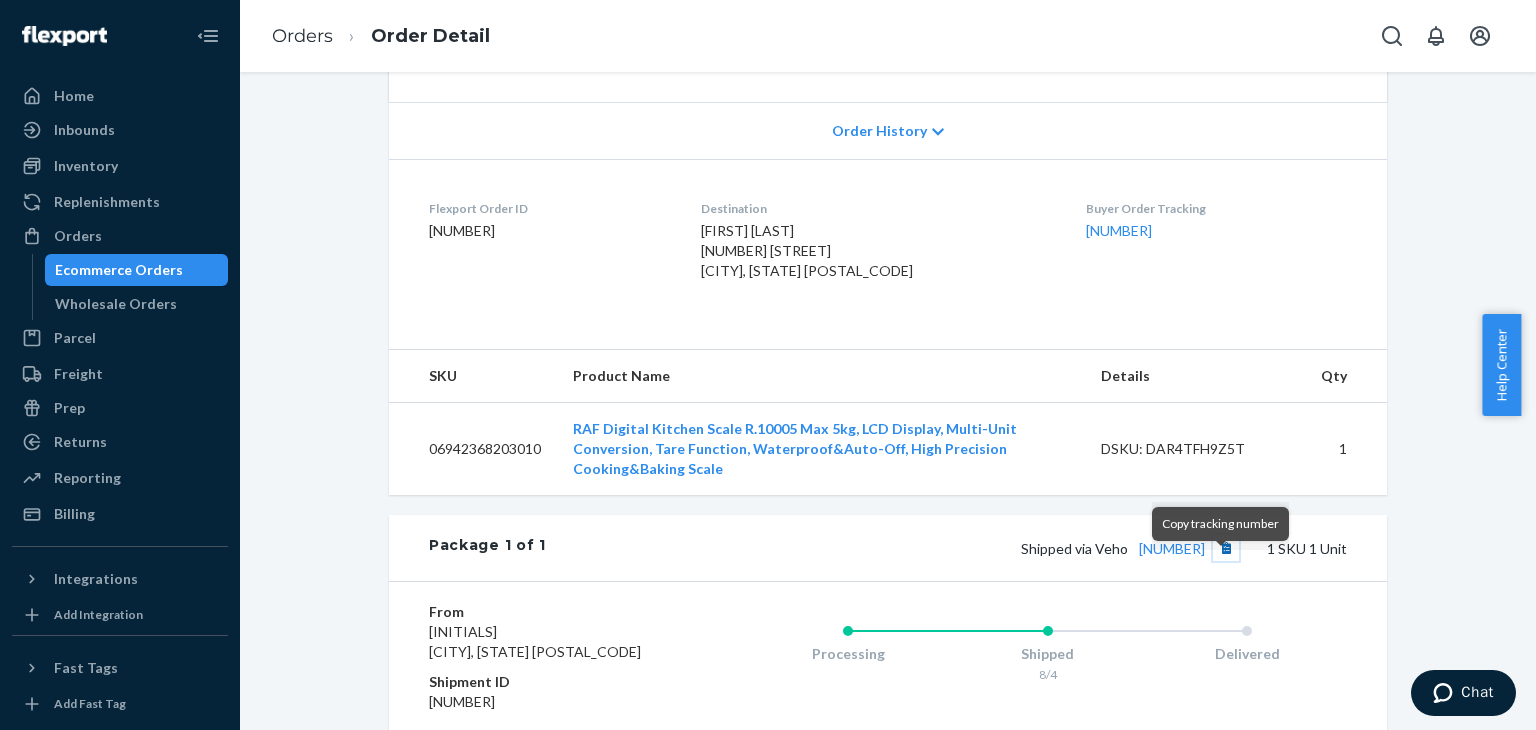 click at bounding box center (1226, 548) 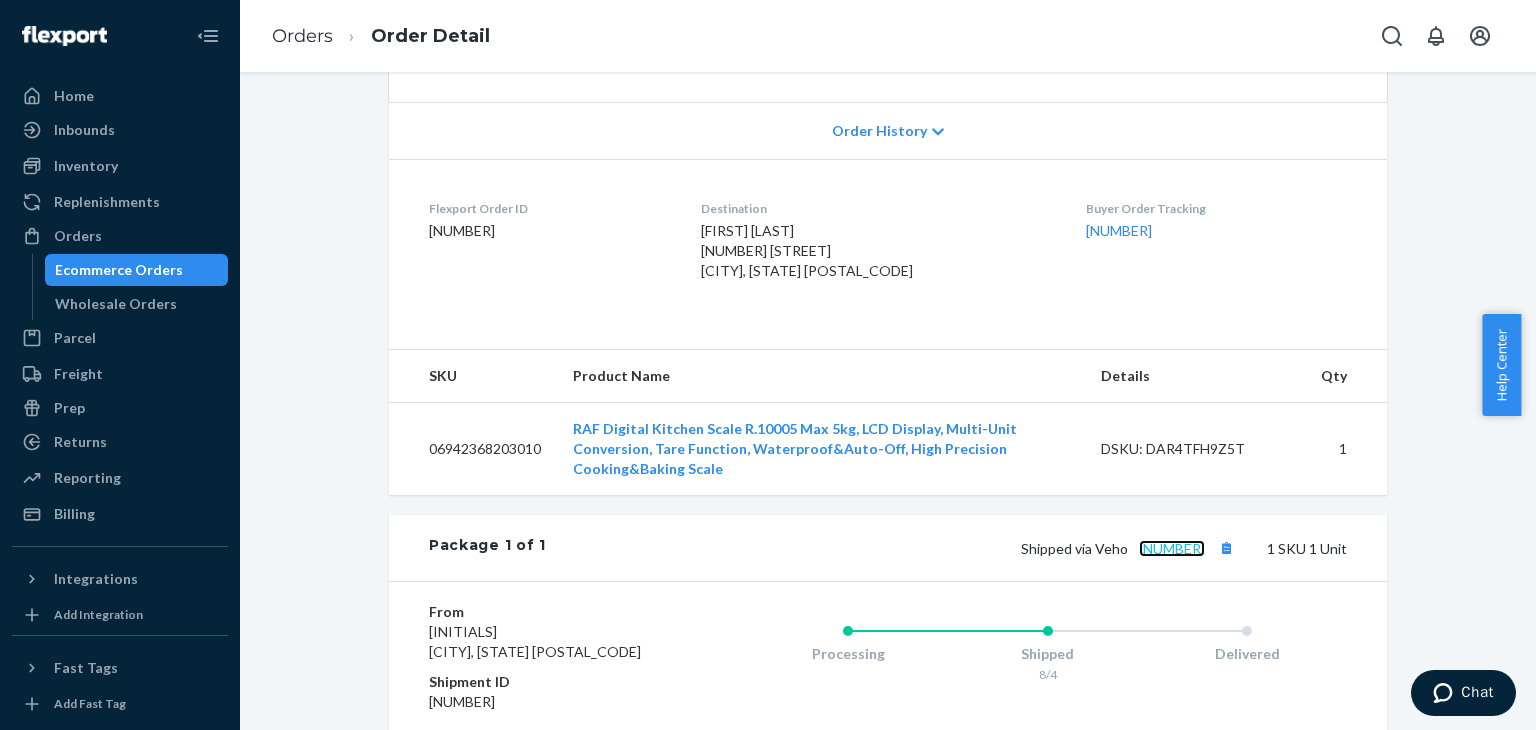 click on "[NUMBER]" at bounding box center (1172, 548) 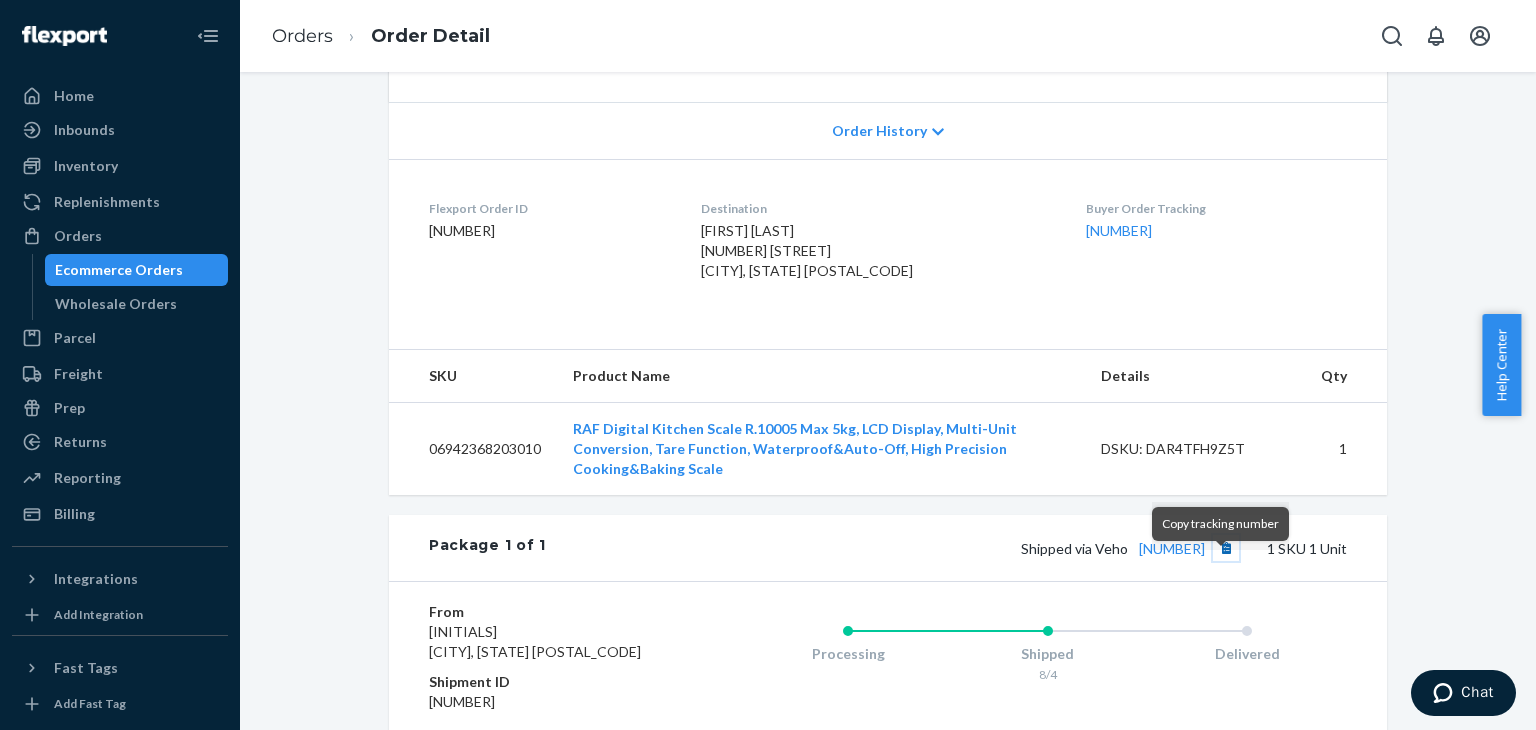 click at bounding box center (1226, 548) 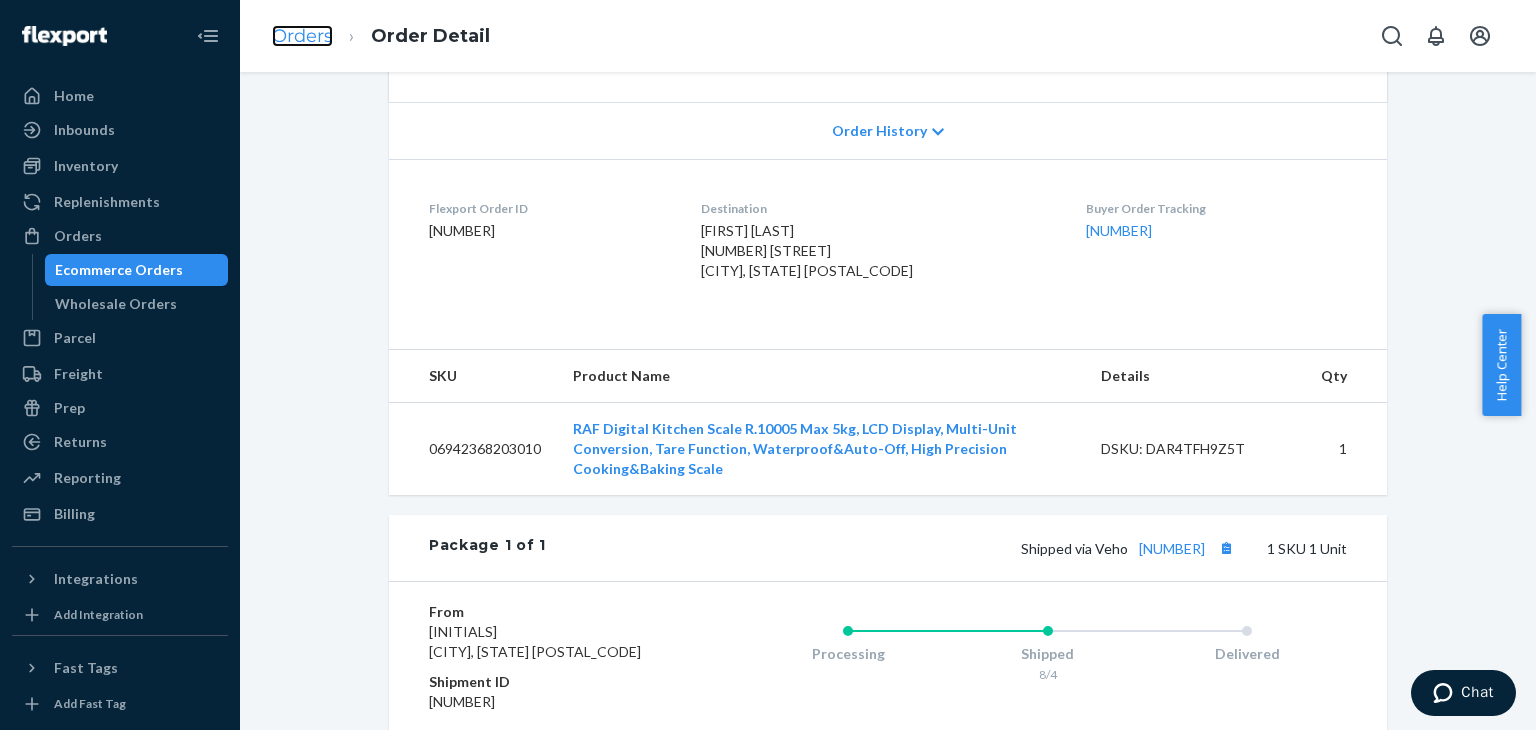click on "Orders" at bounding box center (302, 36) 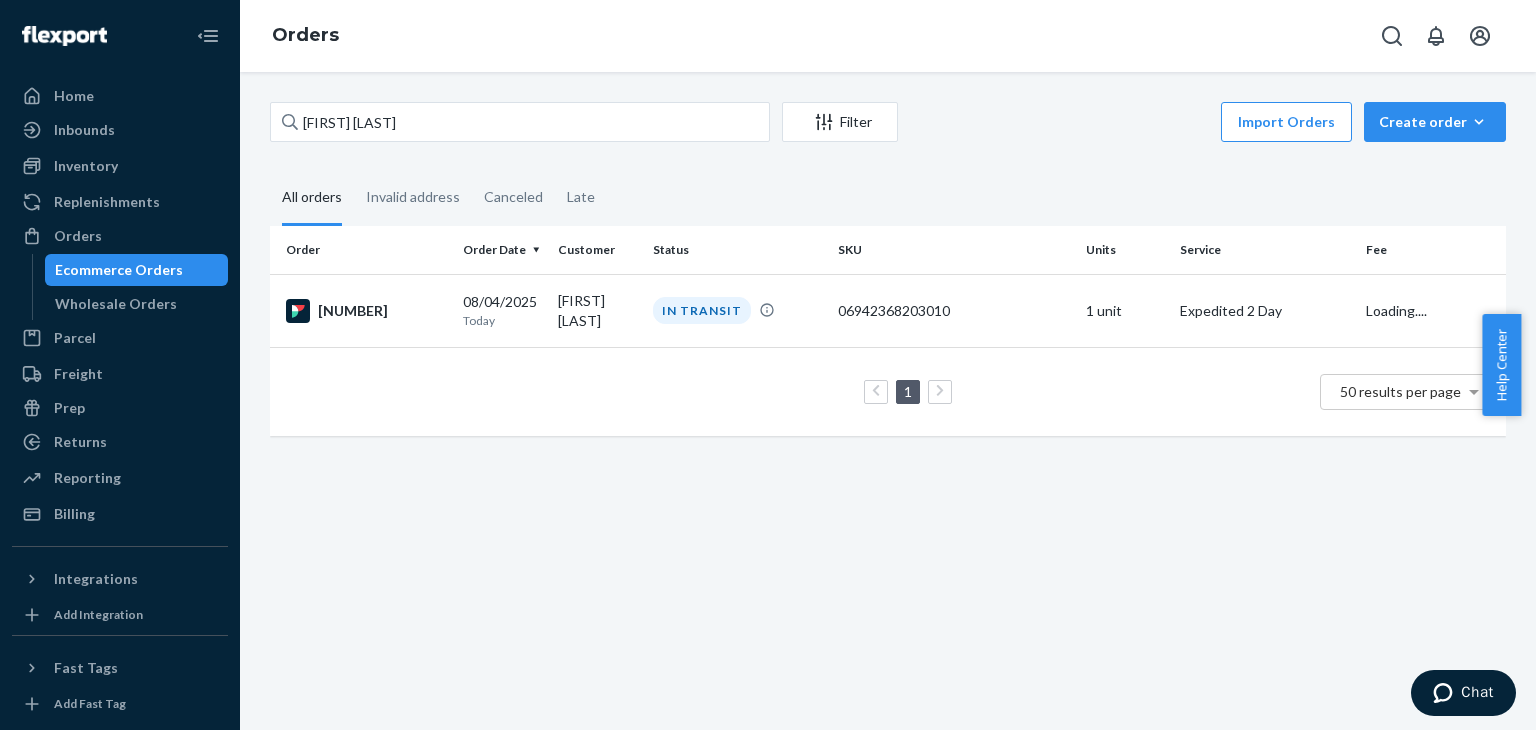 scroll, scrollTop: 0, scrollLeft: 0, axis: both 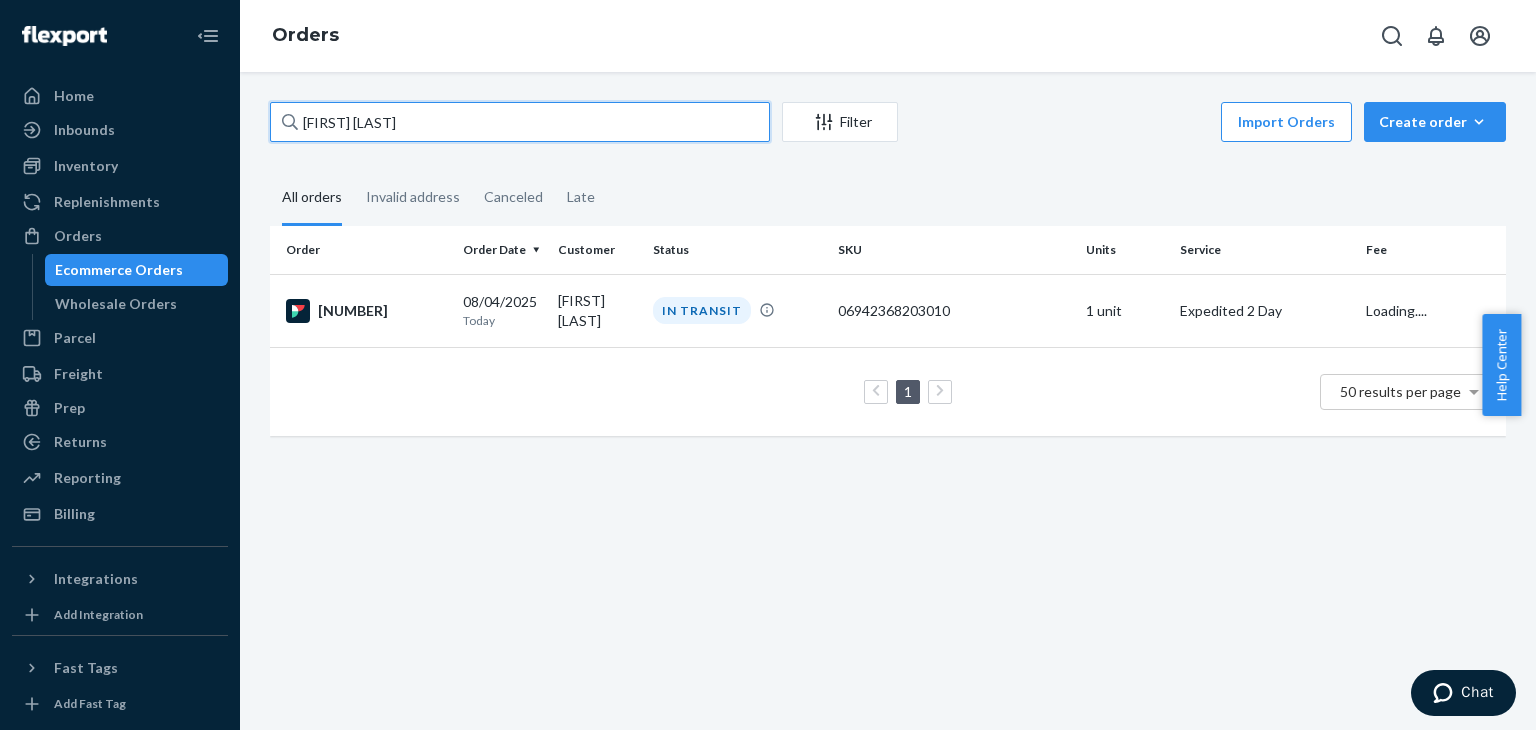 click on "[FIRST] [LAST]" at bounding box center (520, 122) 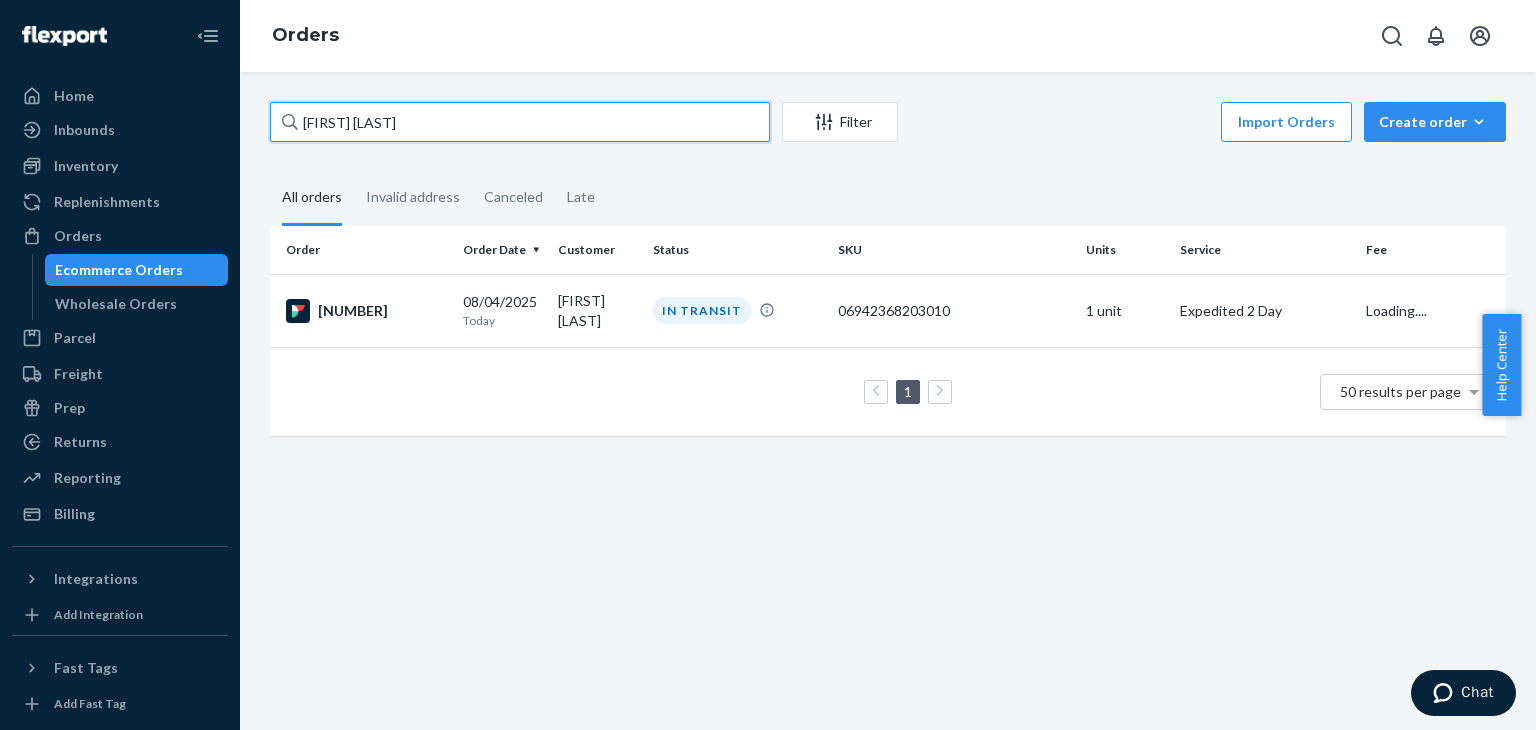 click on "[FIRST] [LAST]" at bounding box center [520, 122] 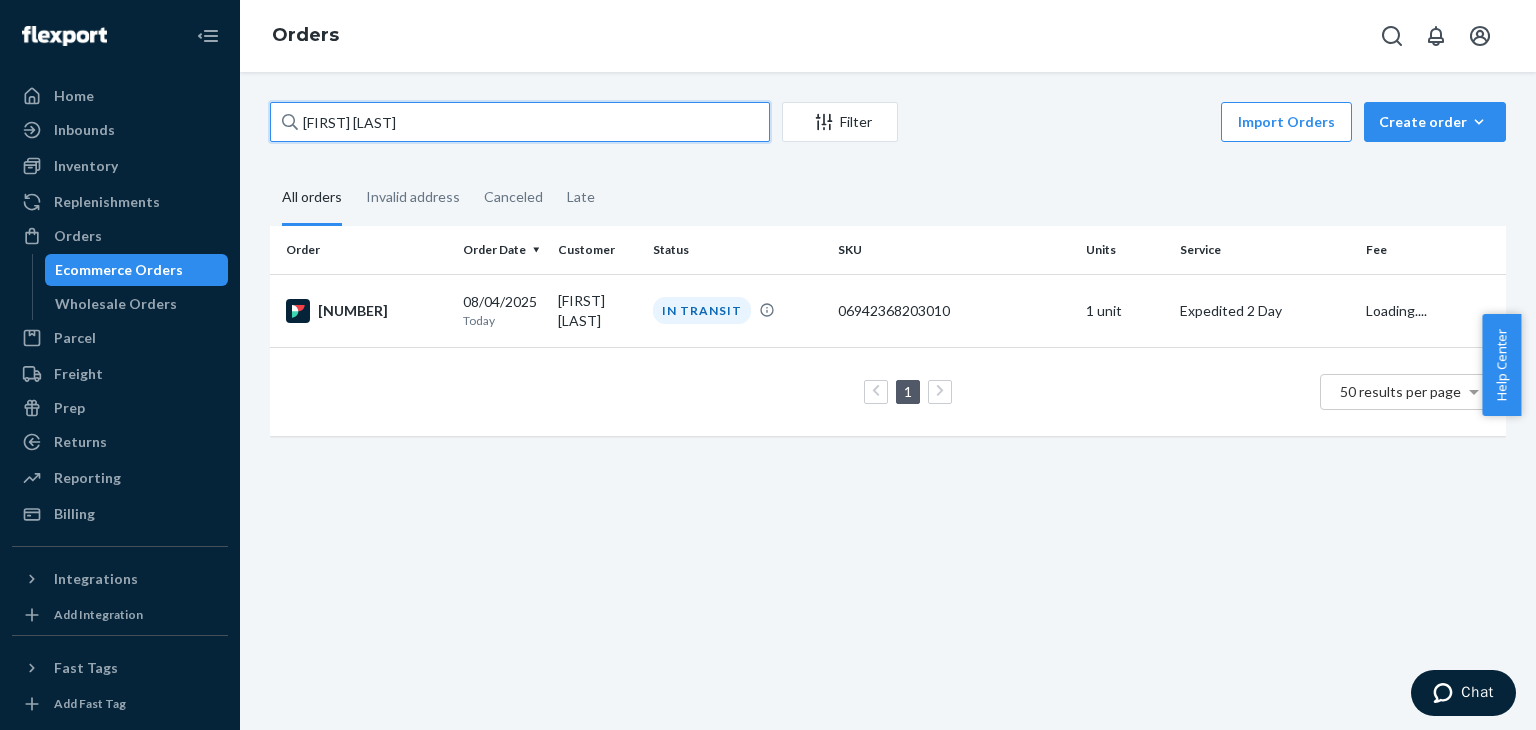 click on "[FIRST] [LAST]" at bounding box center (520, 122) 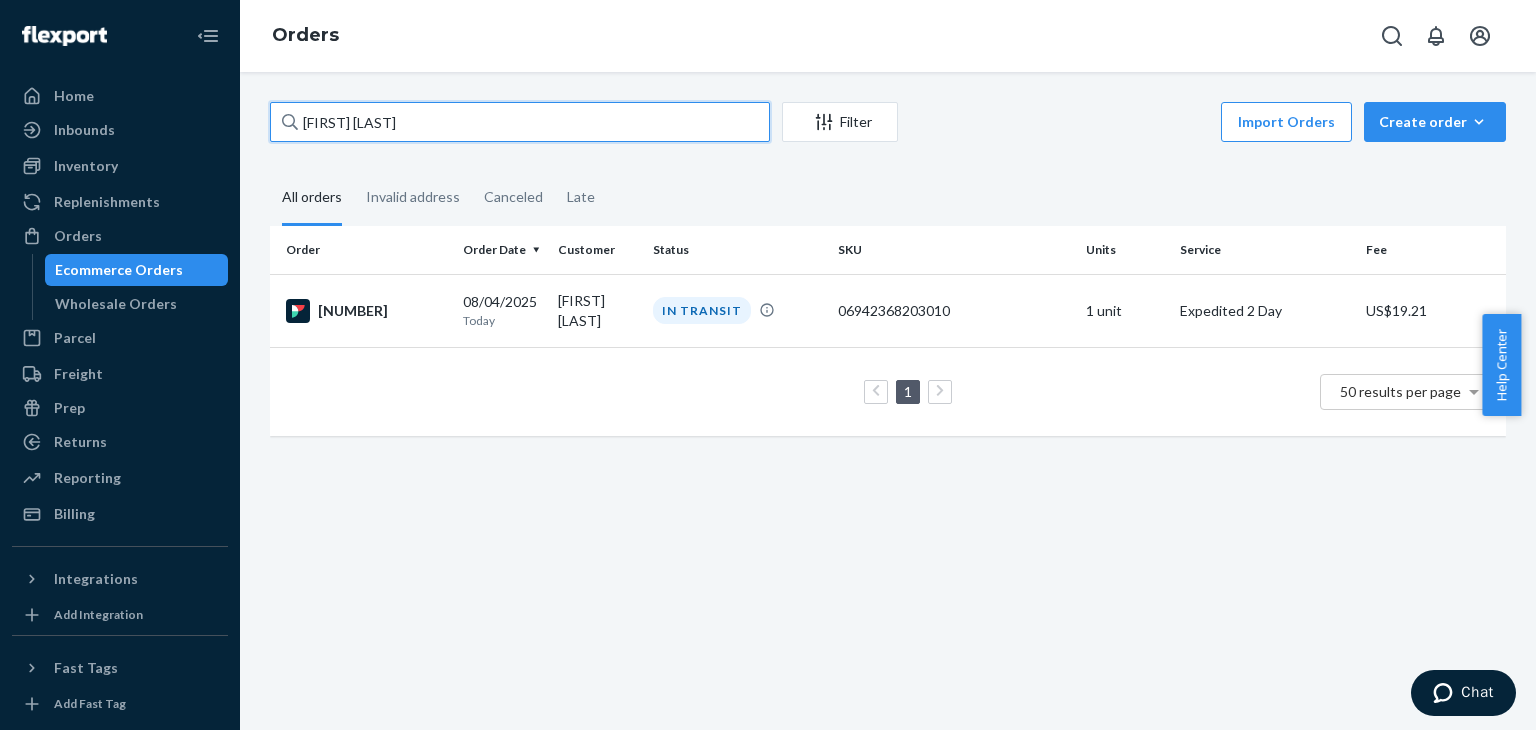 paste on "[FIRST] [LAST]" 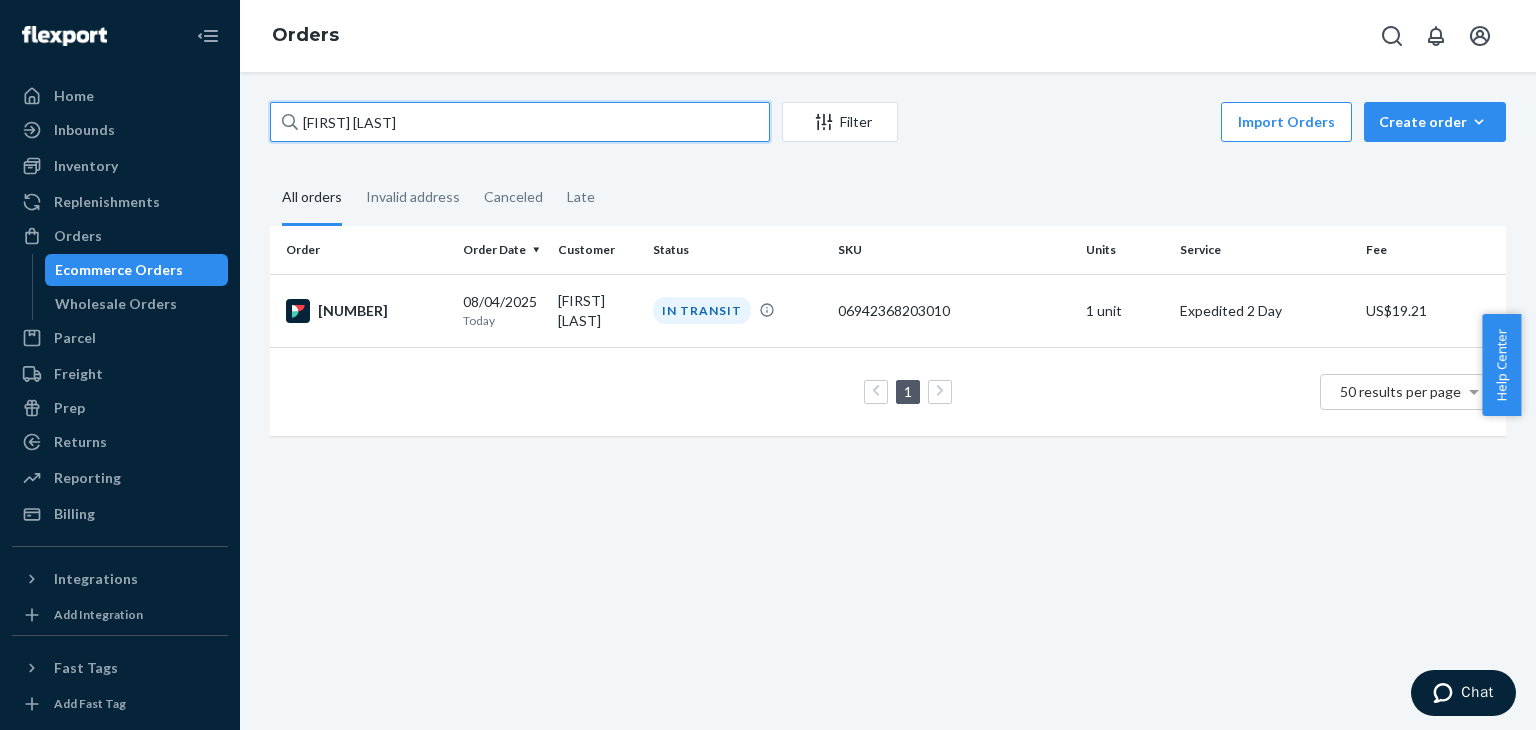 type on "[FIRST] [LAST]" 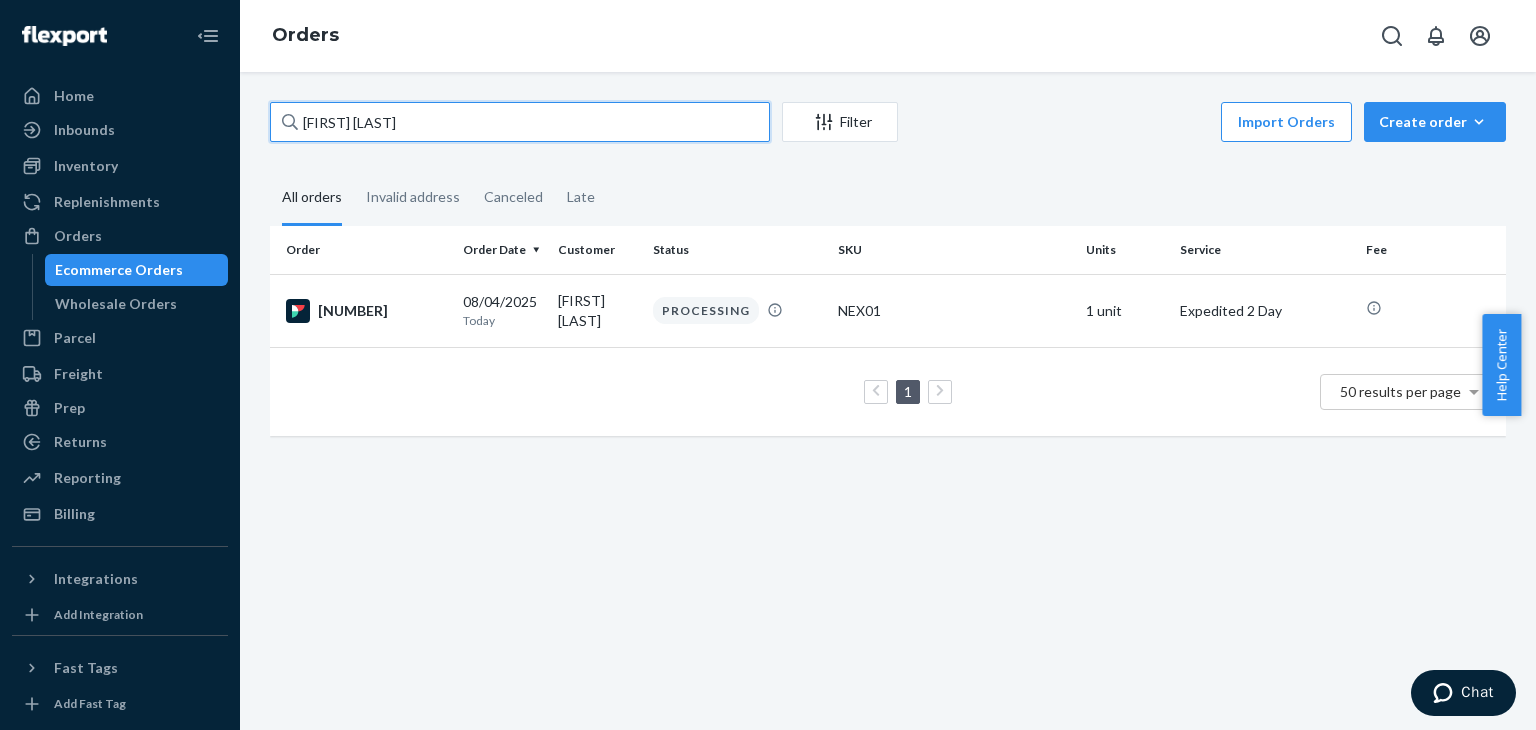 click on "[FIRST] [LAST]" at bounding box center [520, 122] 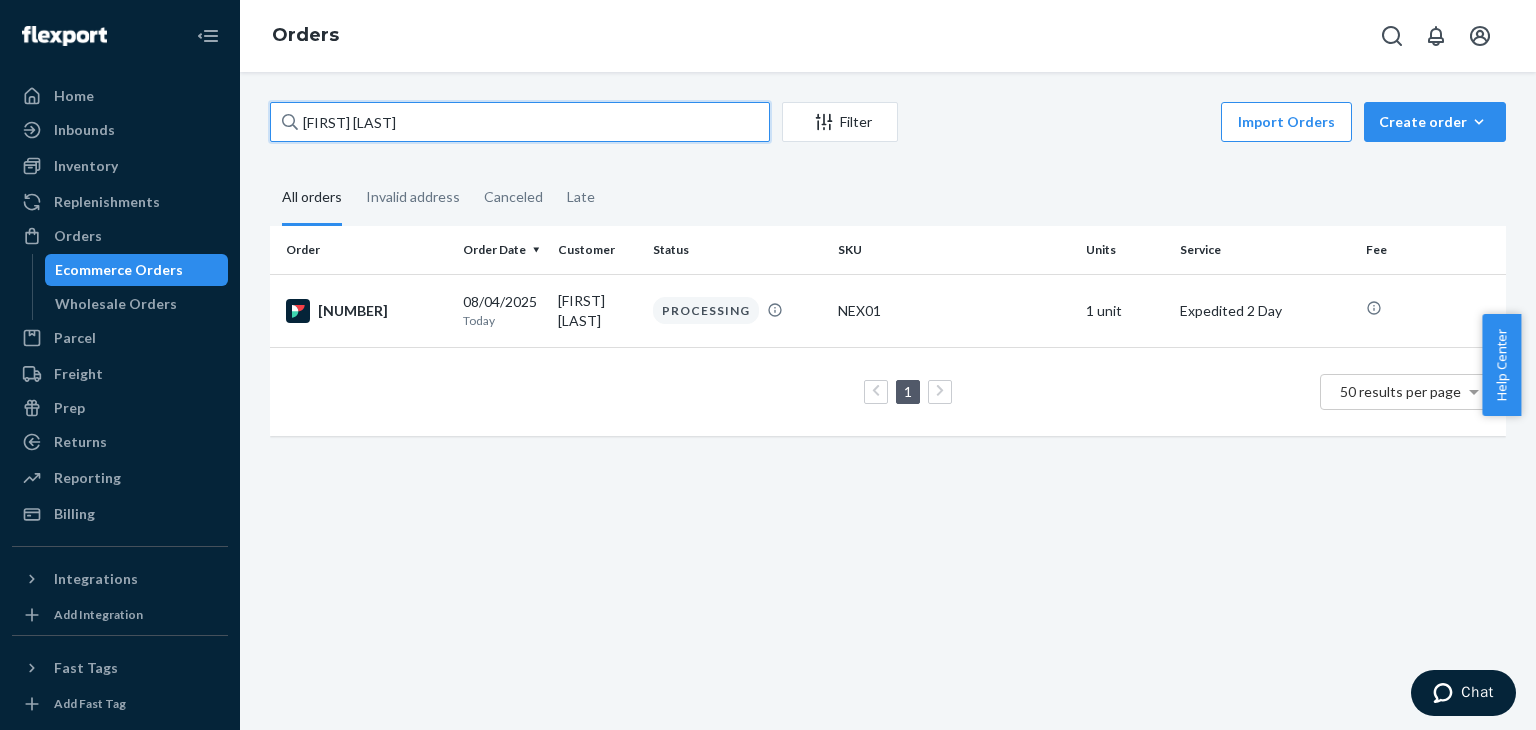 click on "[FIRST] [LAST]" at bounding box center [520, 122] 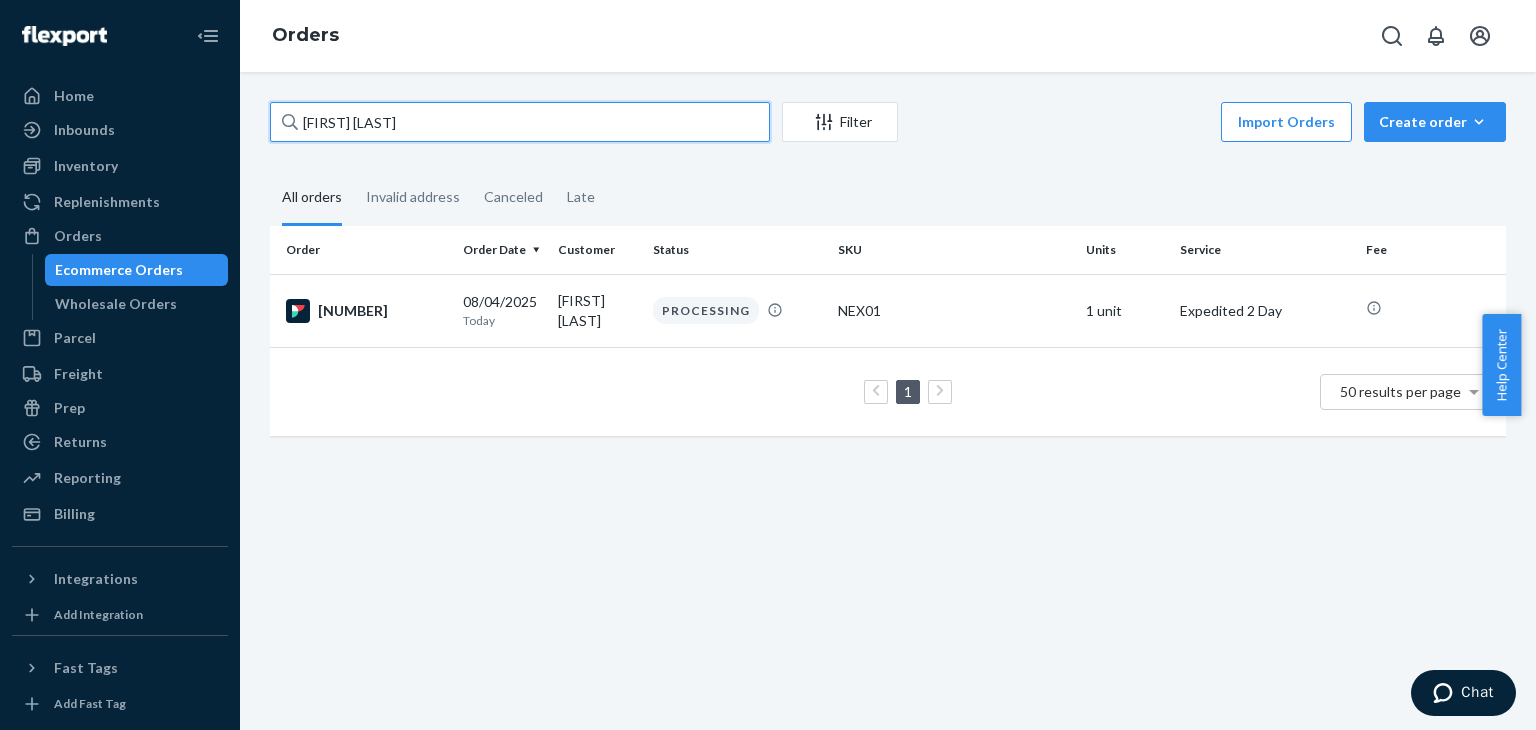 click on "[FIRST] [LAST]" at bounding box center [520, 122] 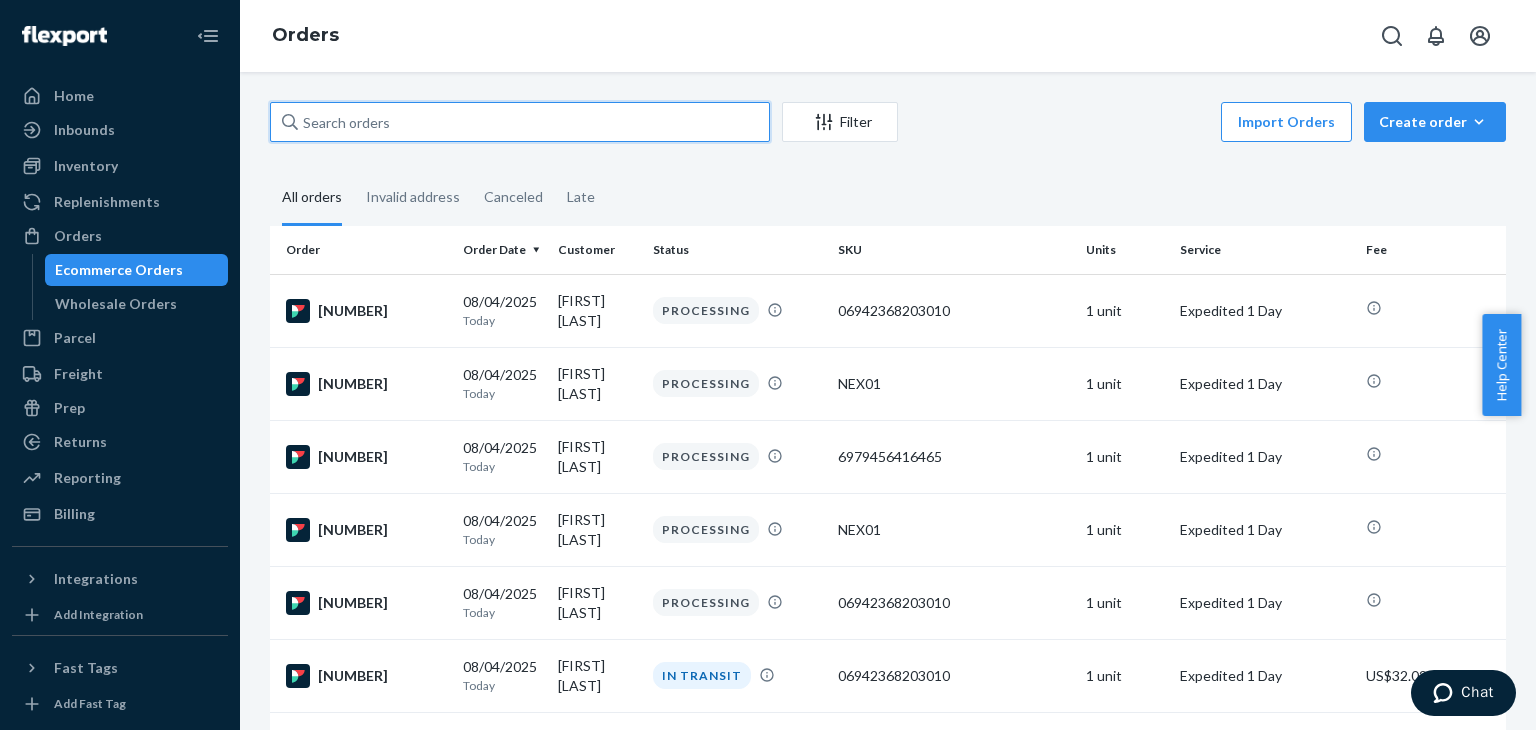 paste on "[FIRST] [LAST]" 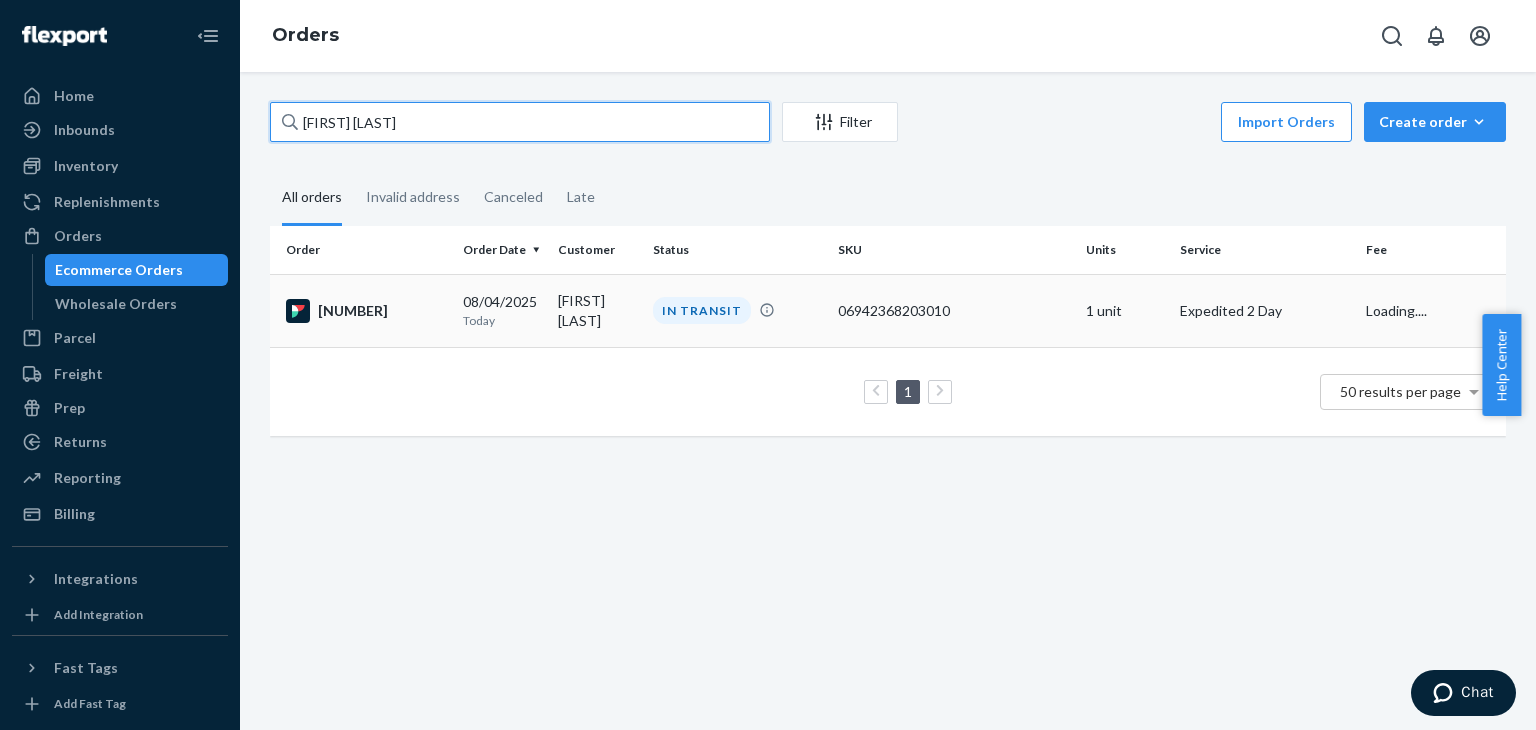 type on "[FIRST] [LAST]" 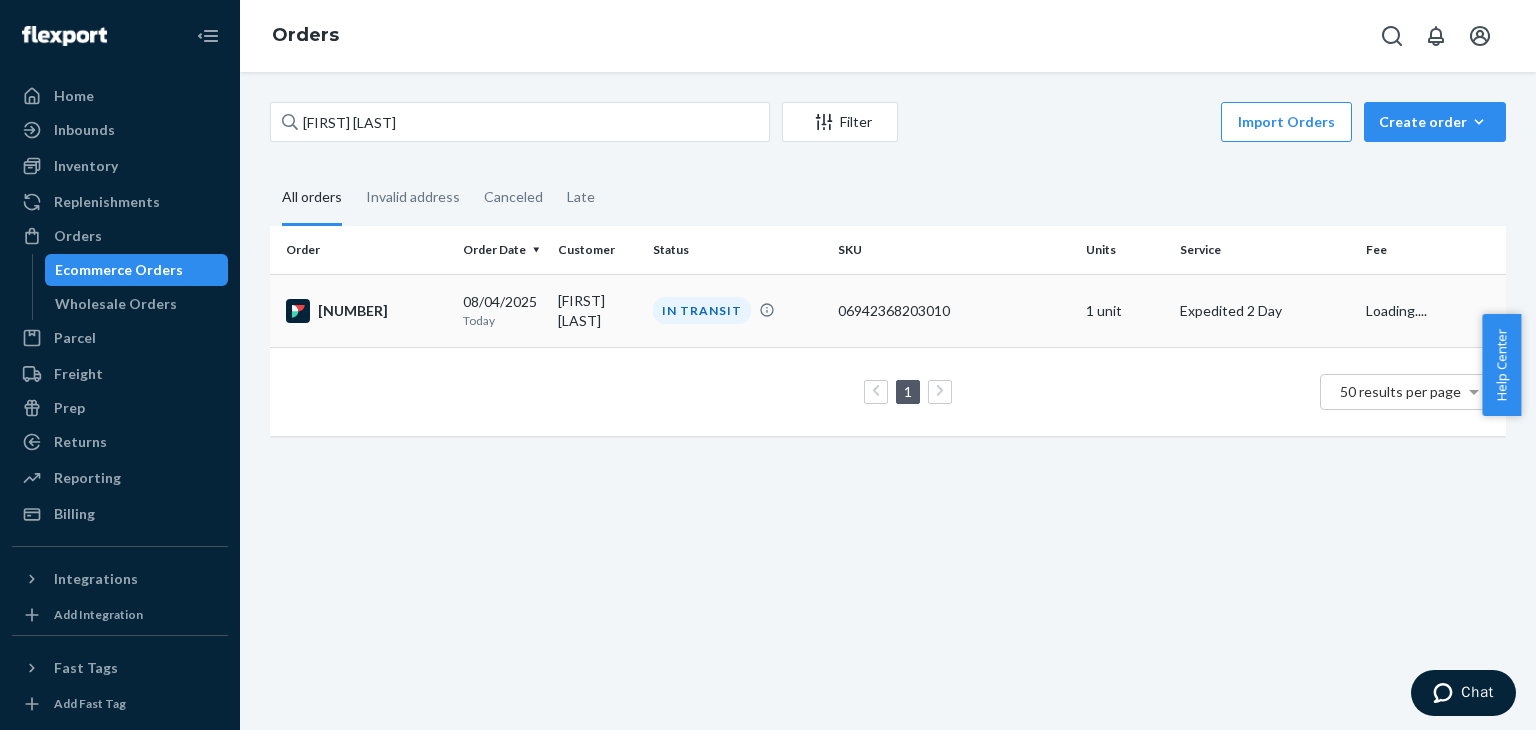click on "[NUMBER]" at bounding box center [366, 311] 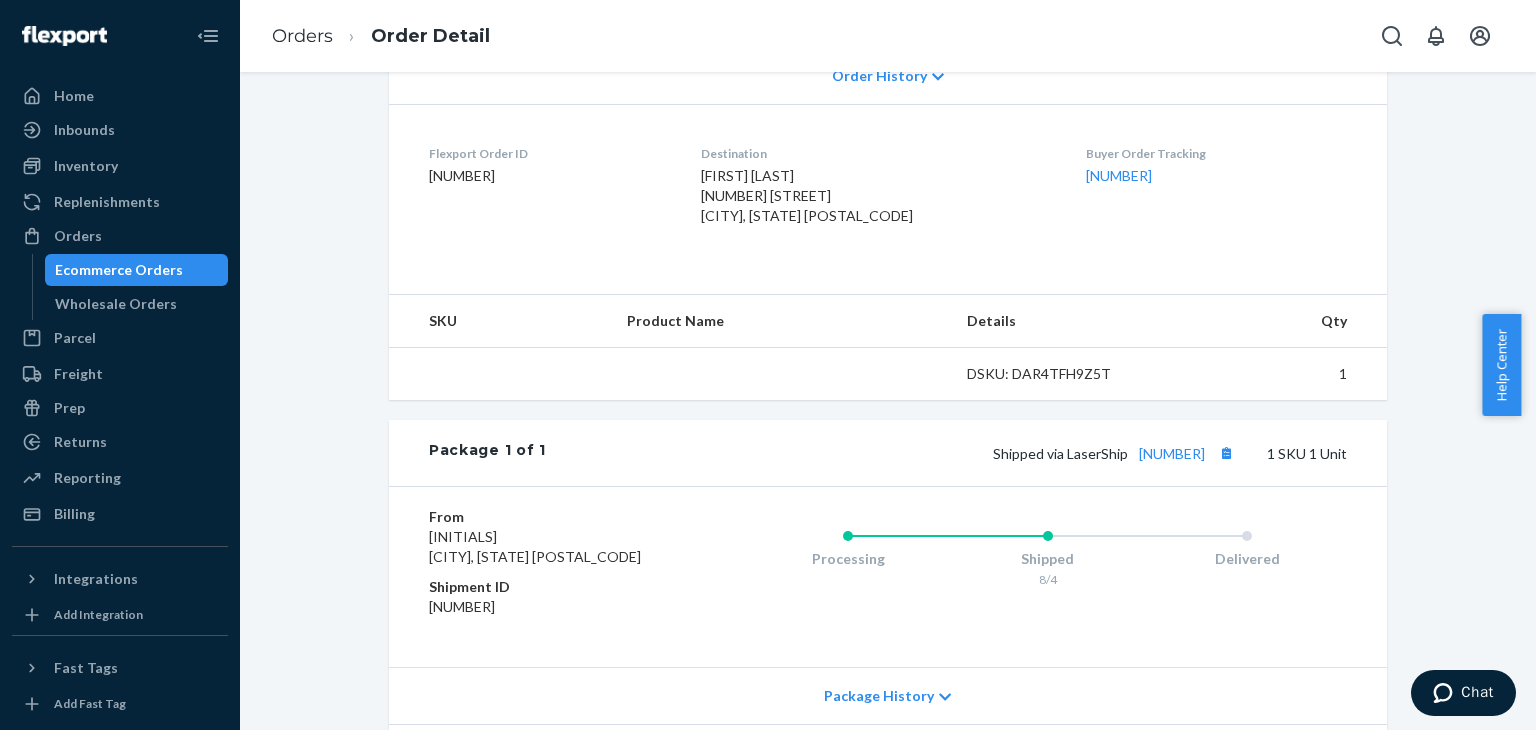 scroll, scrollTop: 600, scrollLeft: 0, axis: vertical 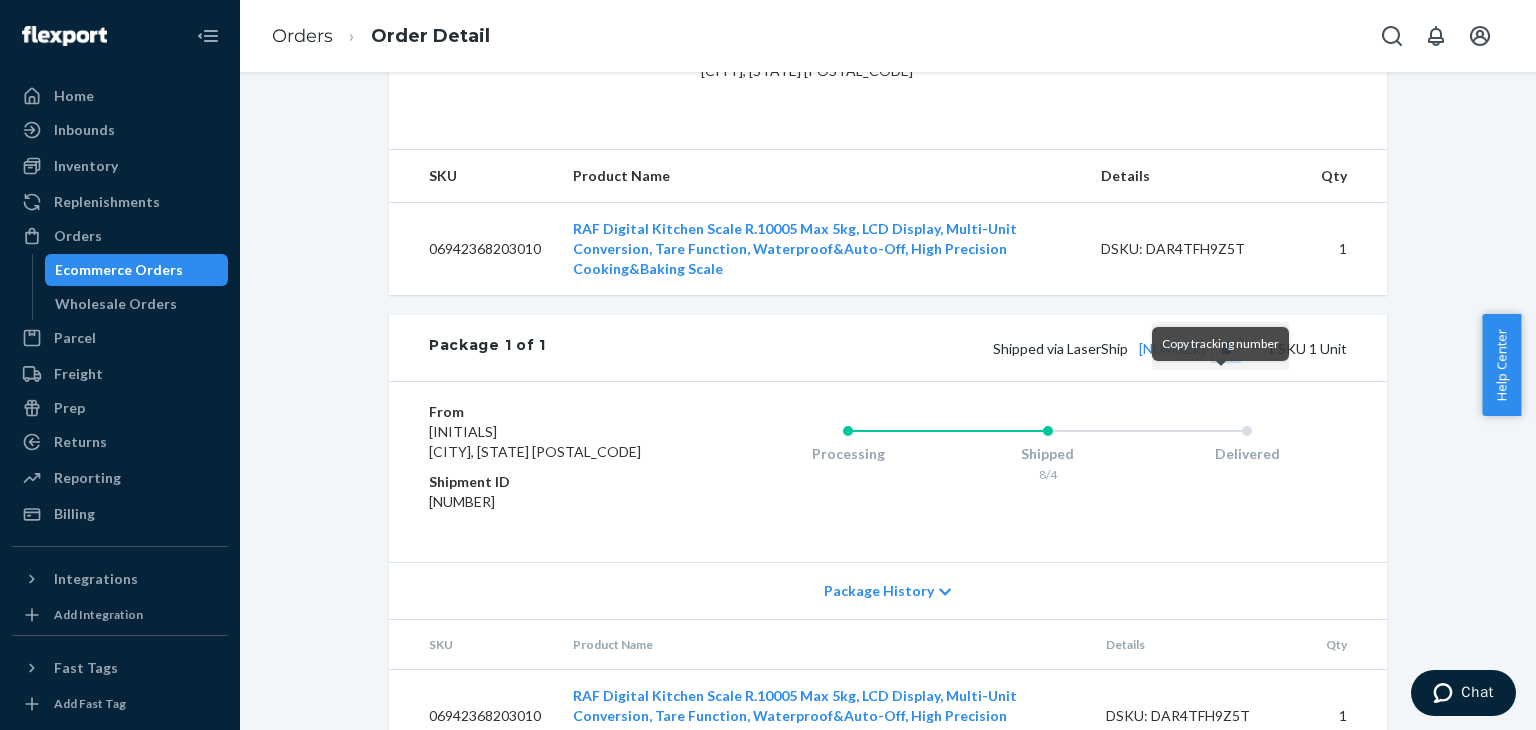 click at bounding box center [1226, 348] 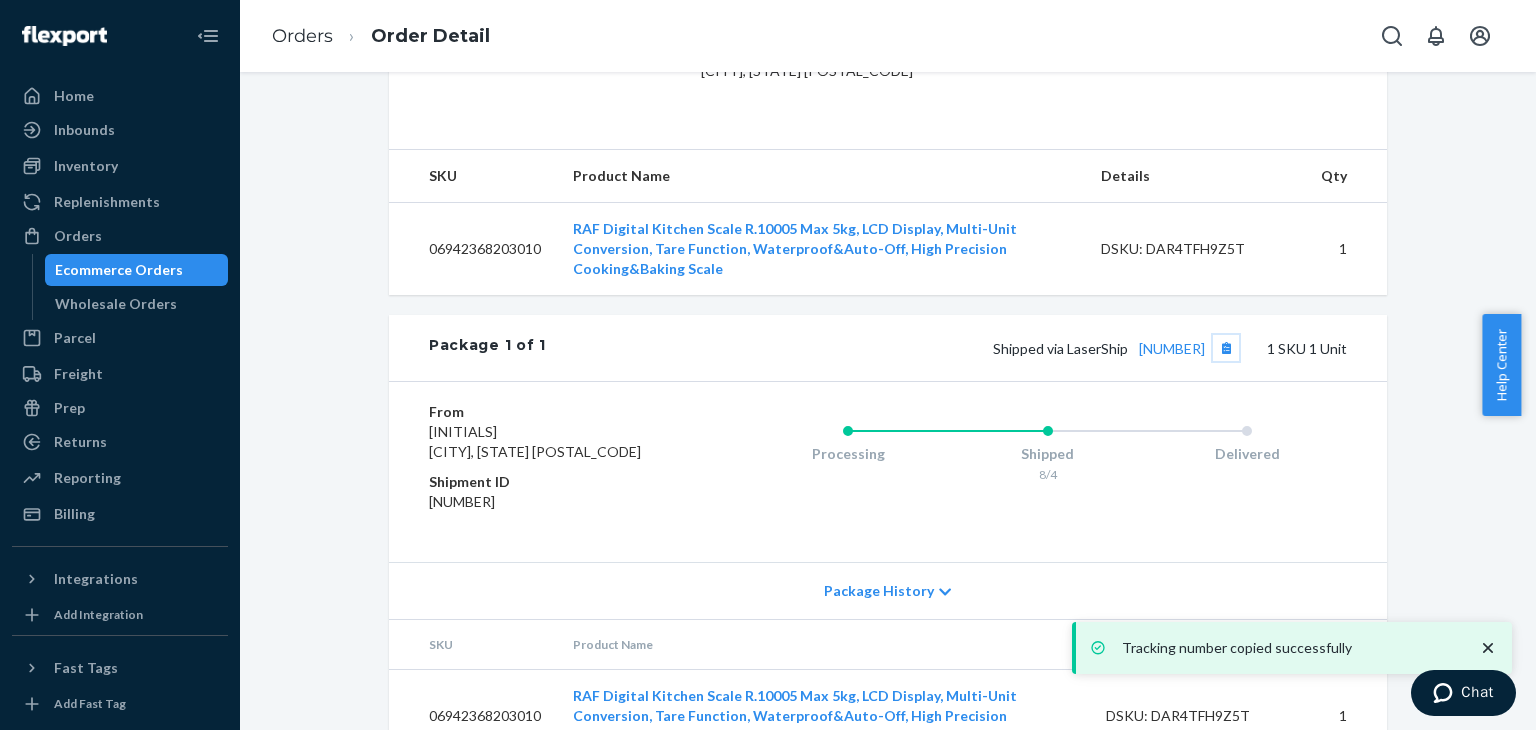 scroll, scrollTop: 500, scrollLeft: 0, axis: vertical 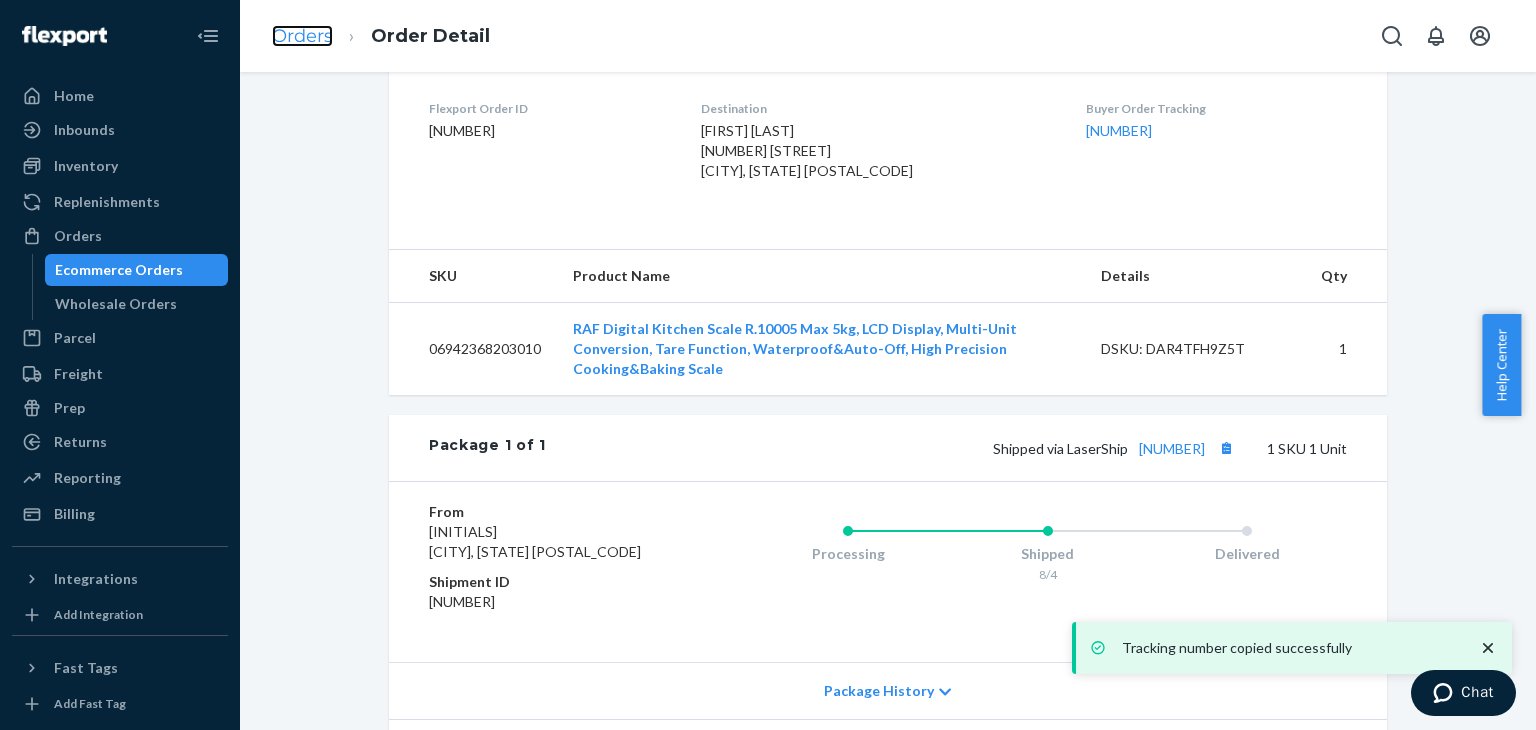 click on "Orders" at bounding box center (302, 36) 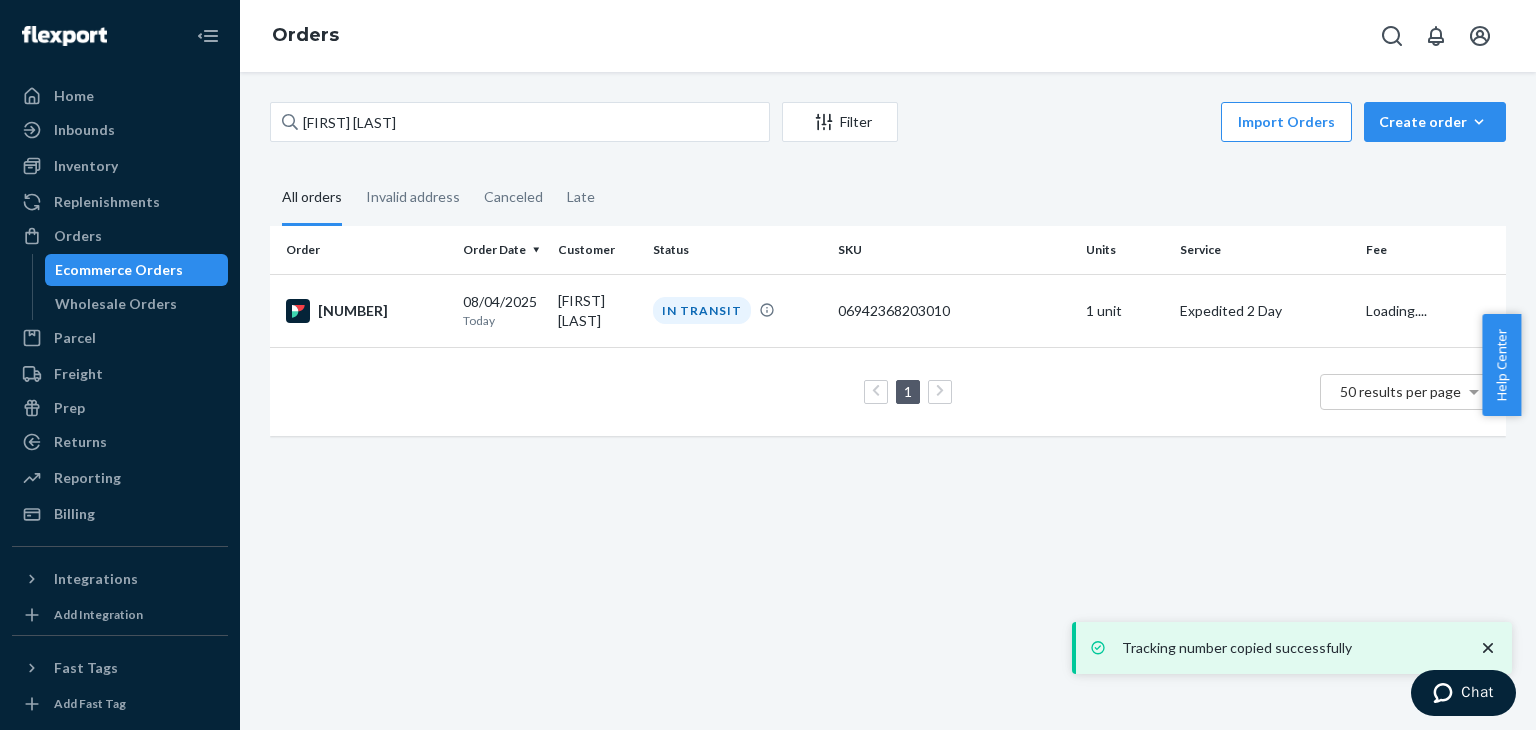 scroll, scrollTop: 0, scrollLeft: 0, axis: both 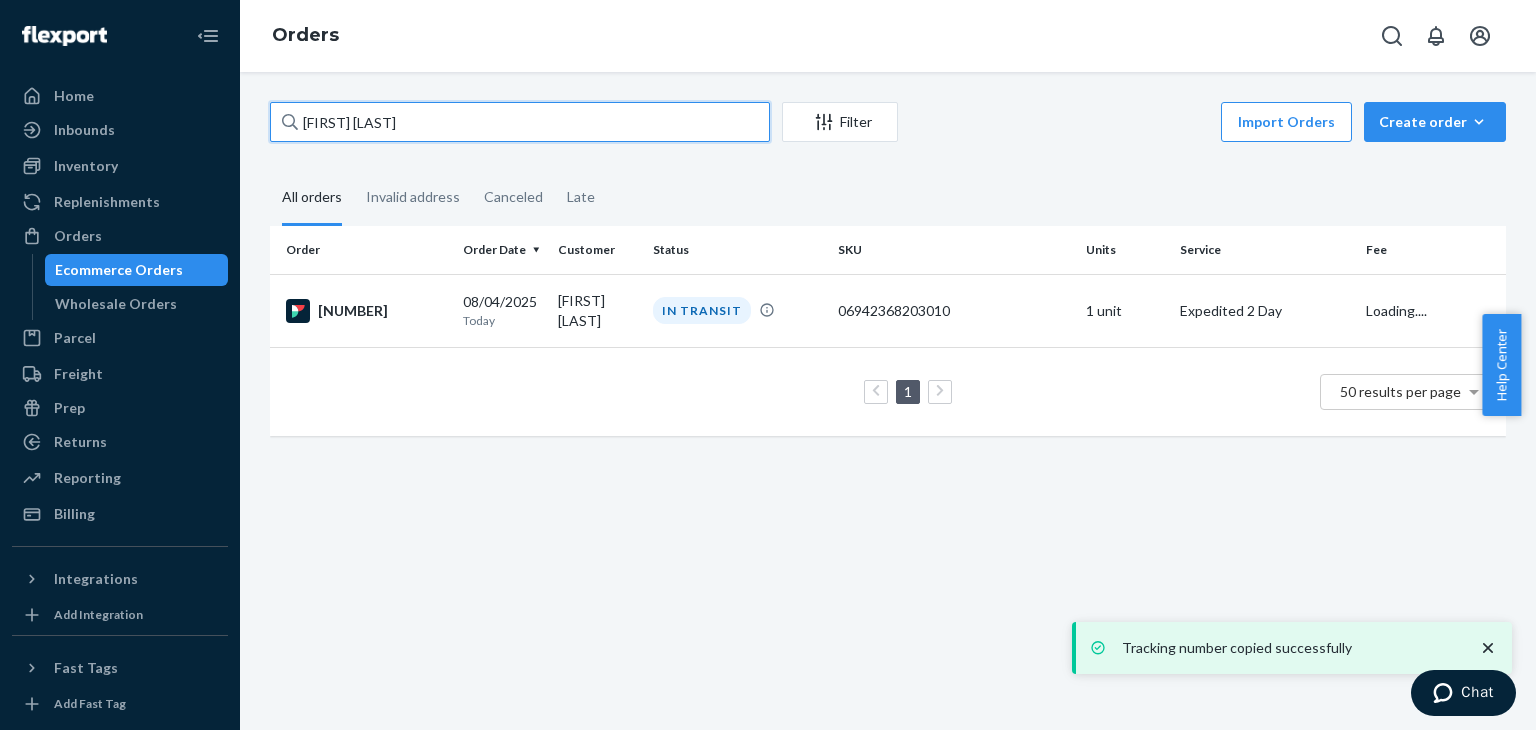 click on "[FIRST] [LAST]" at bounding box center [520, 122] 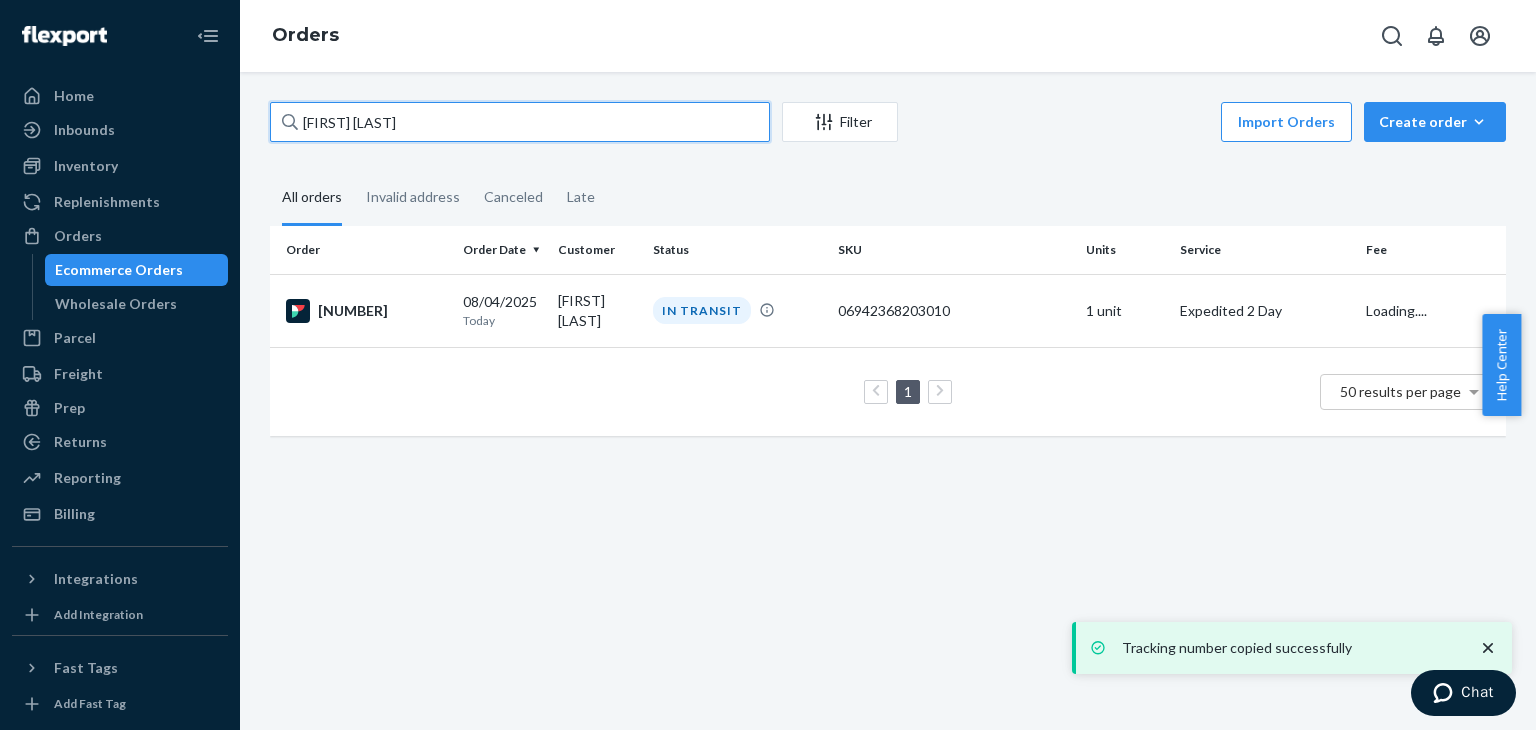 click on "[FIRST] [LAST]" at bounding box center (520, 122) 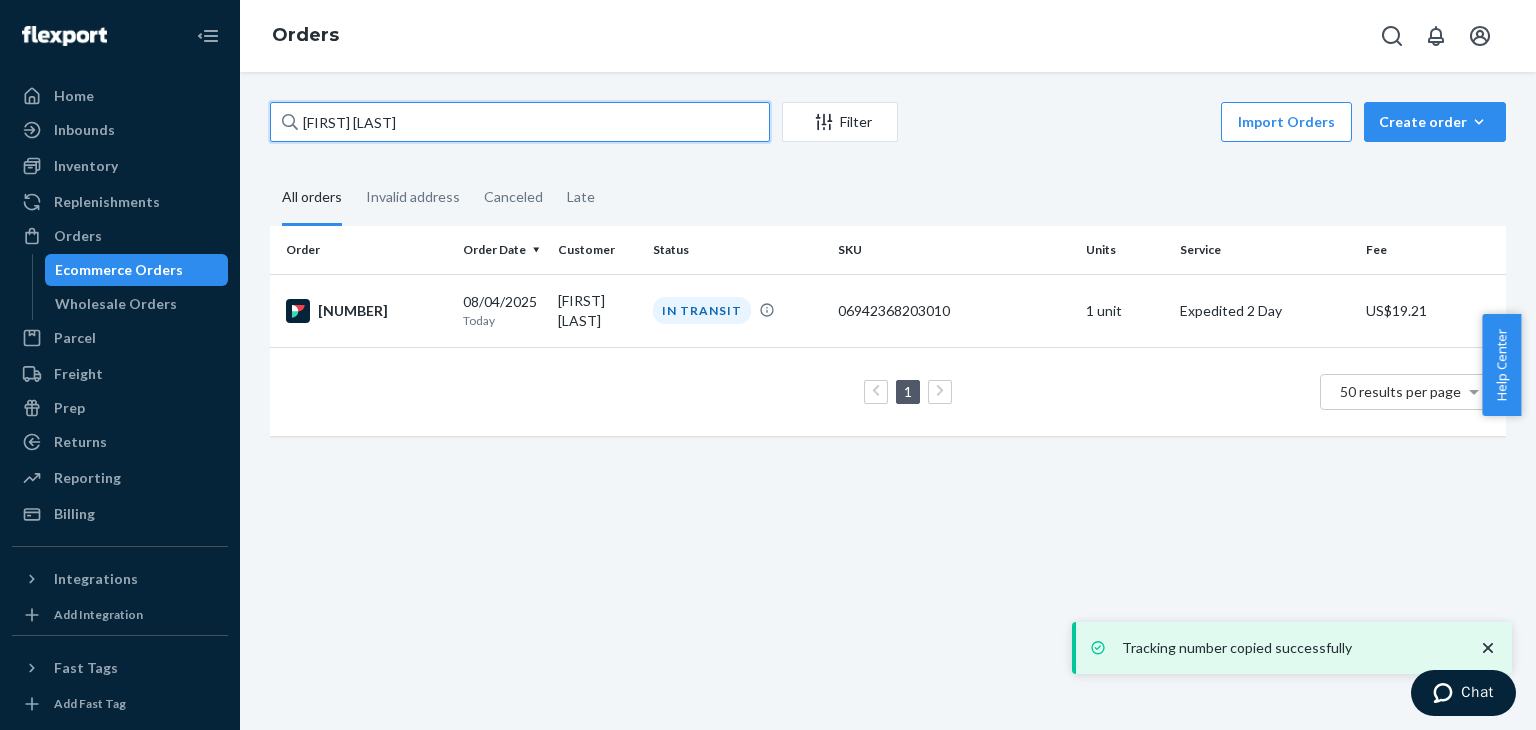 paste on "[FIRST] [LAST]" 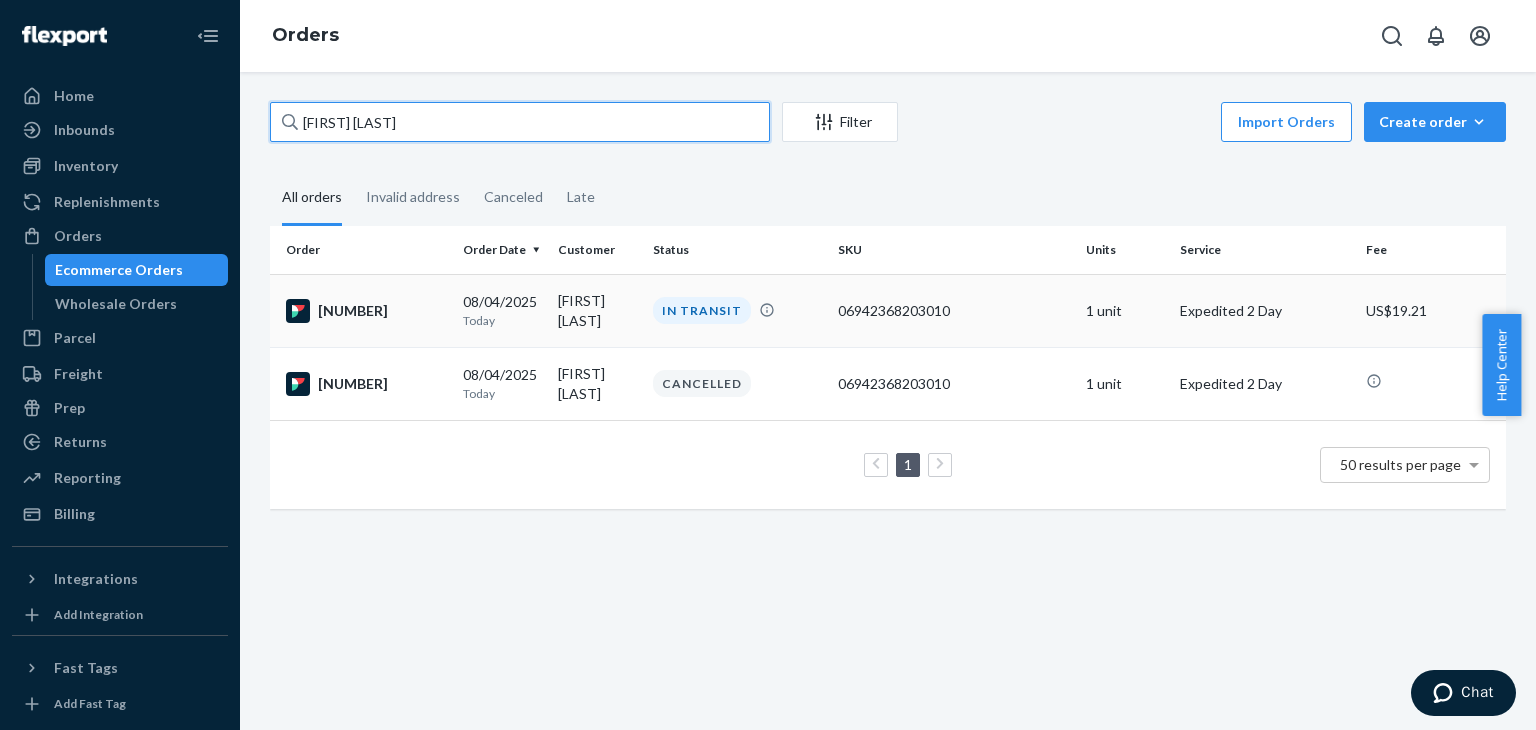 type on "[FIRST] [LAST]" 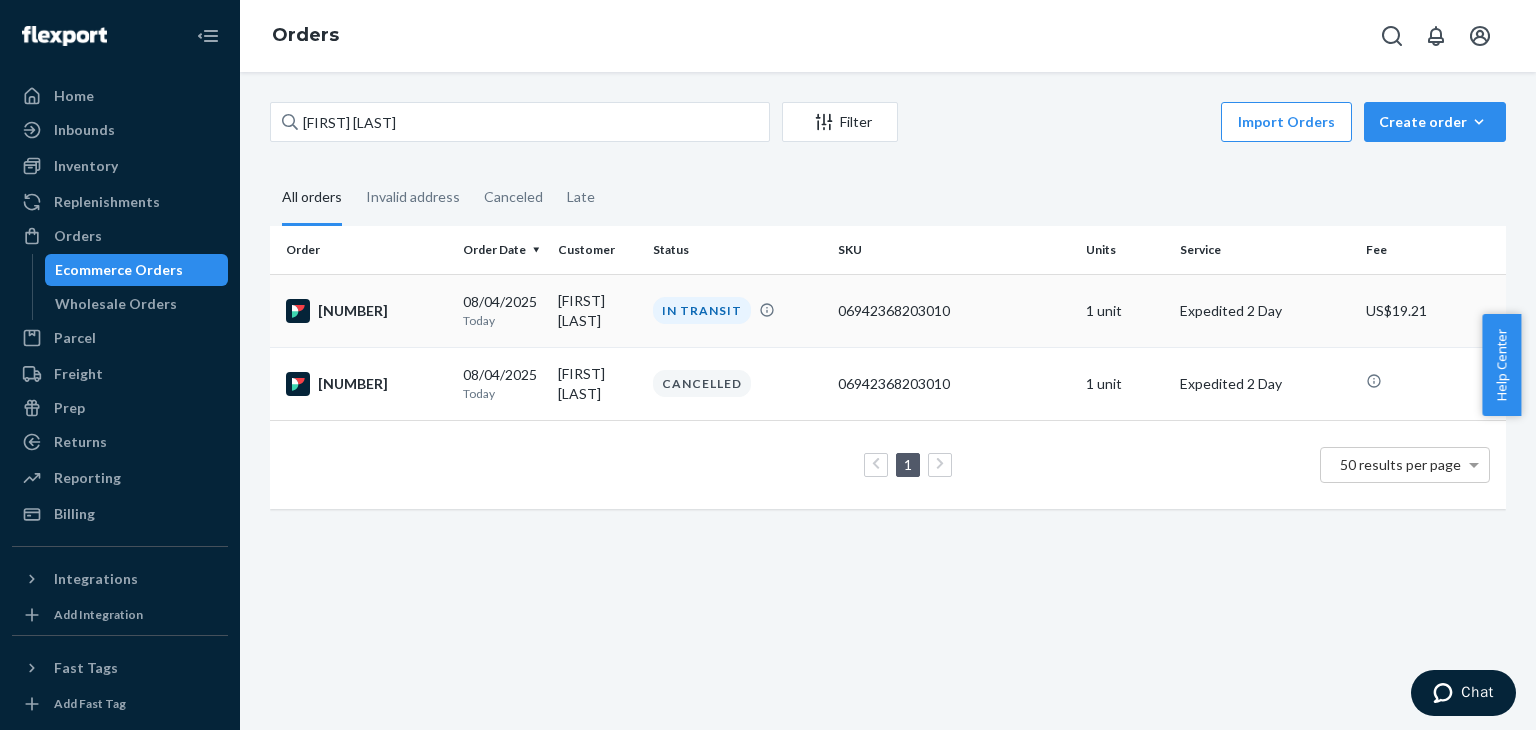click on "[NUMBER]" at bounding box center [362, 310] 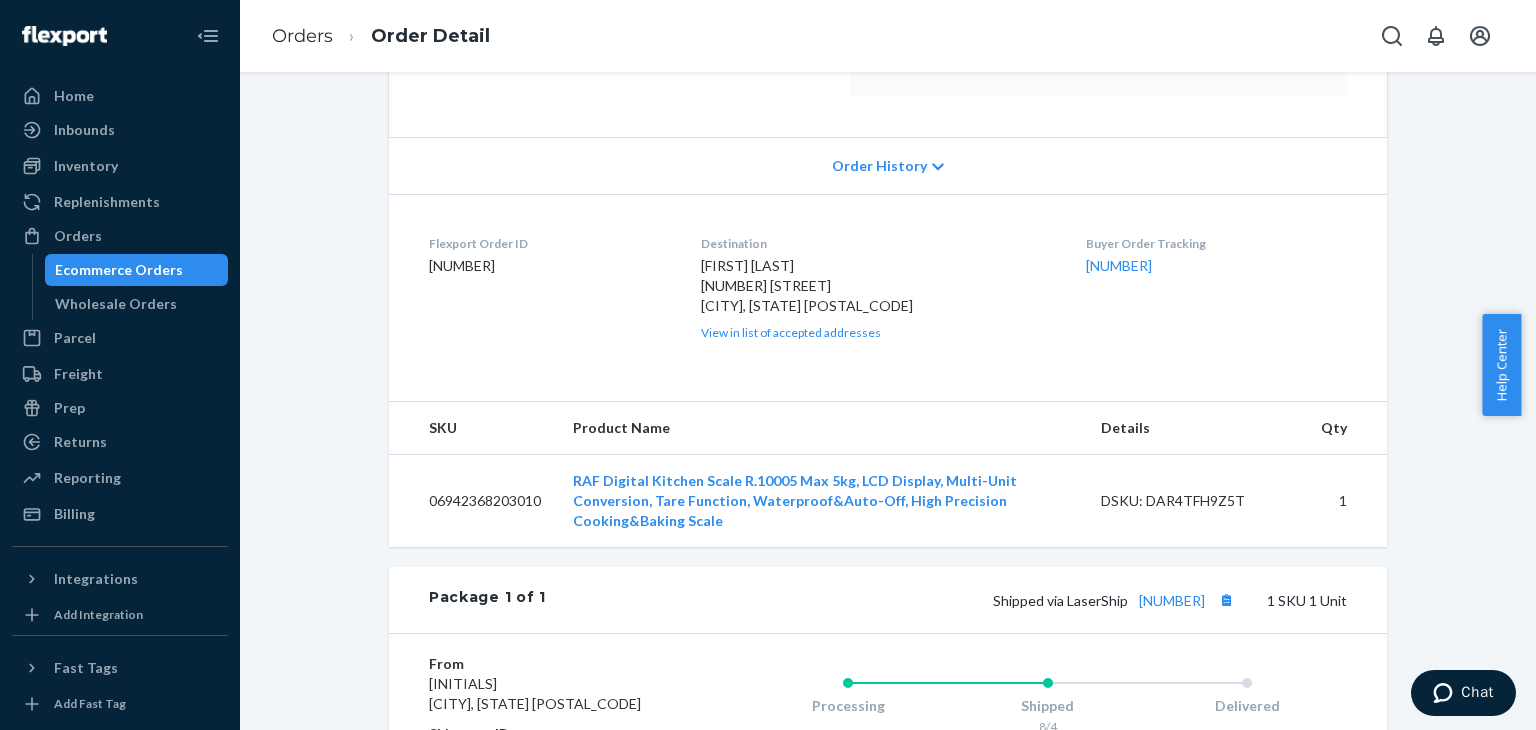 scroll, scrollTop: 400, scrollLeft: 0, axis: vertical 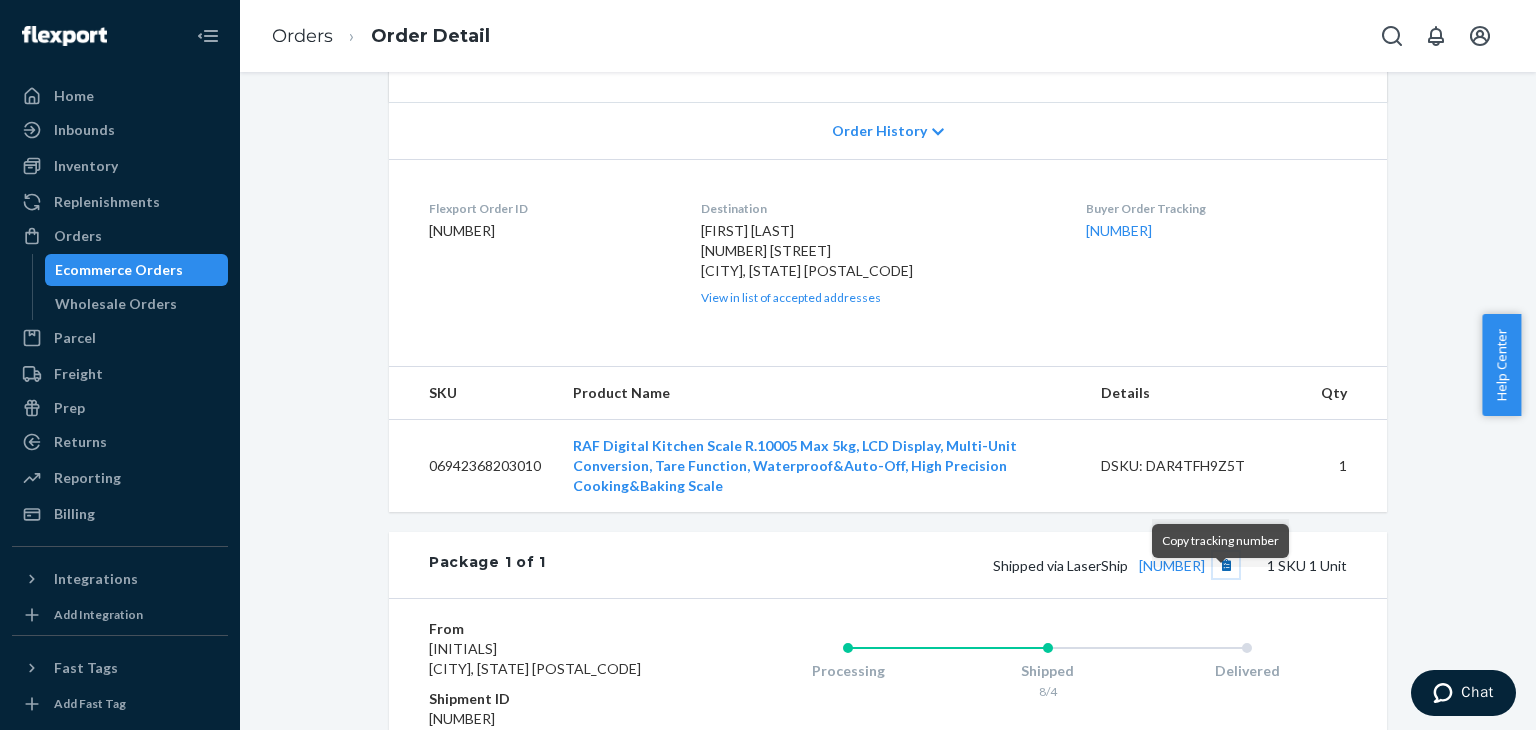 click at bounding box center [1226, 565] 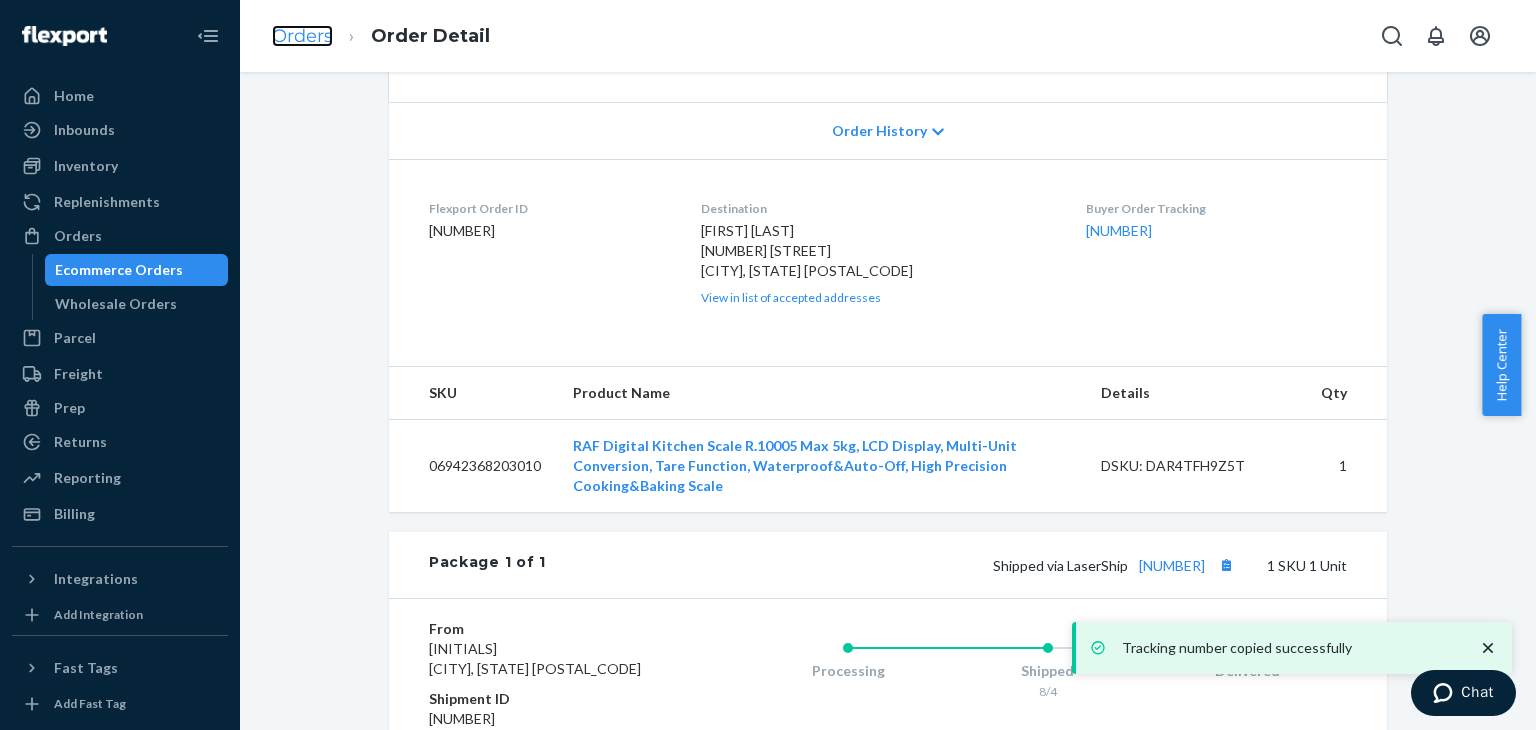 click on "Orders" at bounding box center (302, 36) 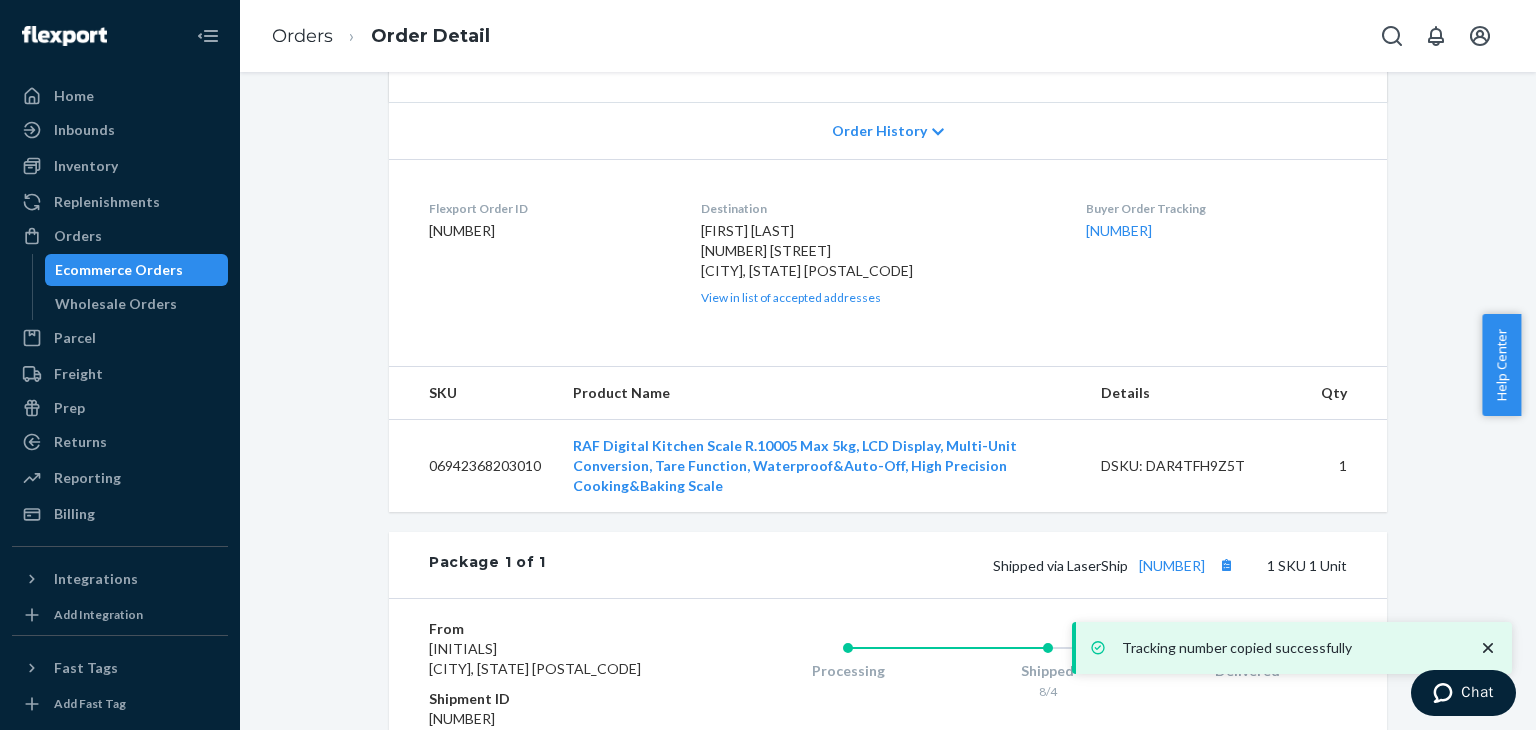 scroll, scrollTop: 0, scrollLeft: 0, axis: both 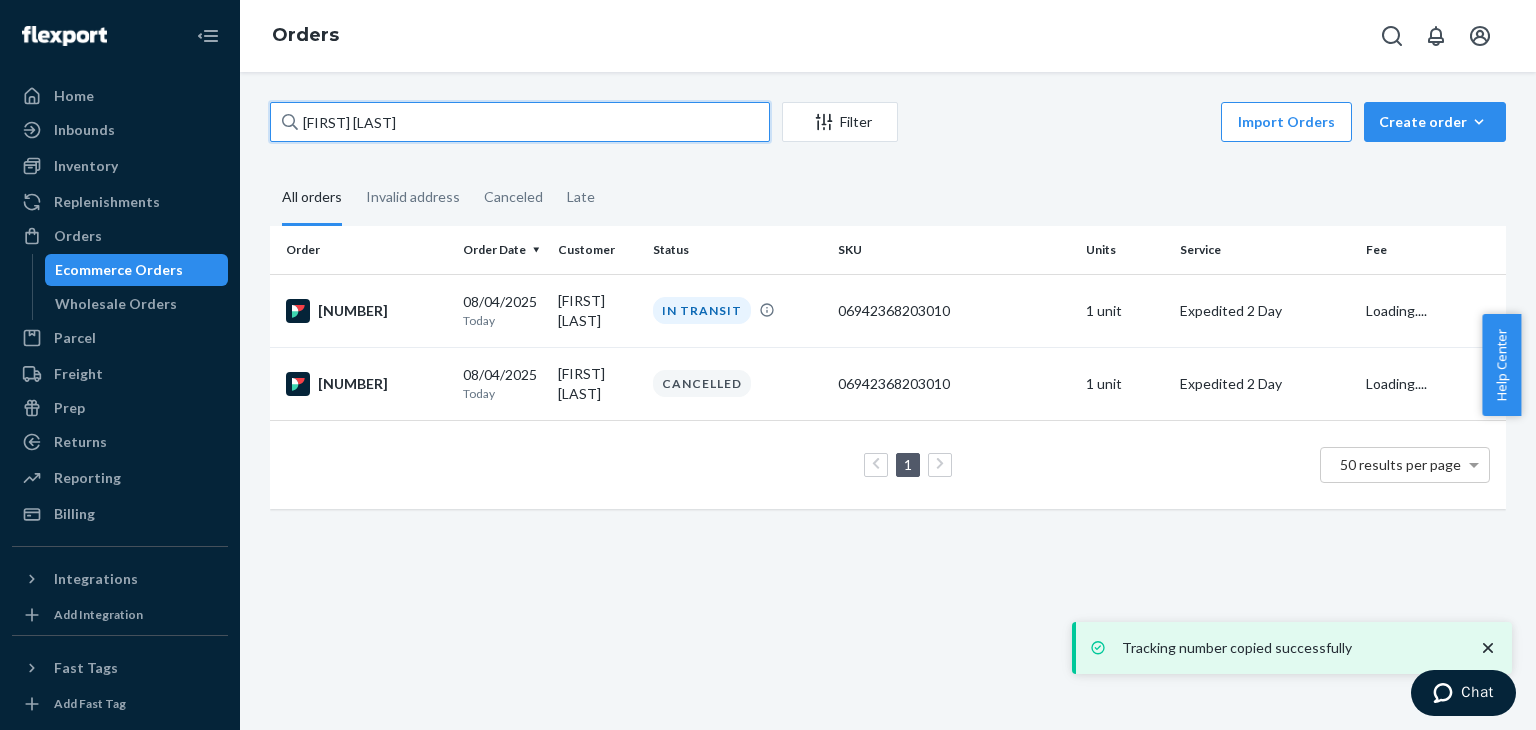 click on "[FIRST] [LAST]" at bounding box center (520, 122) 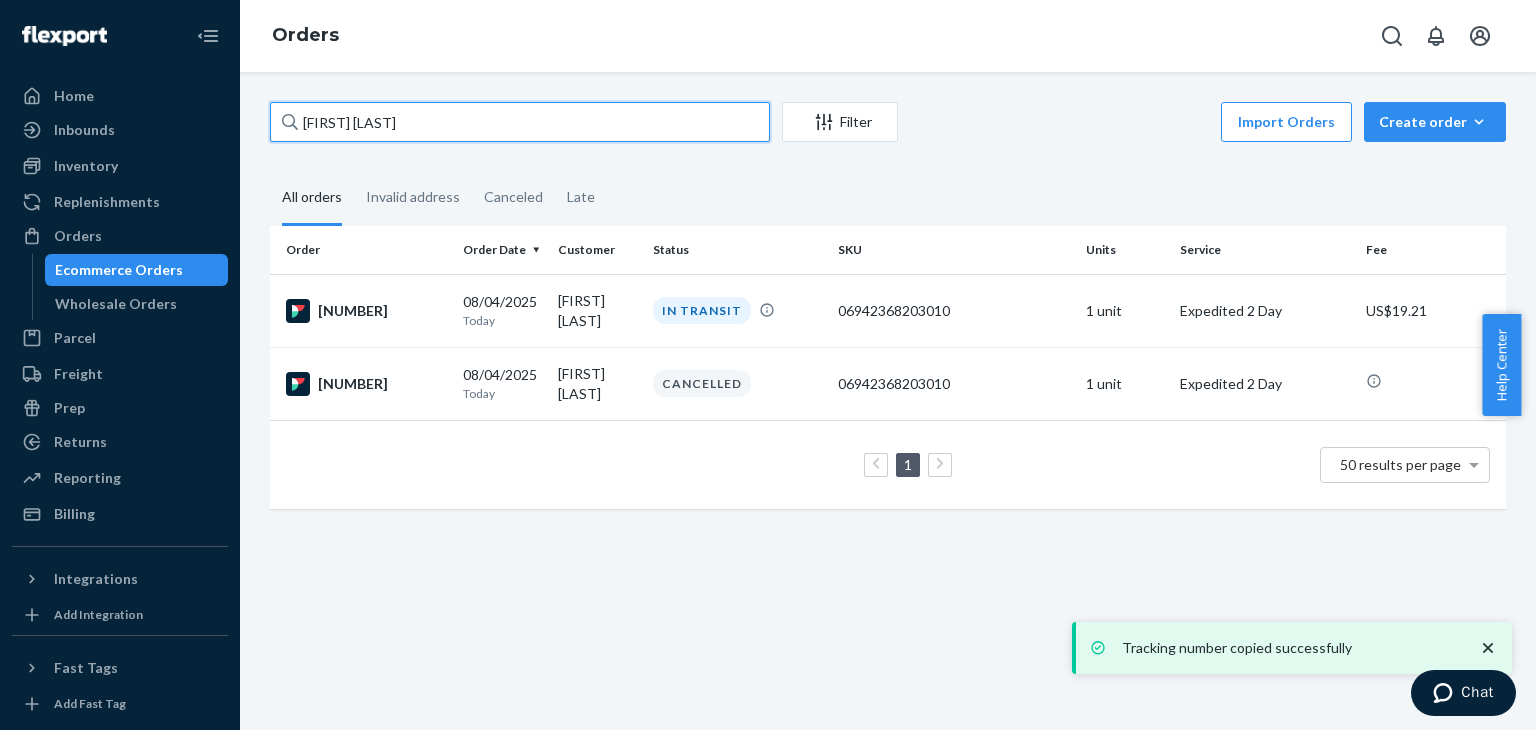 paste on "[FIRST] [LAST]" 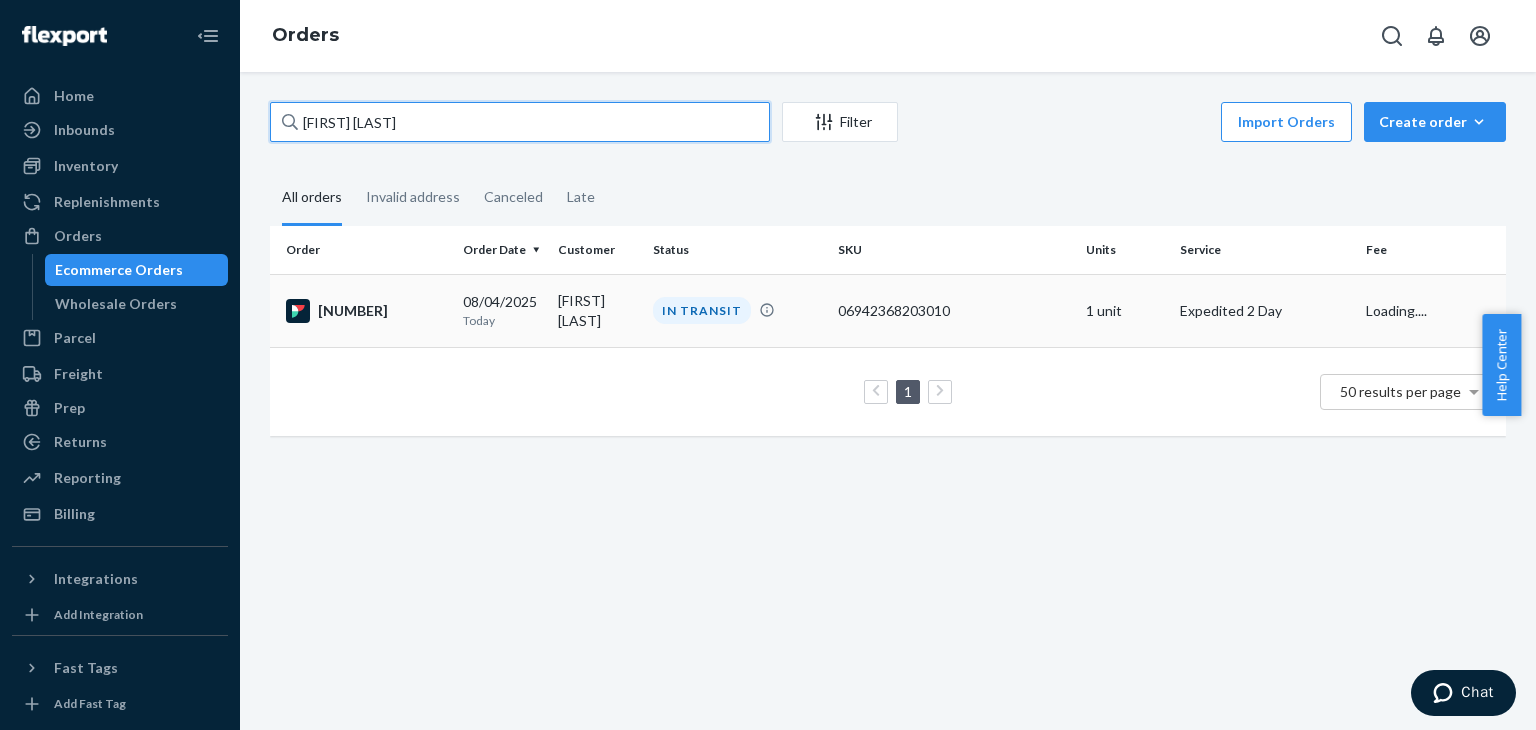 type on "[FIRST] [LAST]" 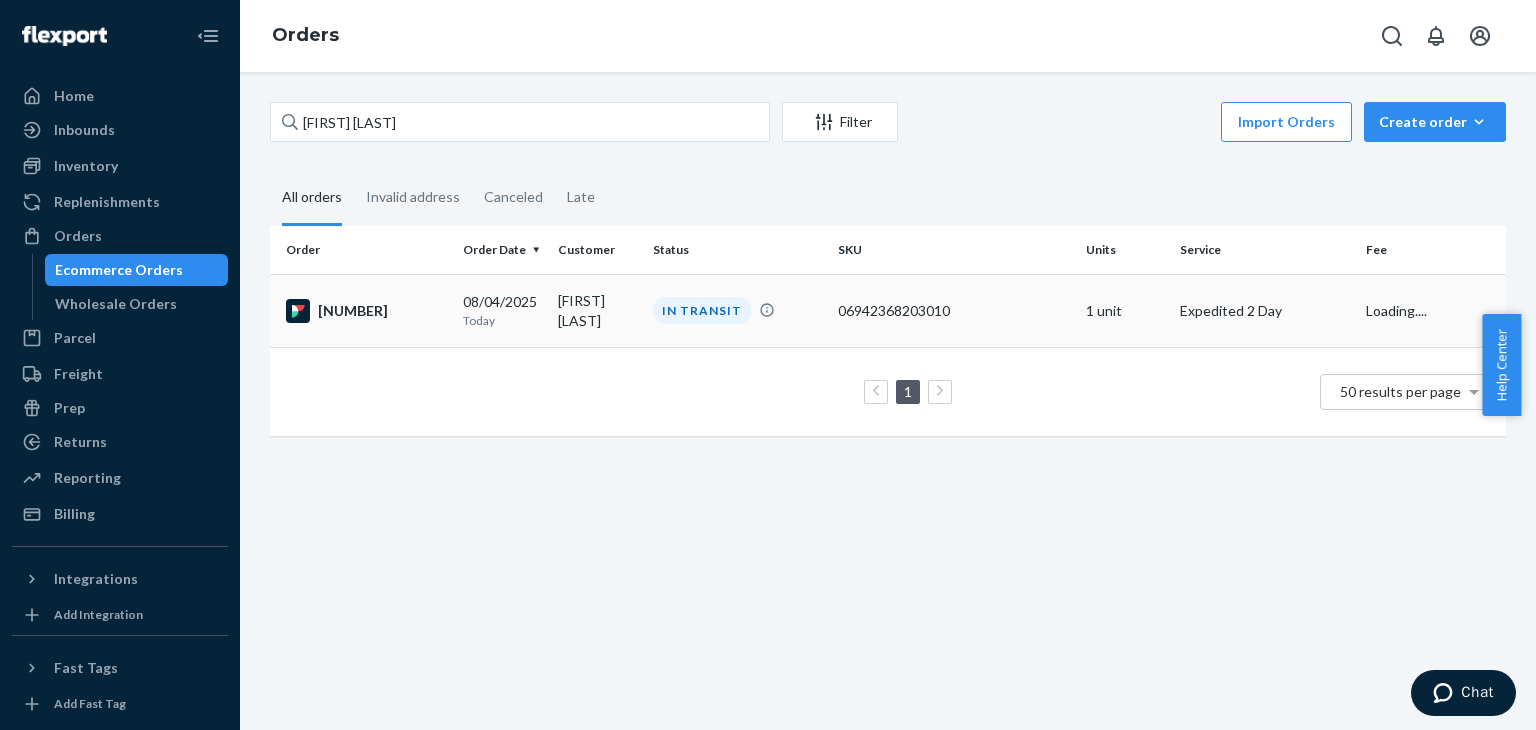 click on "[NUMBER]" at bounding box center (366, 311) 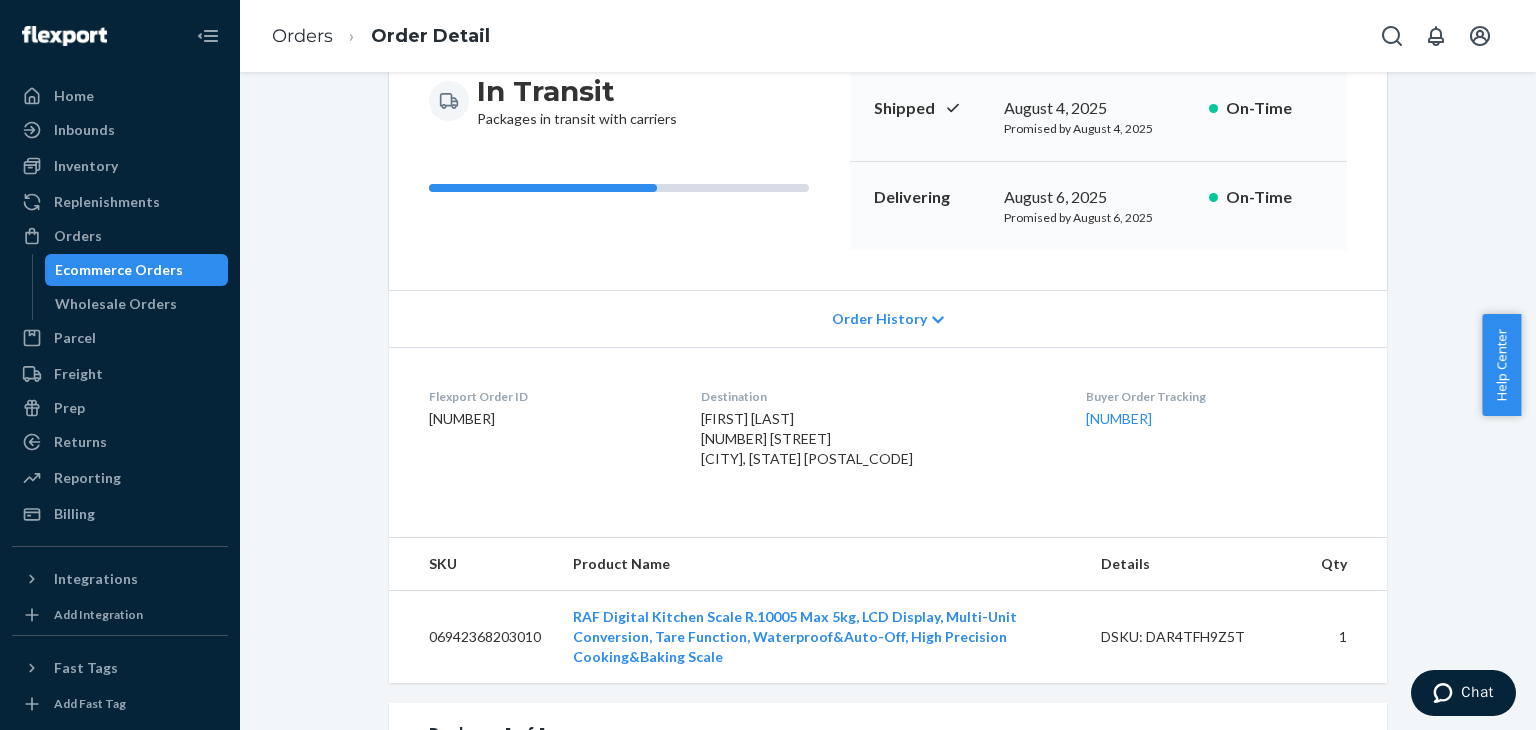 scroll, scrollTop: 300, scrollLeft: 0, axis: vertical 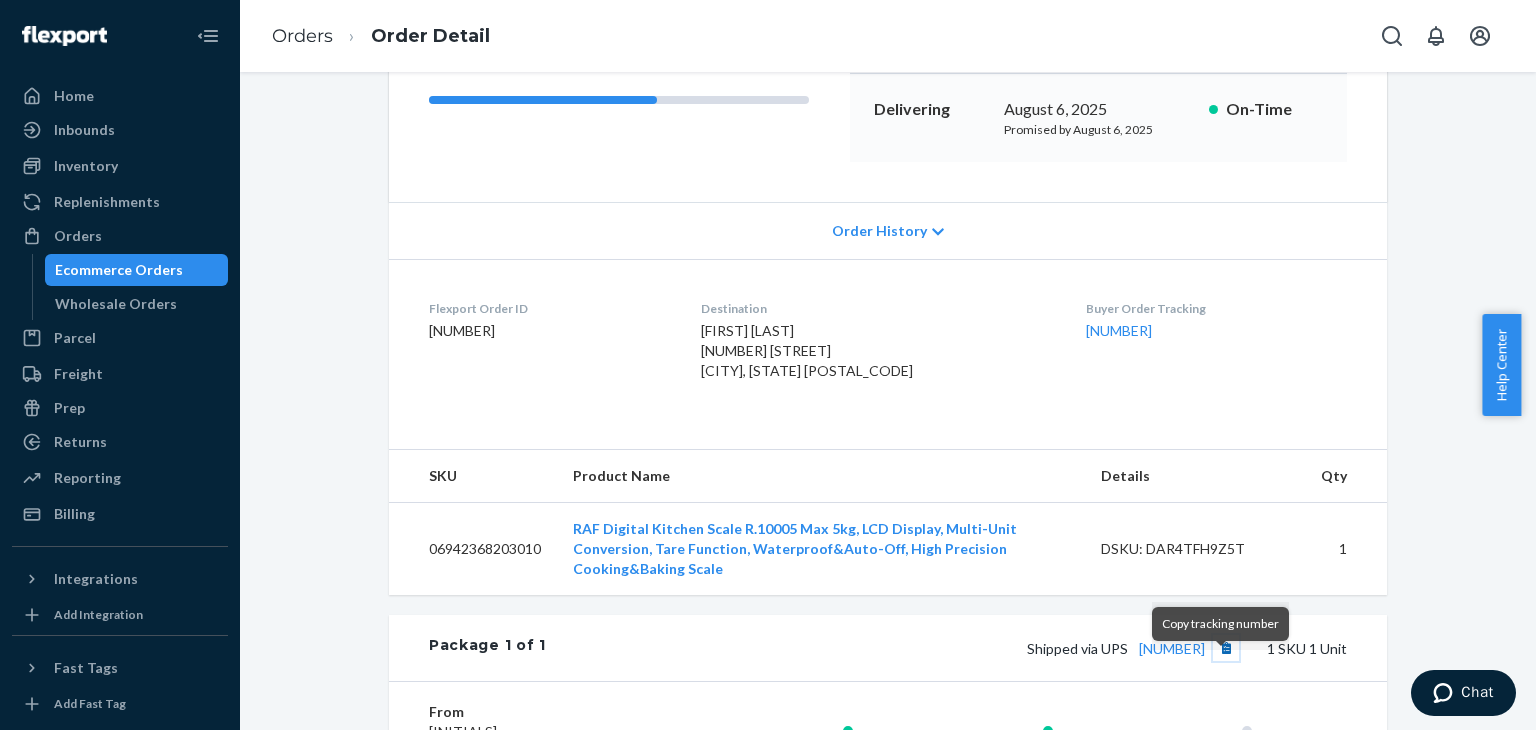 click at bounding box center (1226, 648) 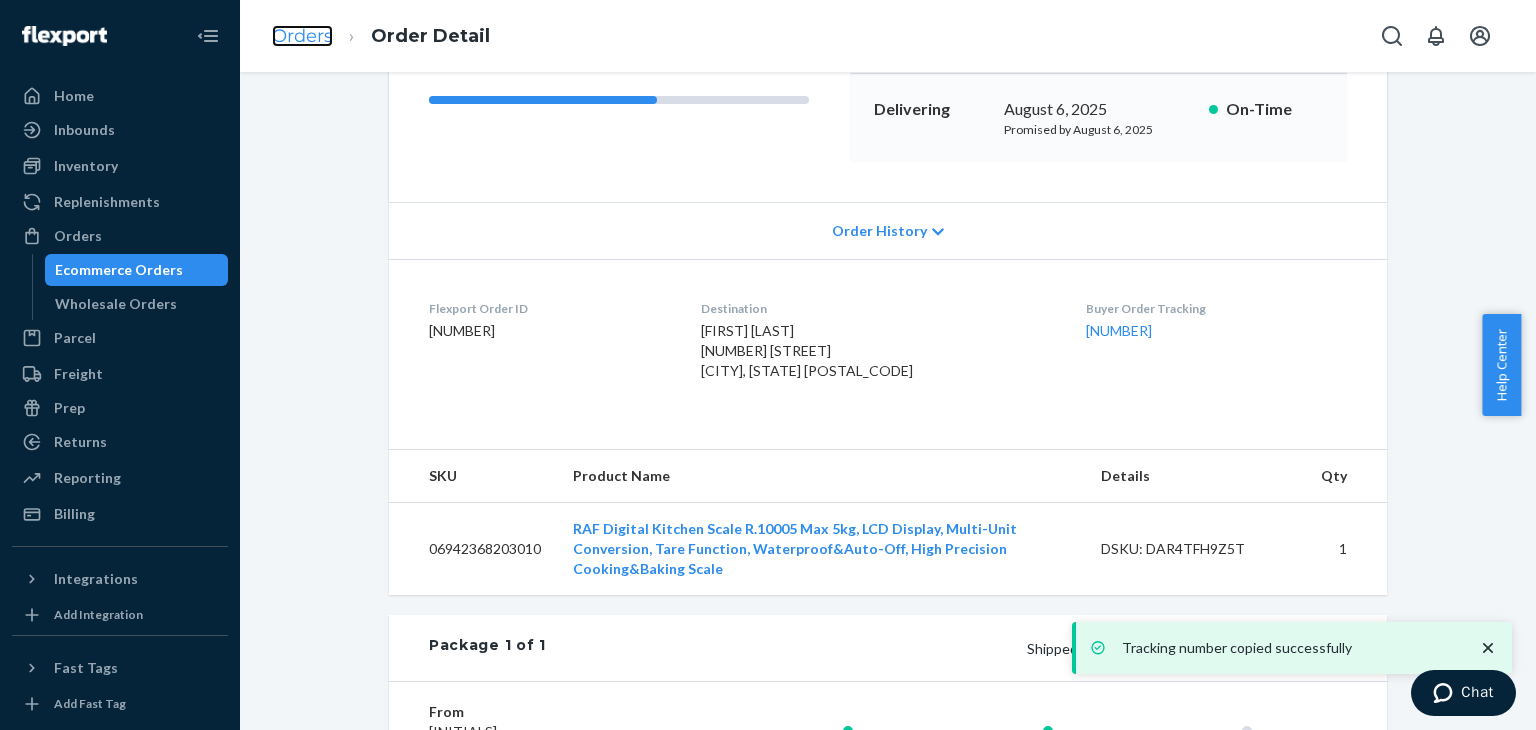 click on "Orders" at bounding box center [302, 36] 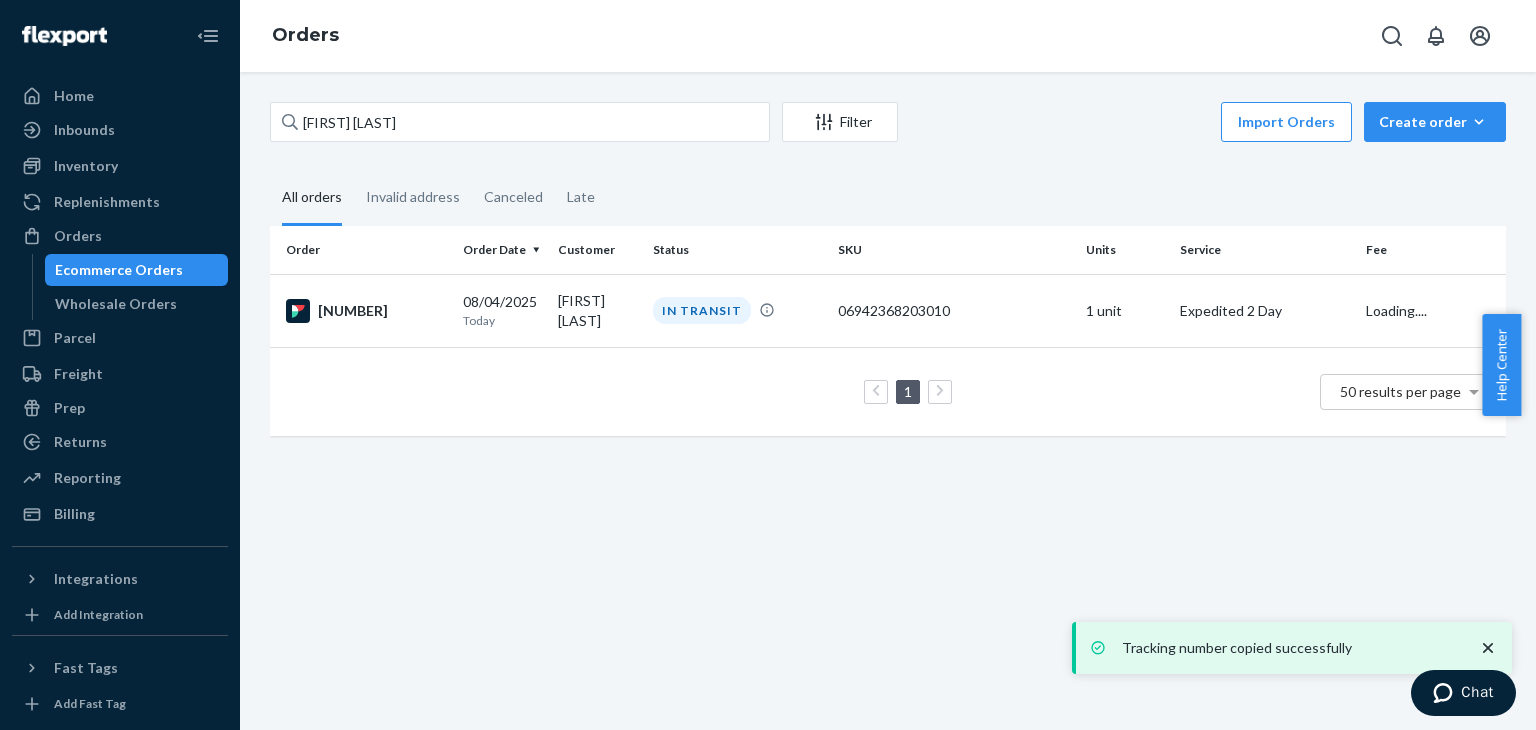 scroll, scrollTop: 0, scrollLeft: 0, axis: both 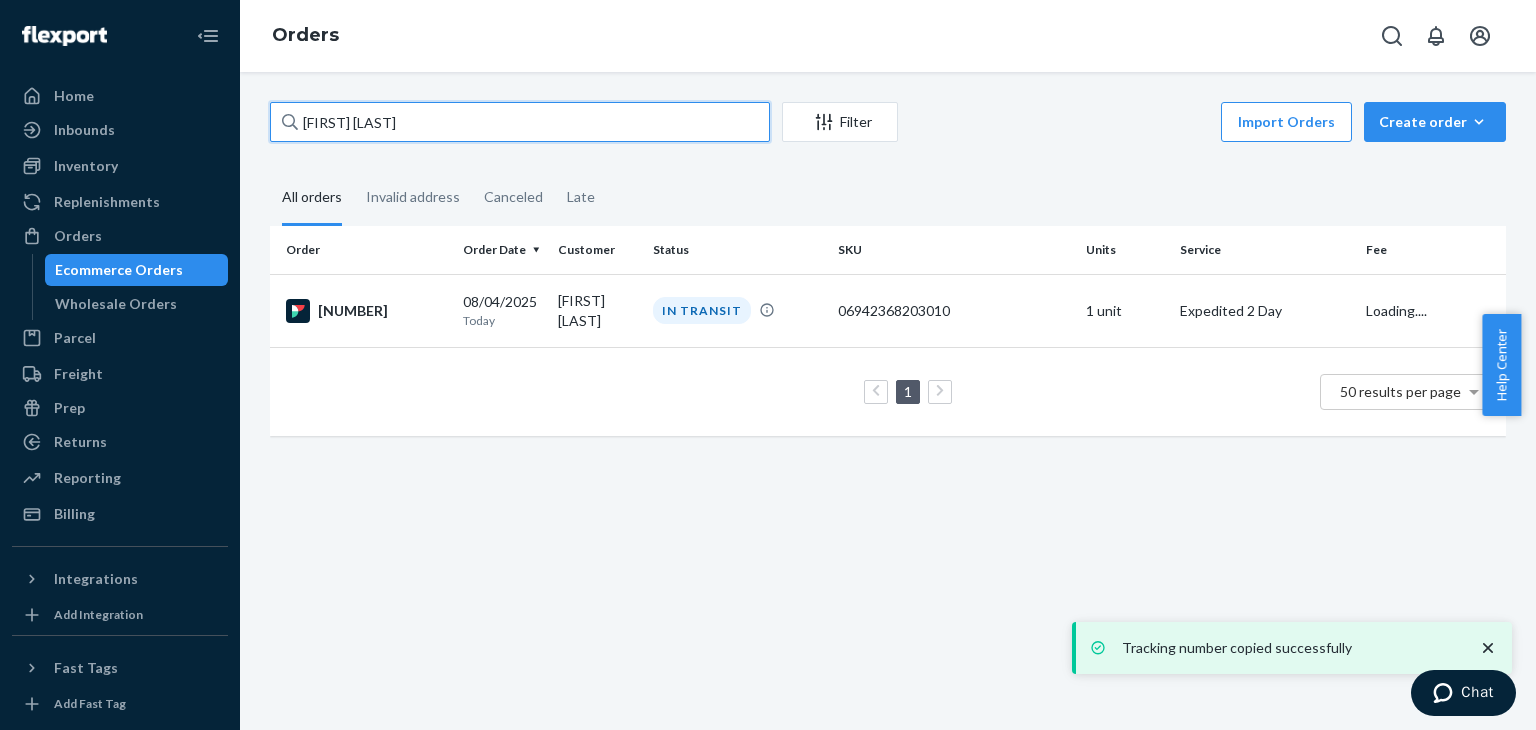 click on "[FIRST] [LAST]" at bounding box center [520, 122] 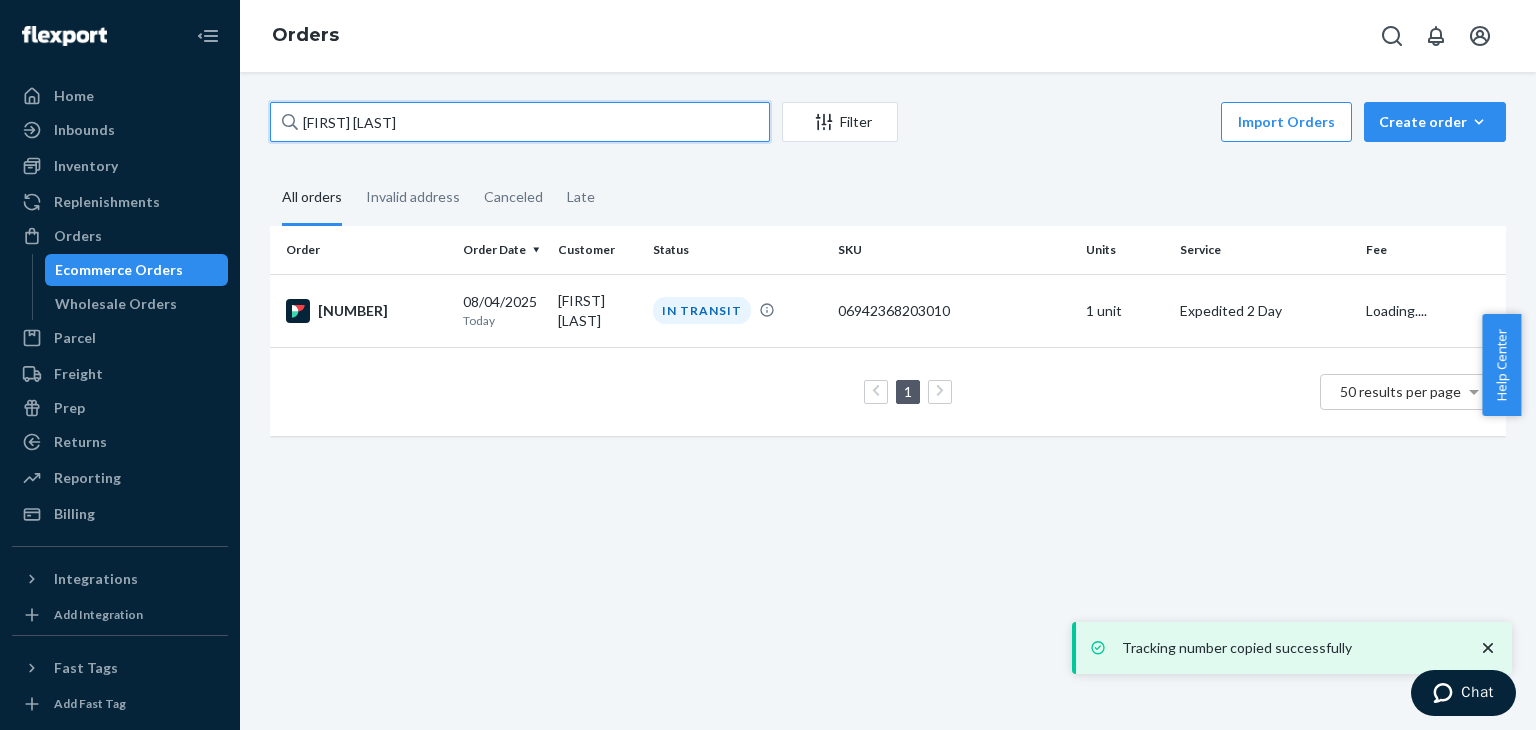click on "[FIRST] [LAST]" at bounding box center (520, 122) 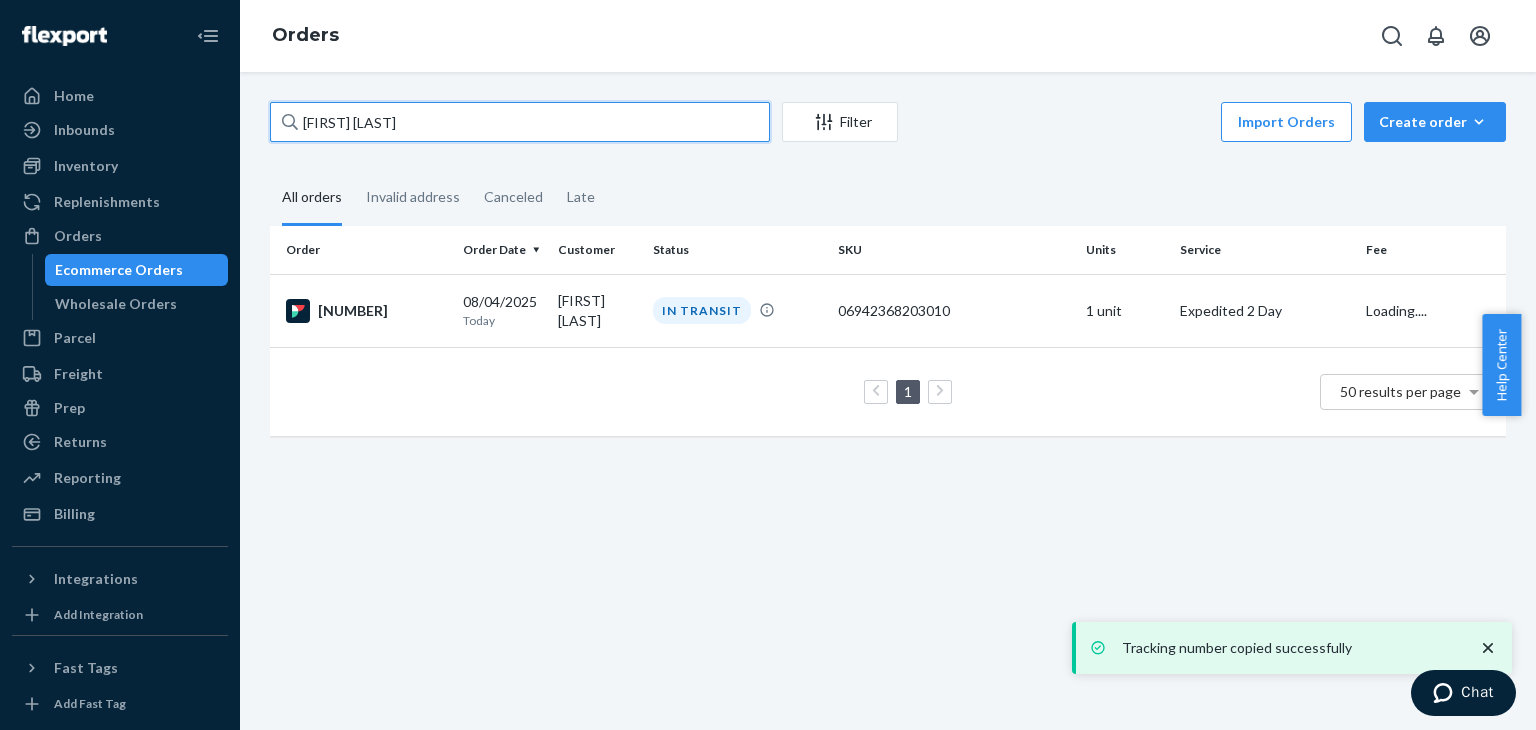 click on "[FIRST] [LAST]" at bounding box center [520, 122] 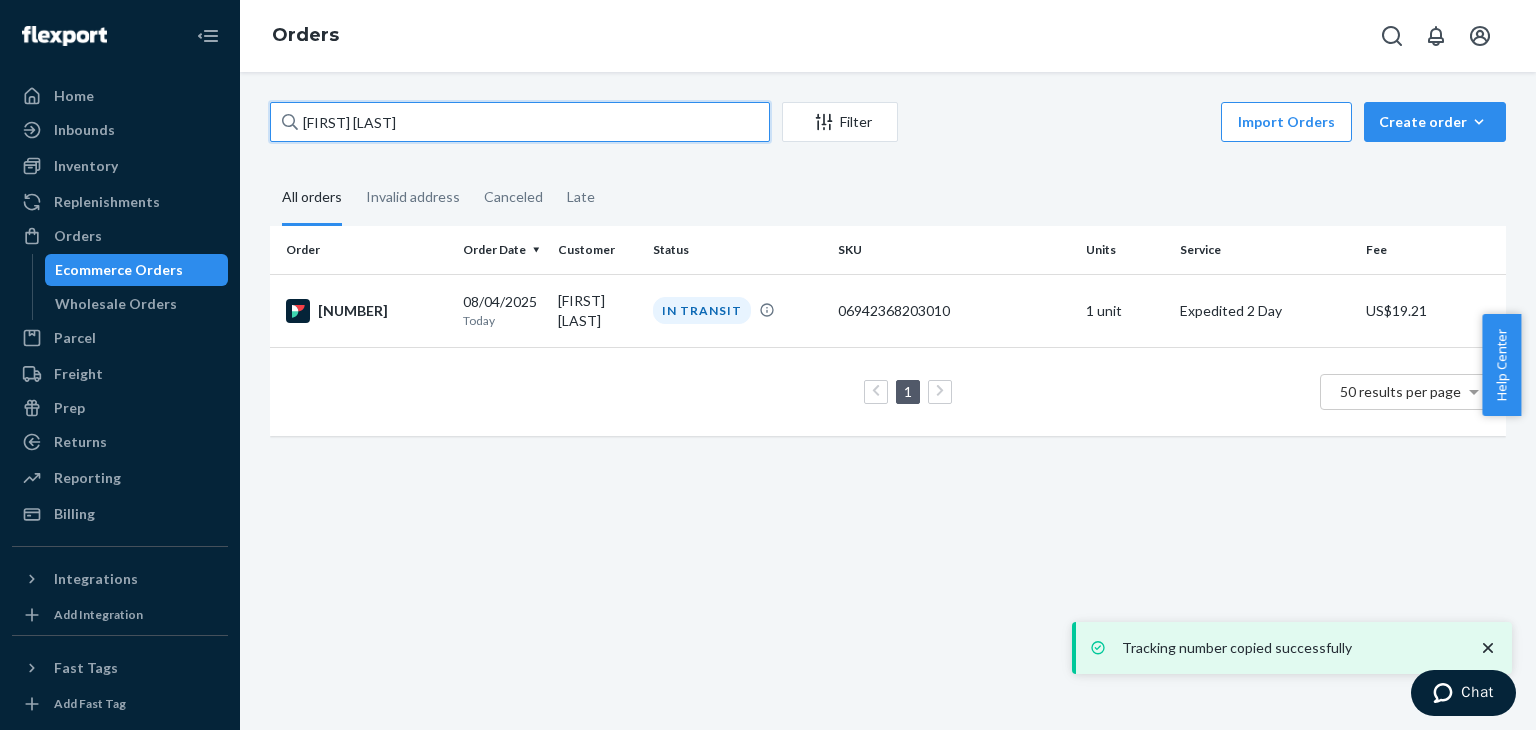 paste on "[FIRST] [LAST]" 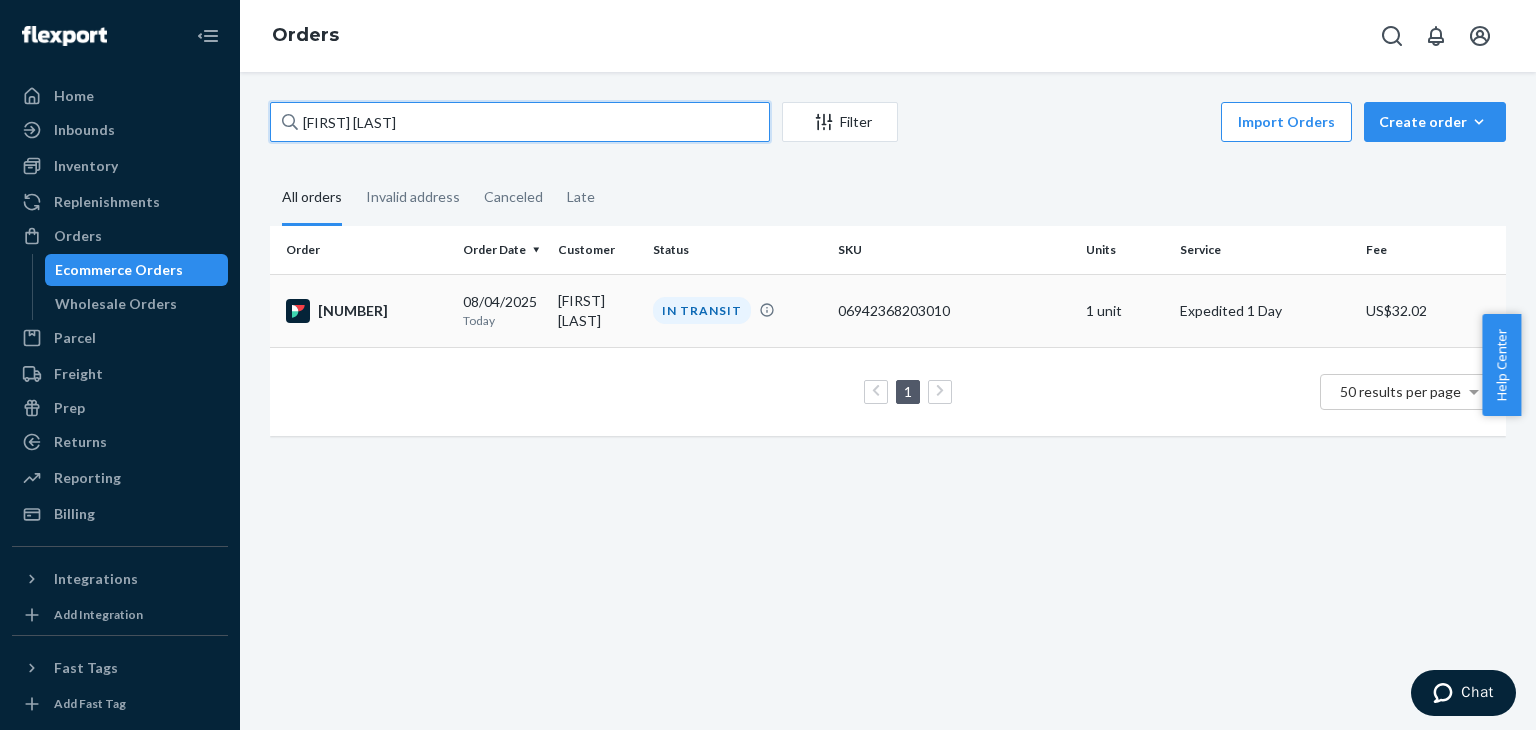 type on "[FIRST] [LAST]" 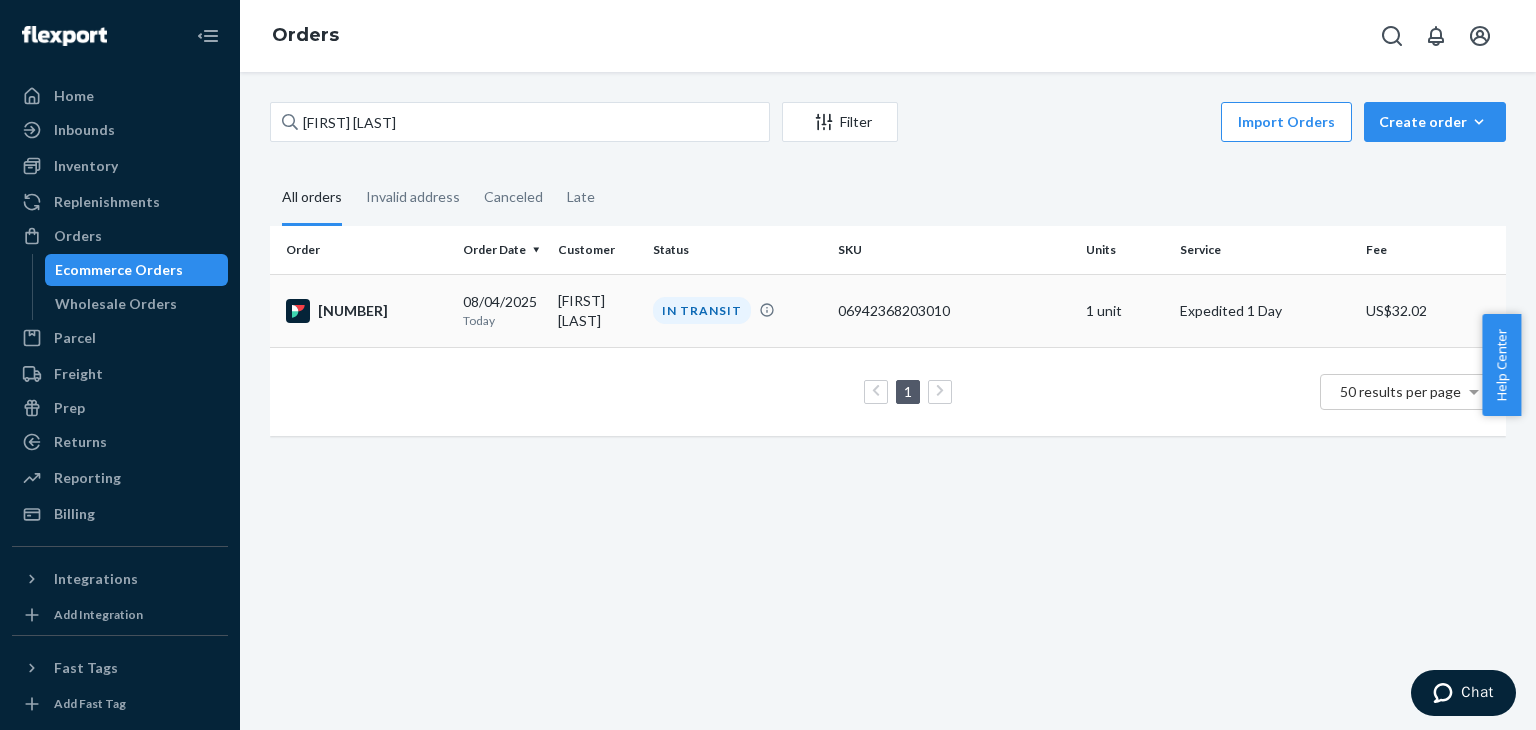click on "[NUMBER]" at bounding box center (366, 311) 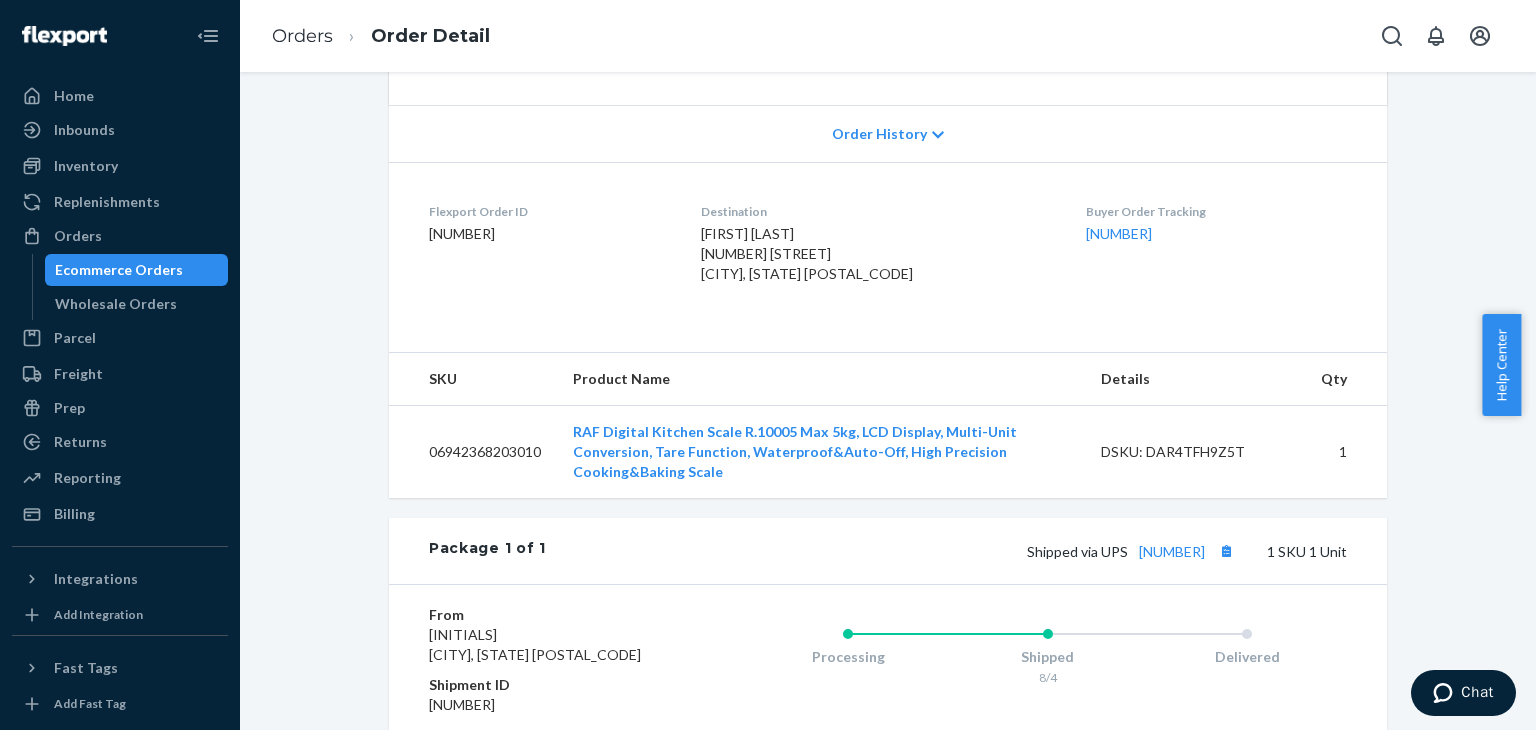 scroll, scrollTop: 400, scrollLeft: 0, axis: vertical 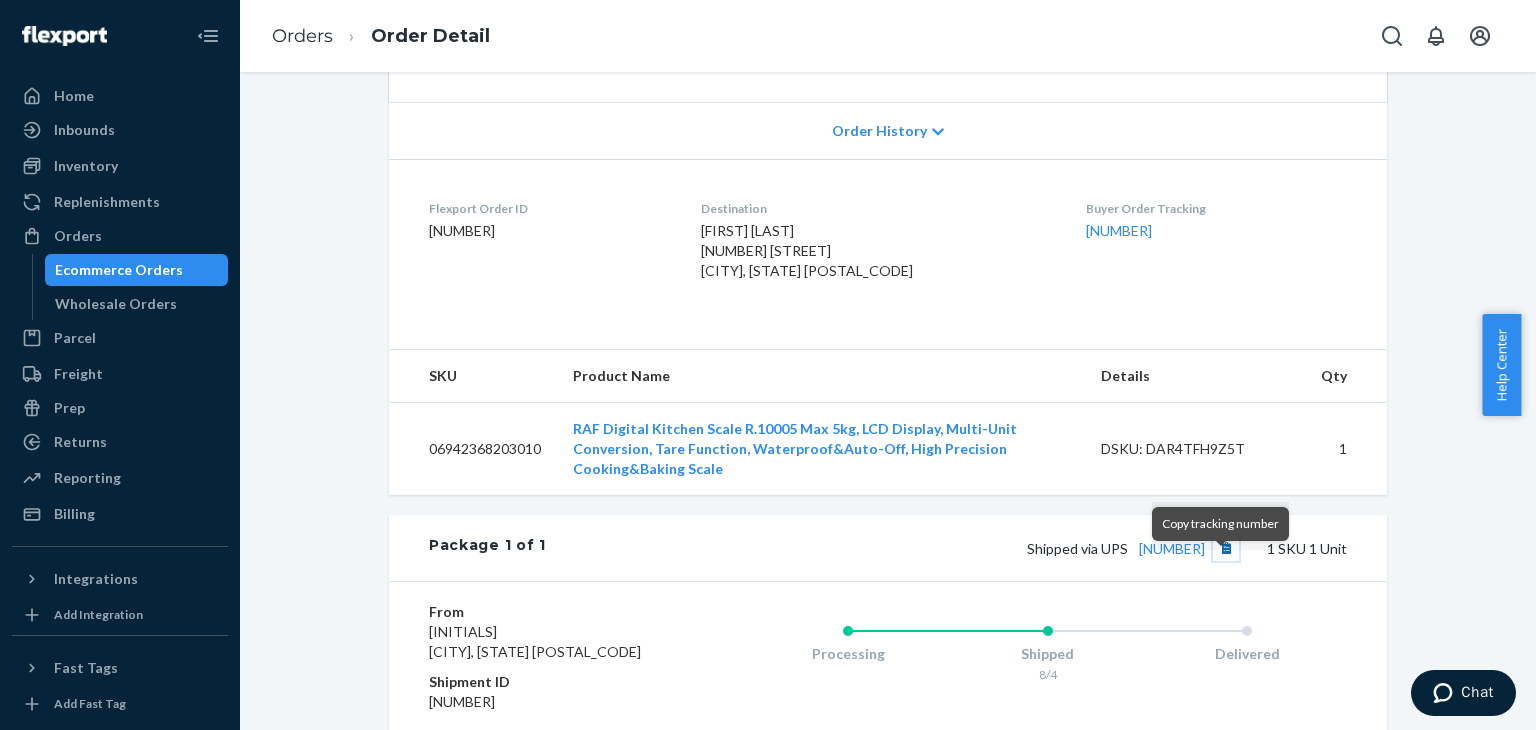 click at bounding box center (1226, 548) 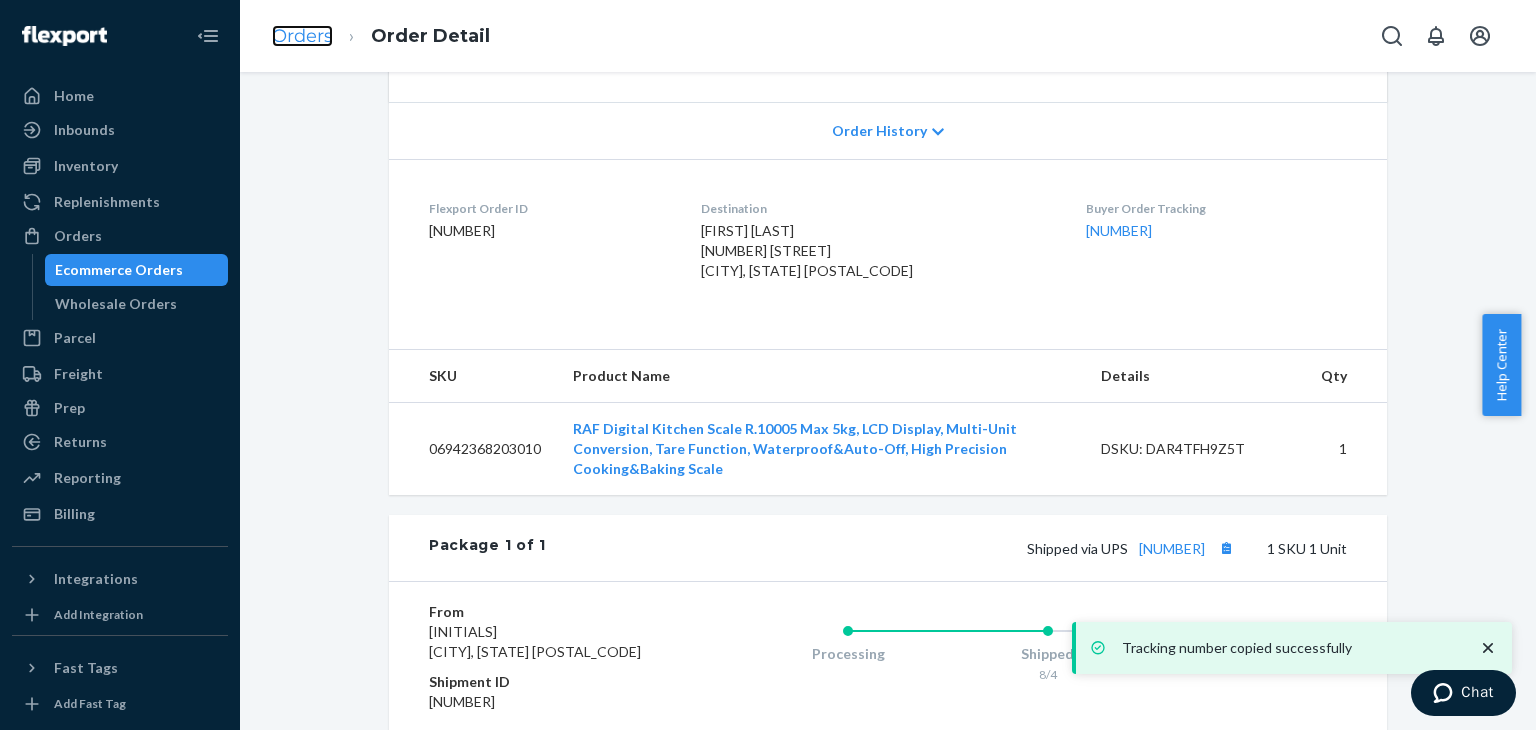 click on "Orders" at bounding box center [302, 36] 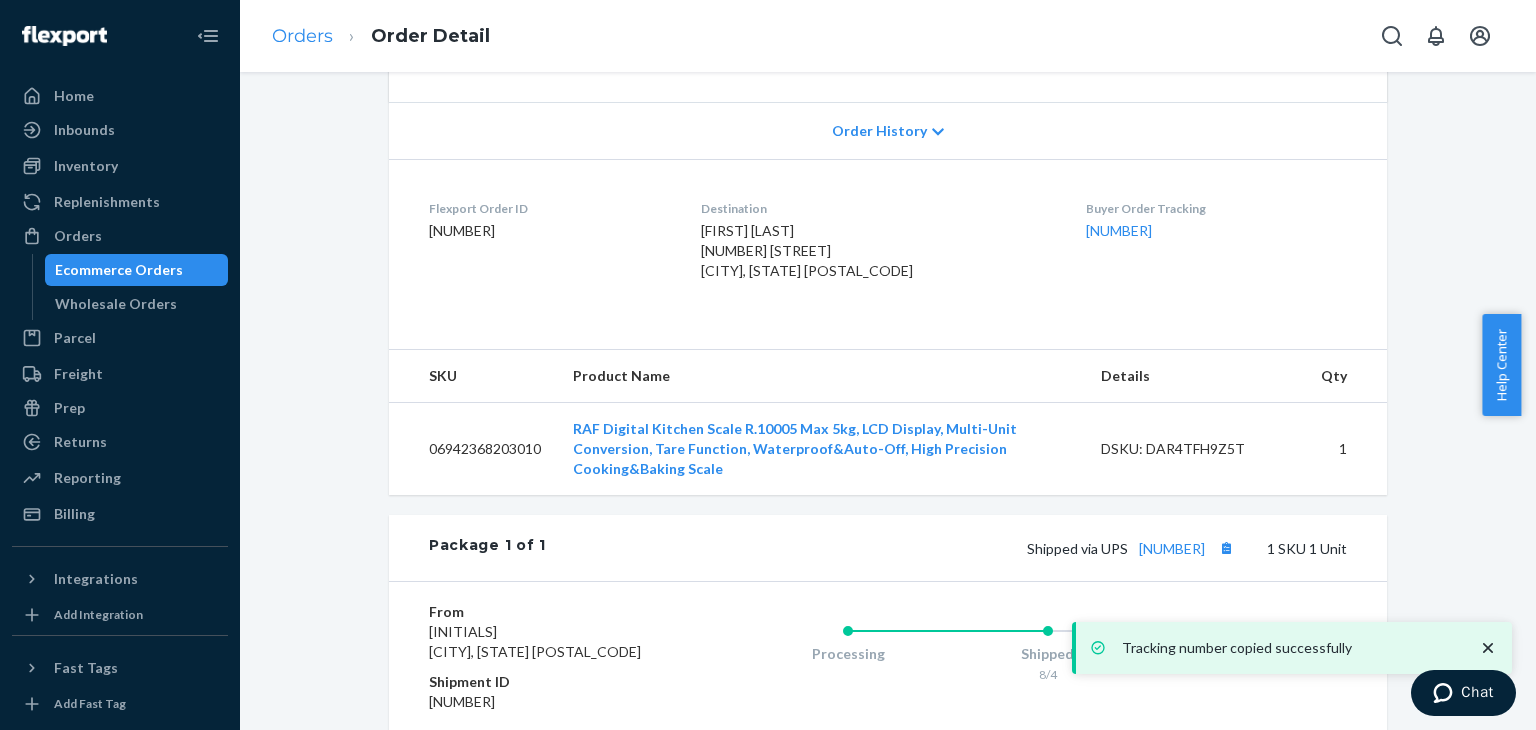scroll, scrollTop: 0, scrollLeft: 0, axis: both 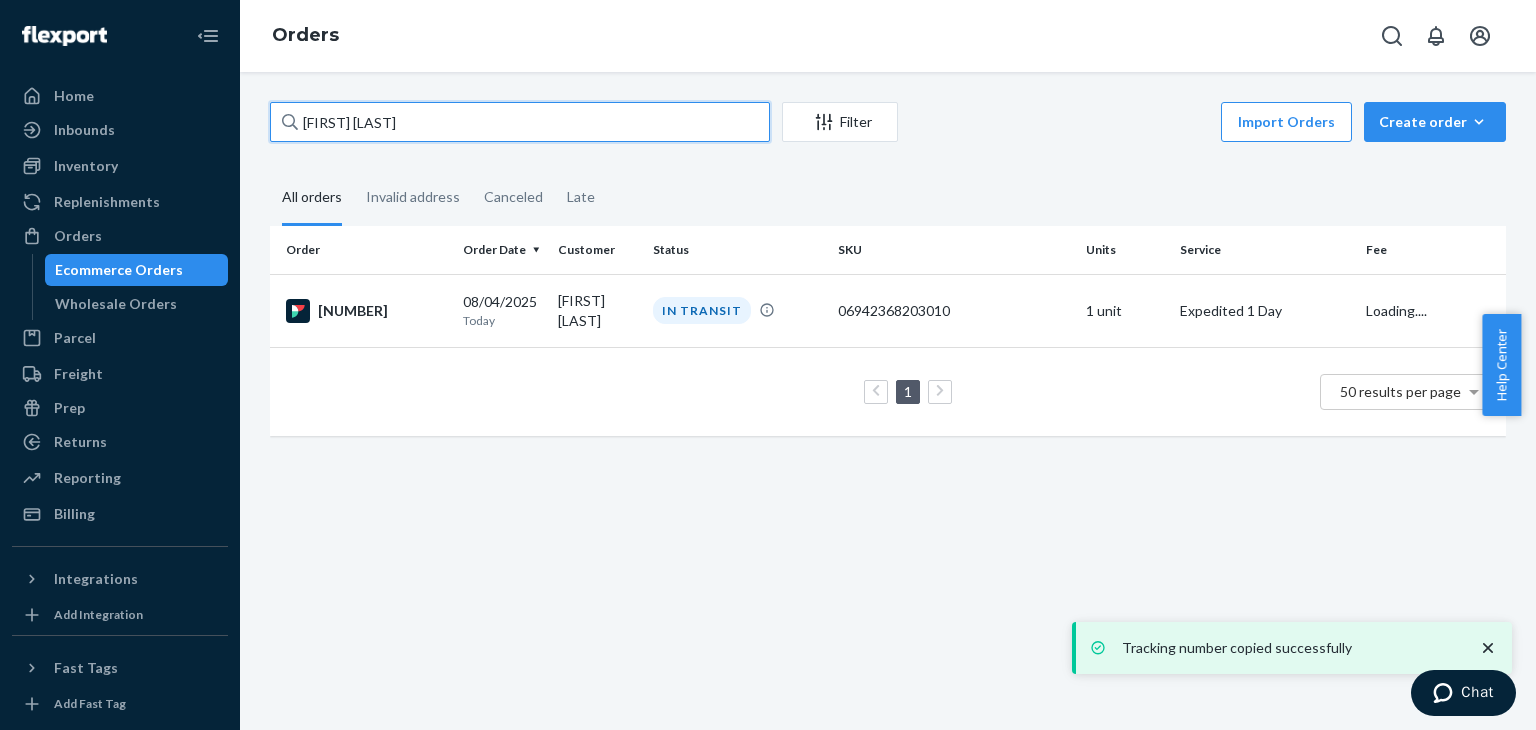 click on "[FIRST] [LAST]" at bounding box center (520, 122) 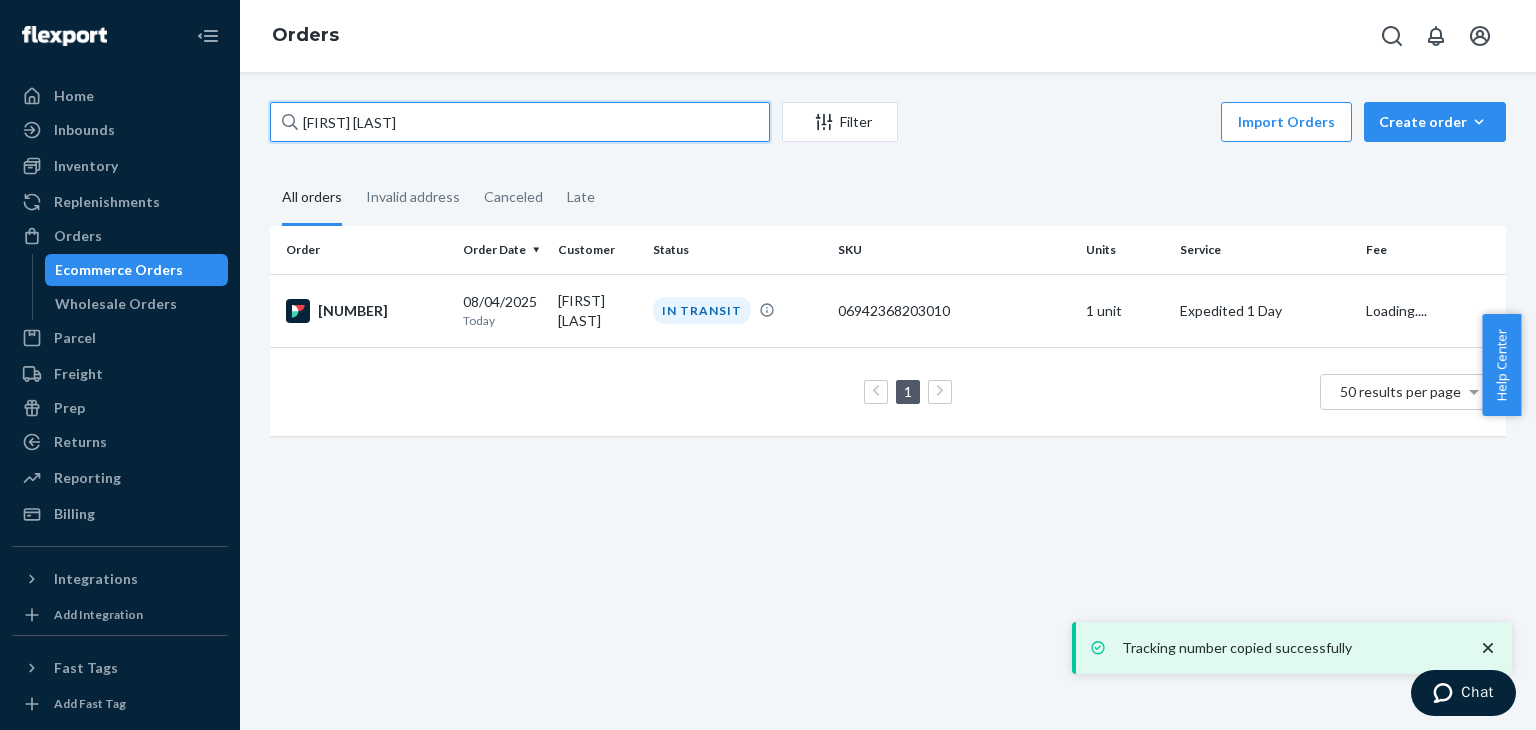 click on "[FIRST] [LAST]" at bounding box center (520, 122) 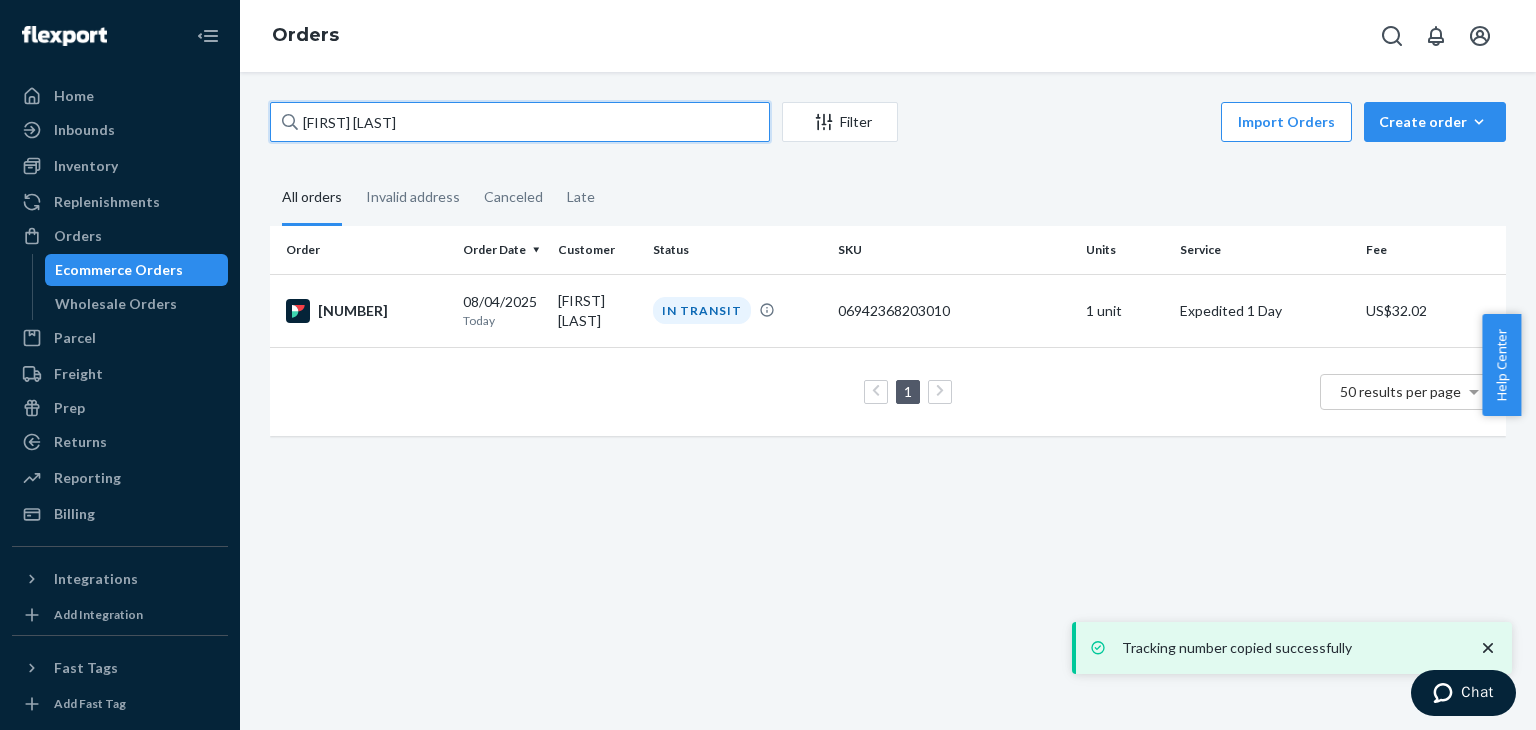click on "[FIRST] [LAST]" at bounding box center [520, 122] 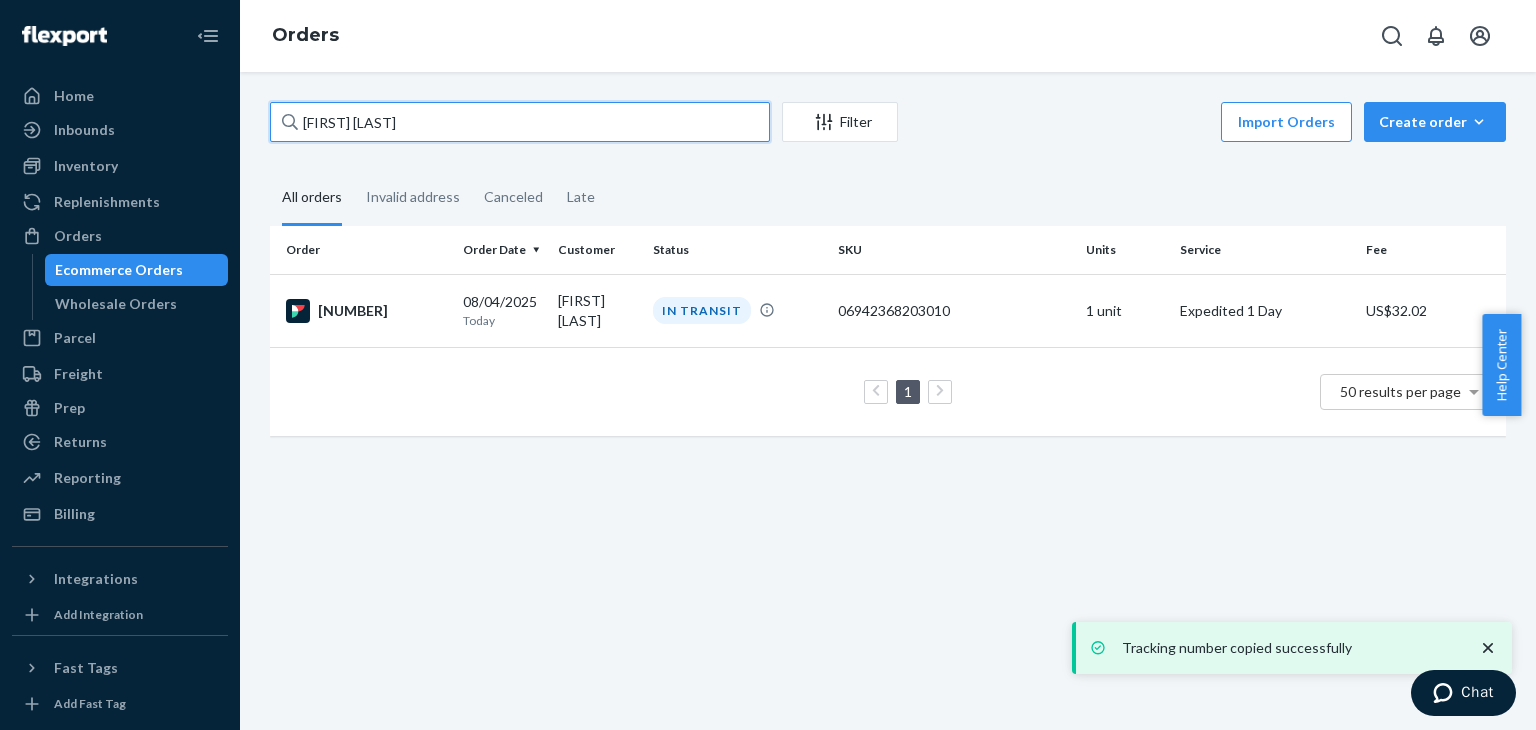 paste on "[FIRST] [LAST]" 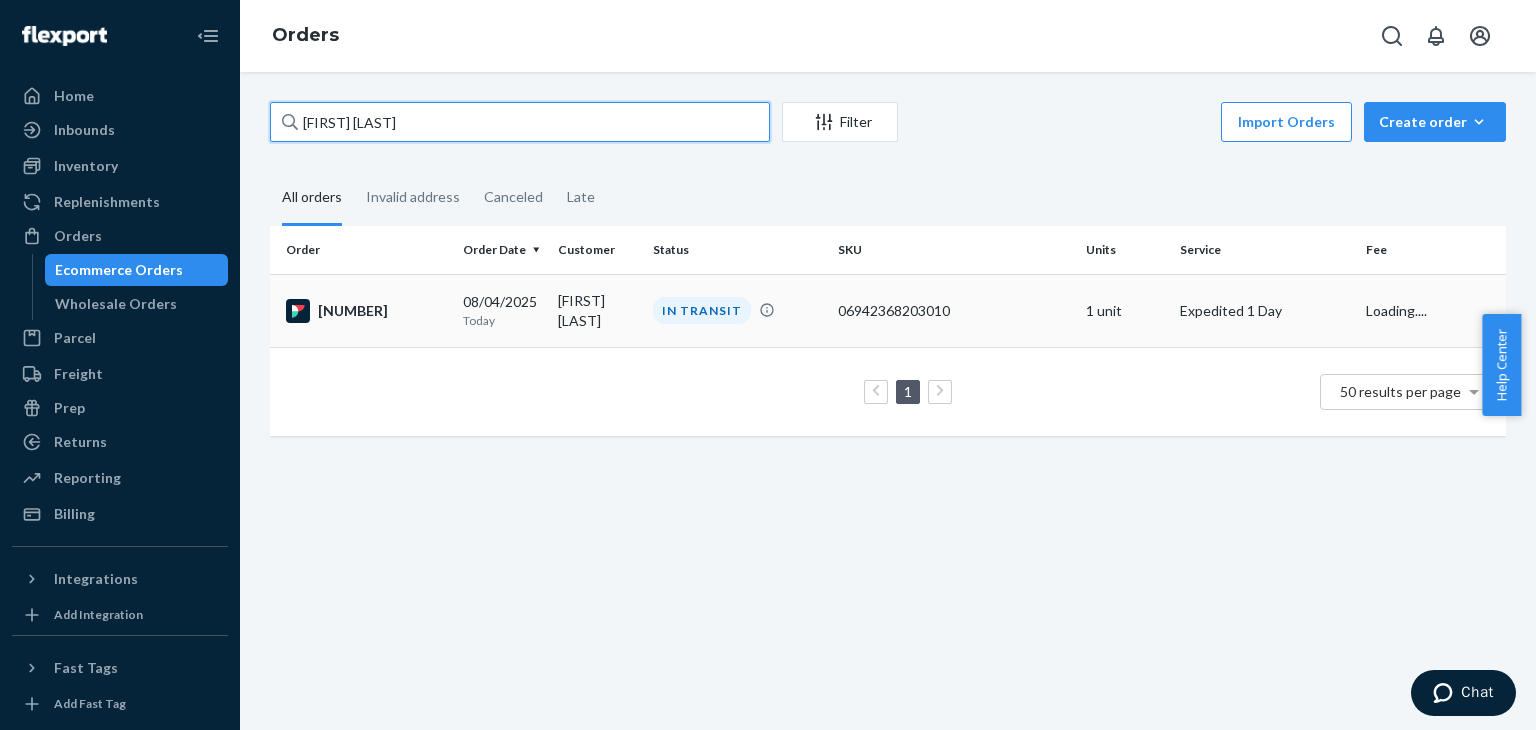 type on "[FIRST] [LAST]" 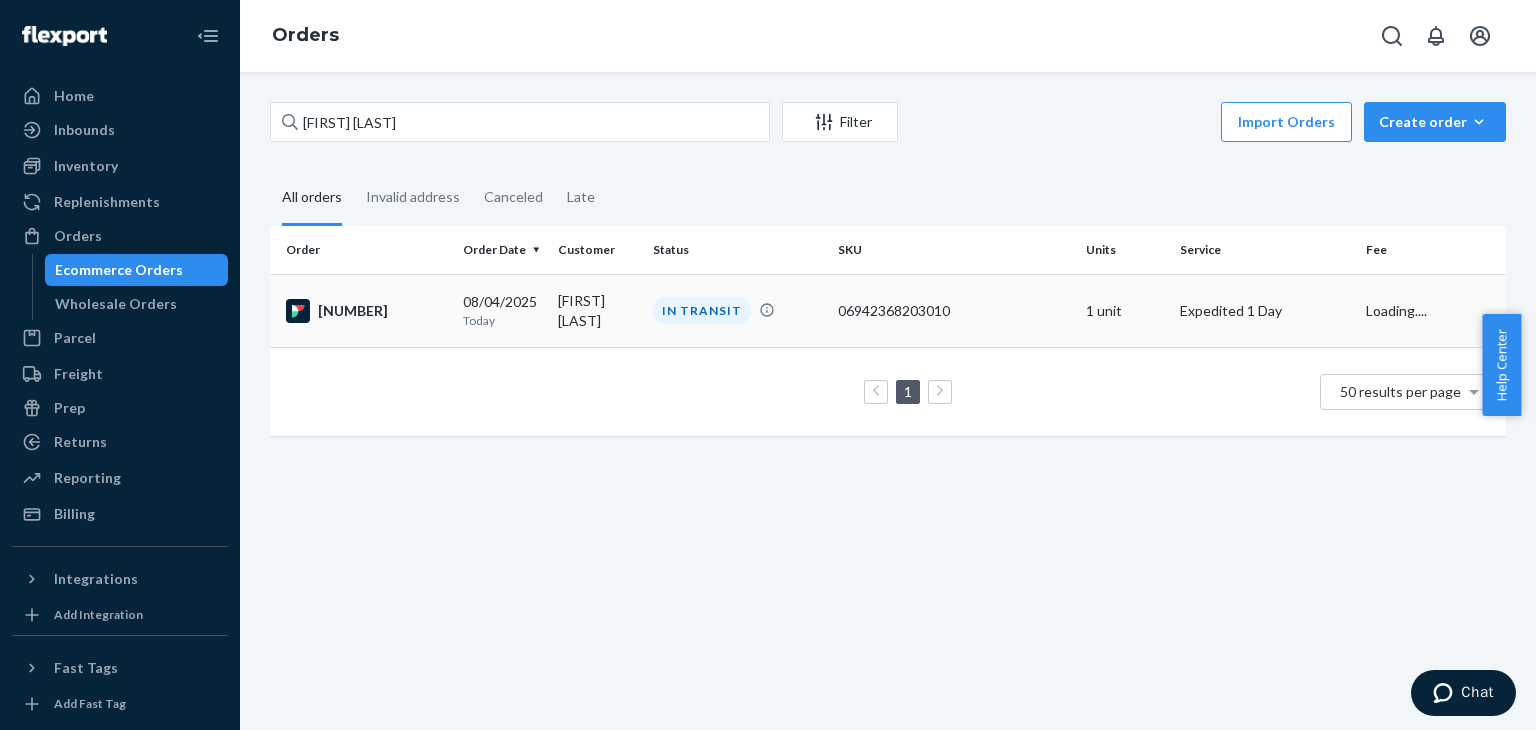 click on "[NUMBER]" at bounding box center [366, 311] 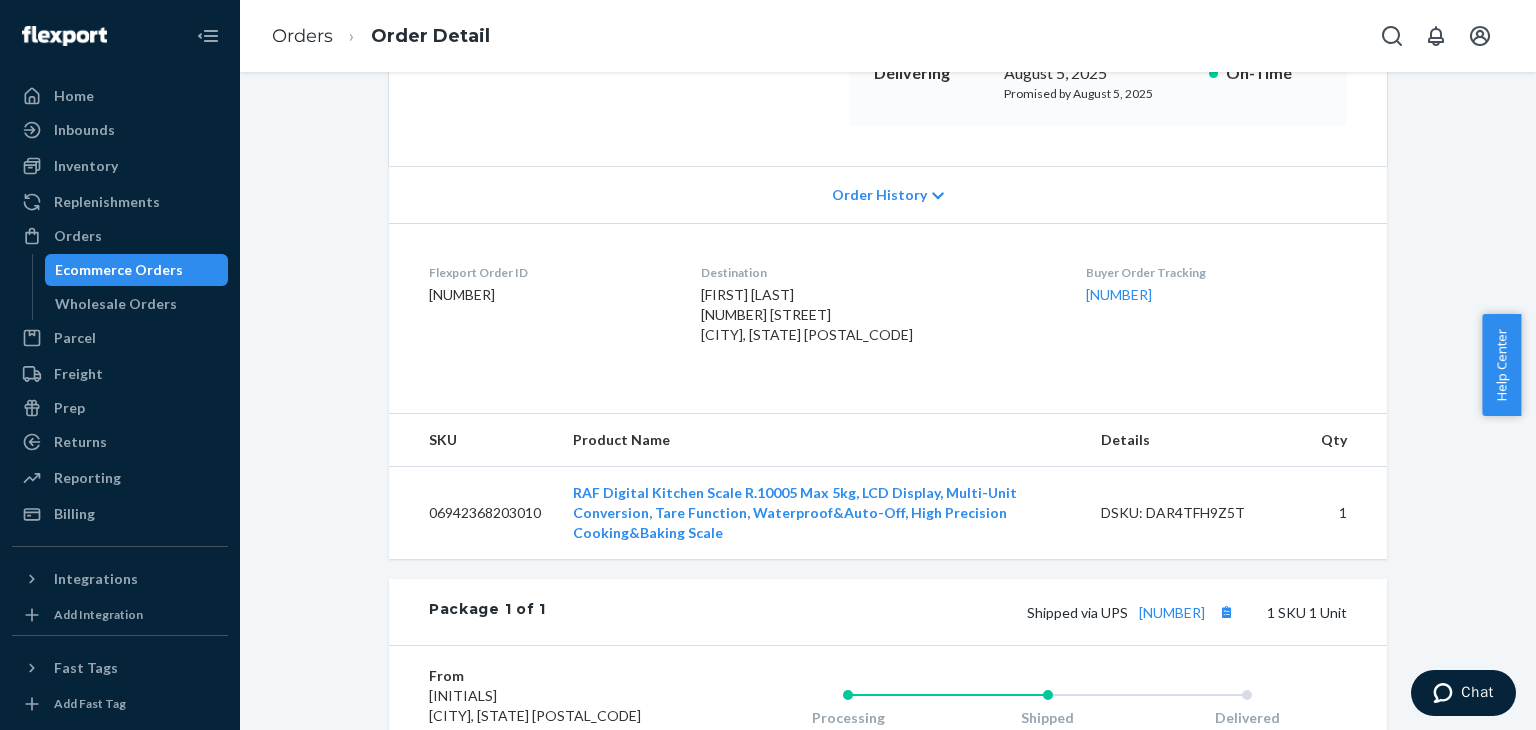 scroll, scrollTop: 400, scrollLeft: 0, axis: vertical 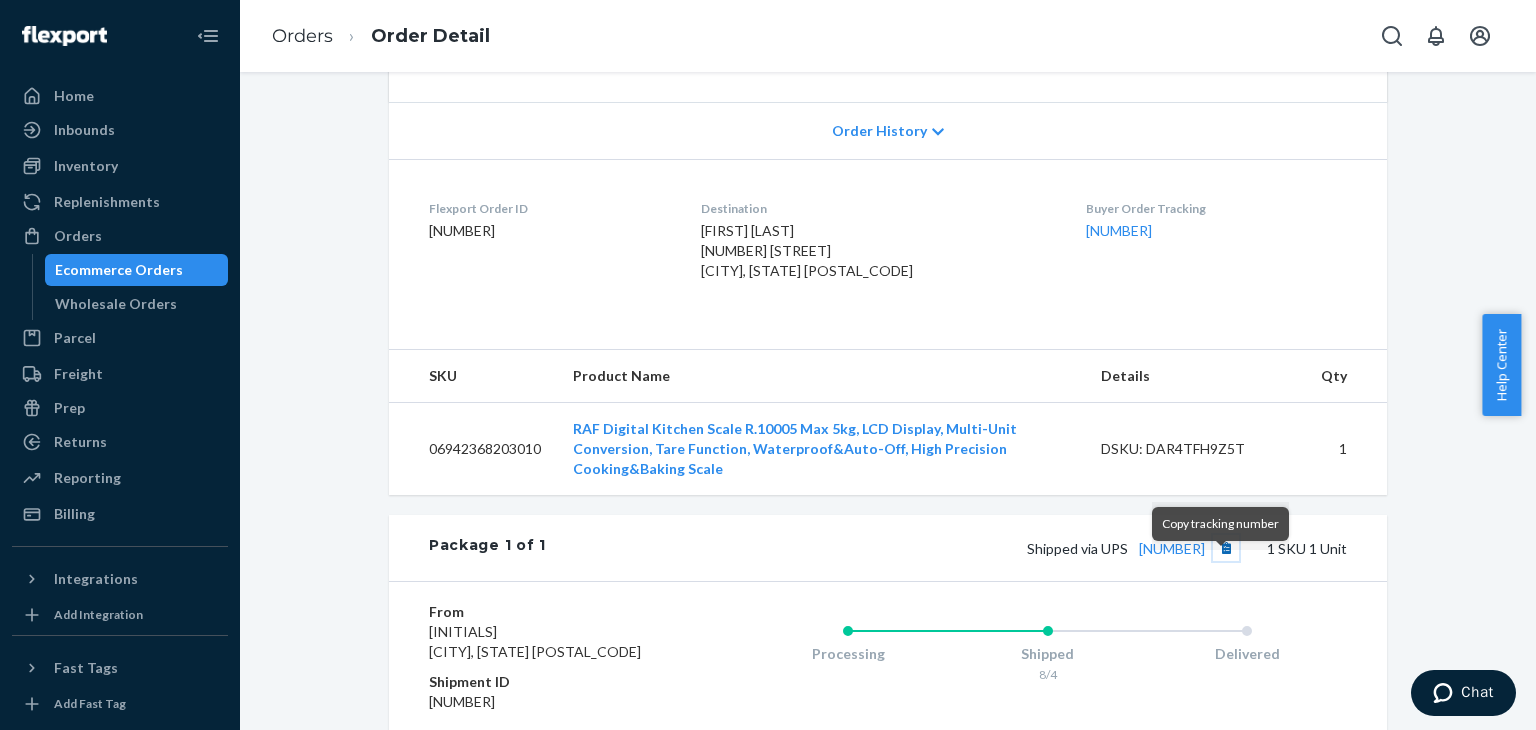 click at bounding box center (1226, 548) 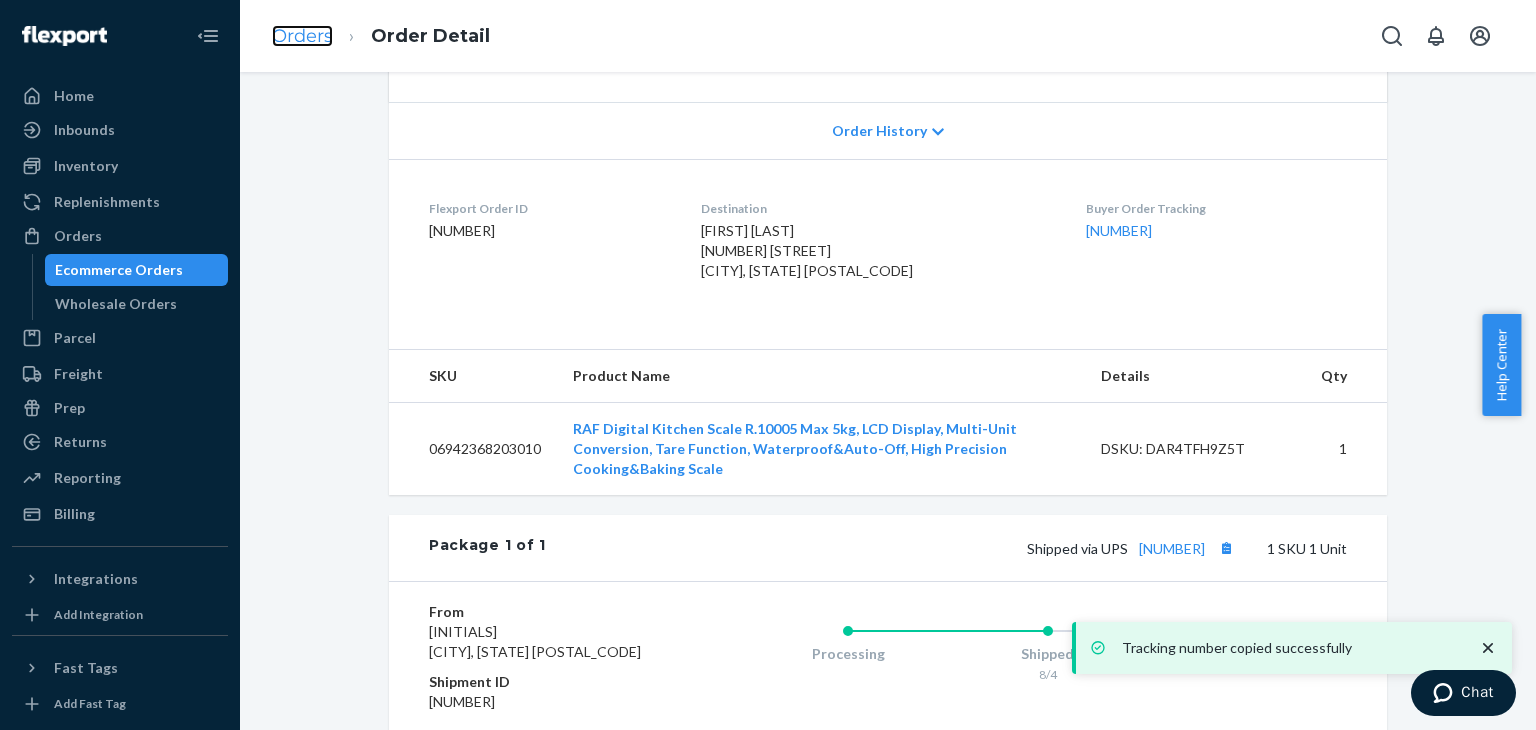 click on "Orders" at bounding box center [302, 36] 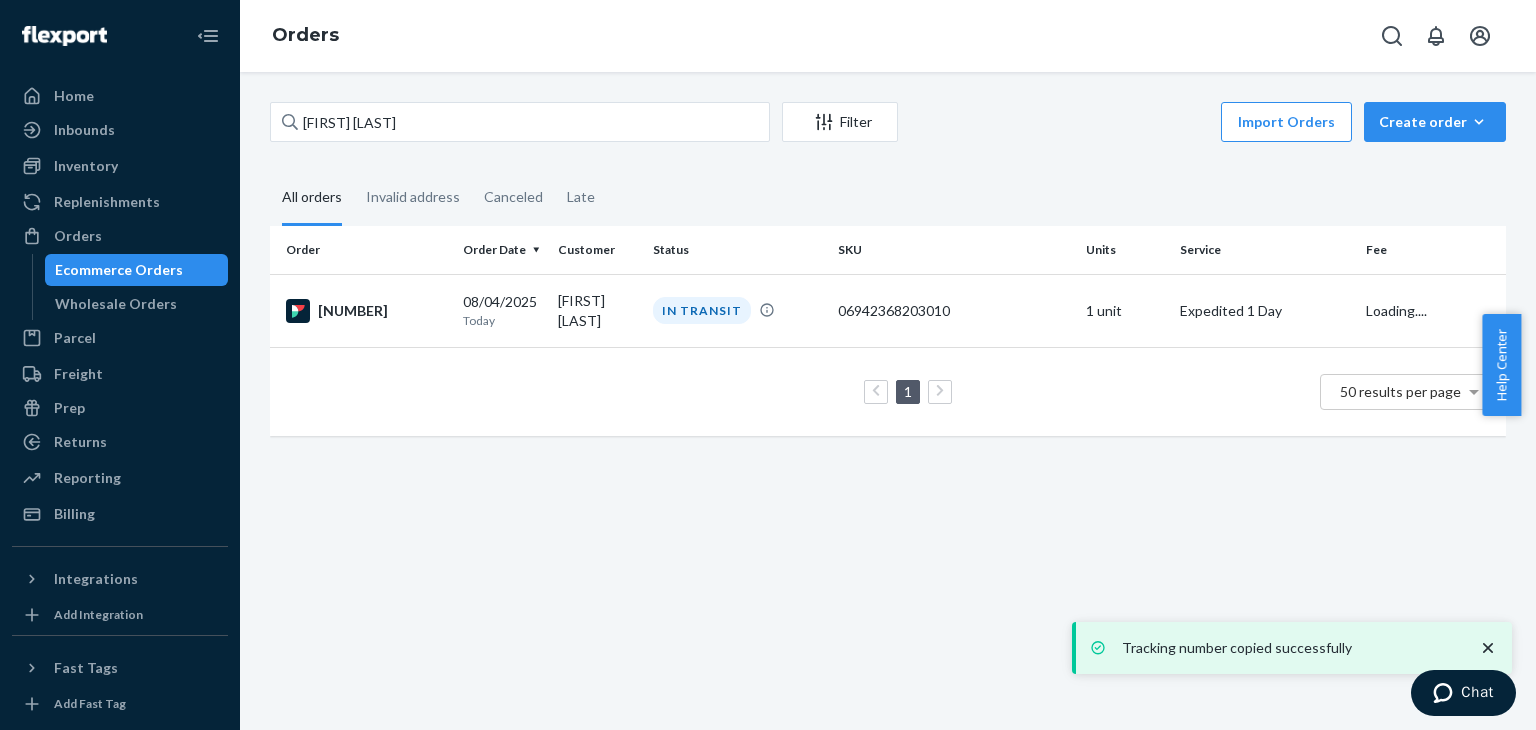 scroll, scrollTop: 0, scrollLeft: 0, axis: both 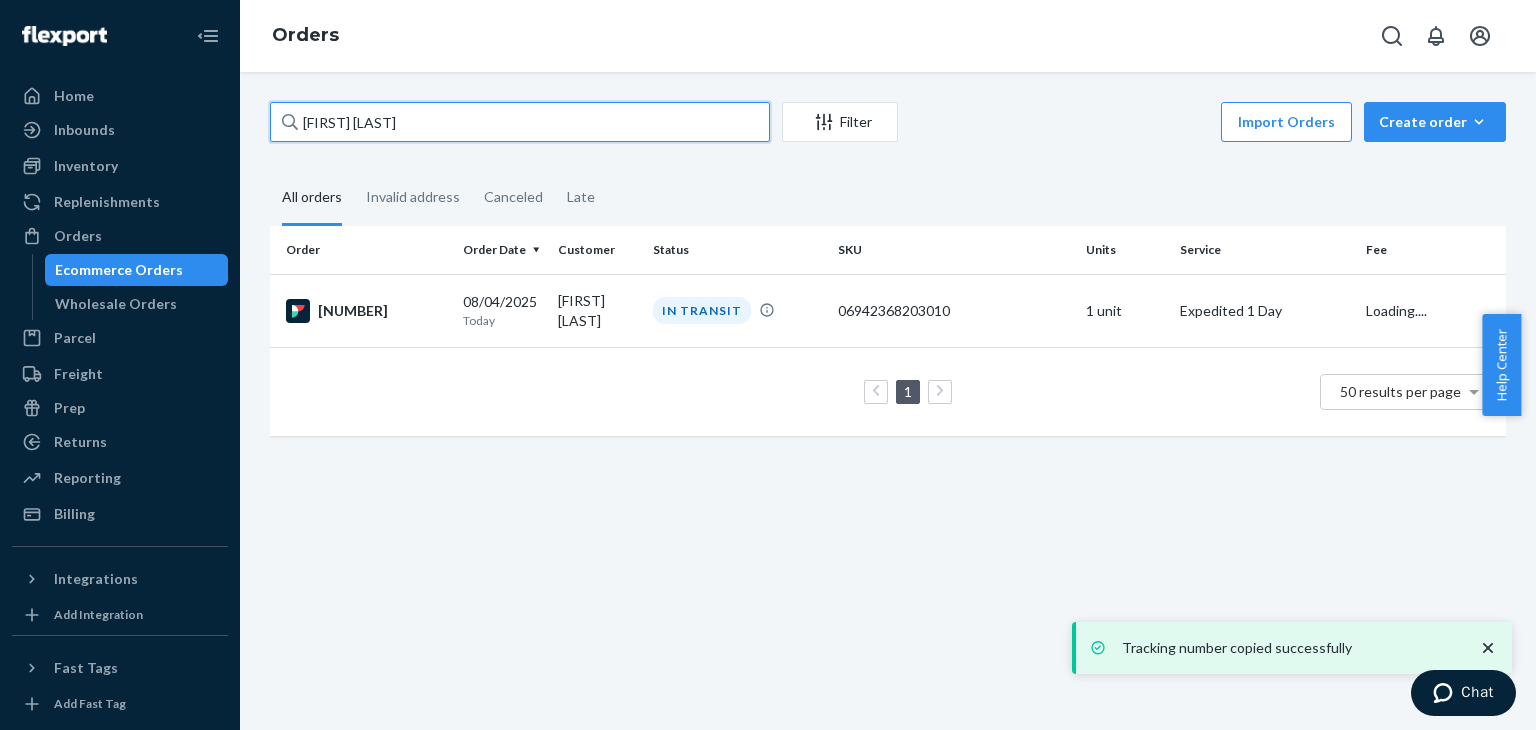 click on "[FIRST] [LAST]" at bounding box center (520, 122) 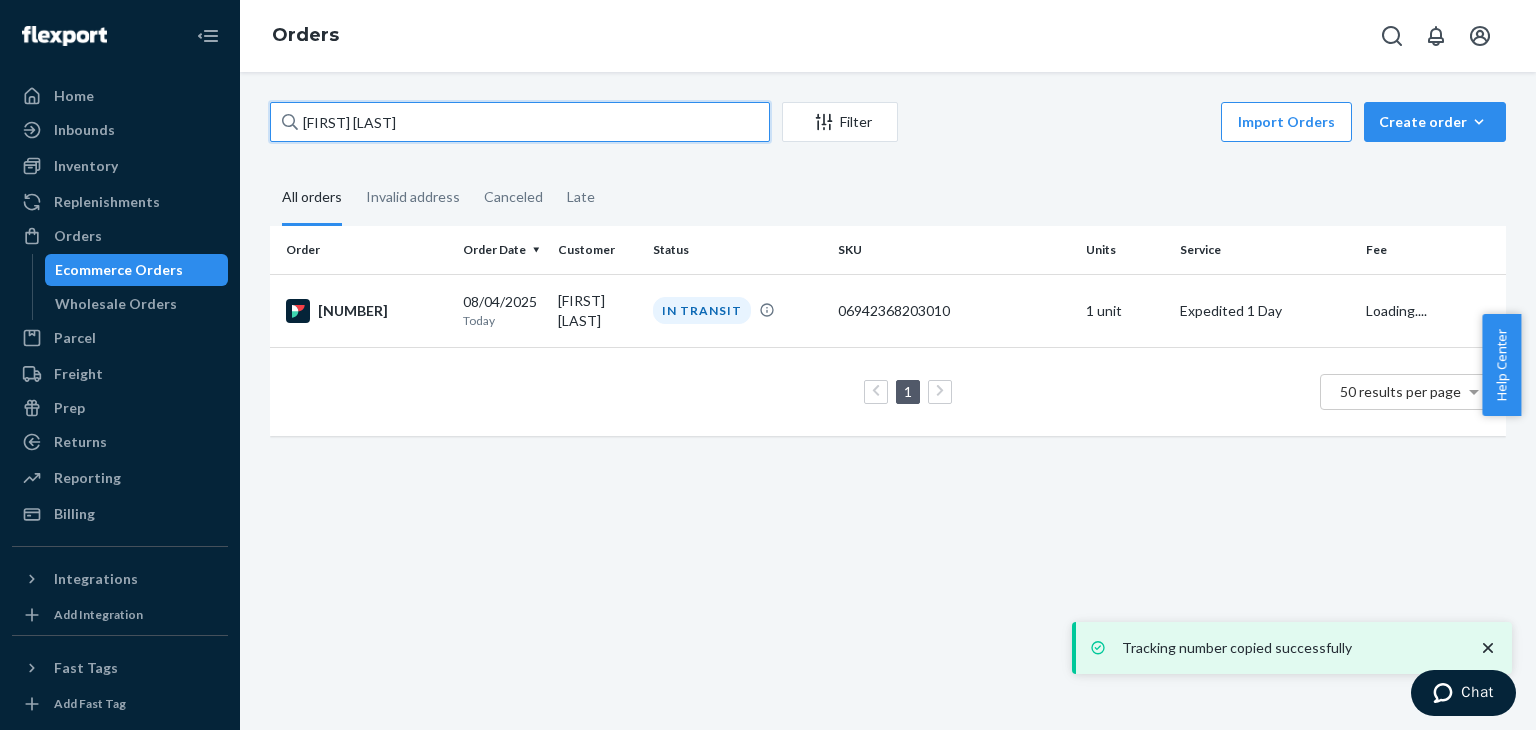 click on "[FIRST] [LAST]" at bounding box center (520, 122) 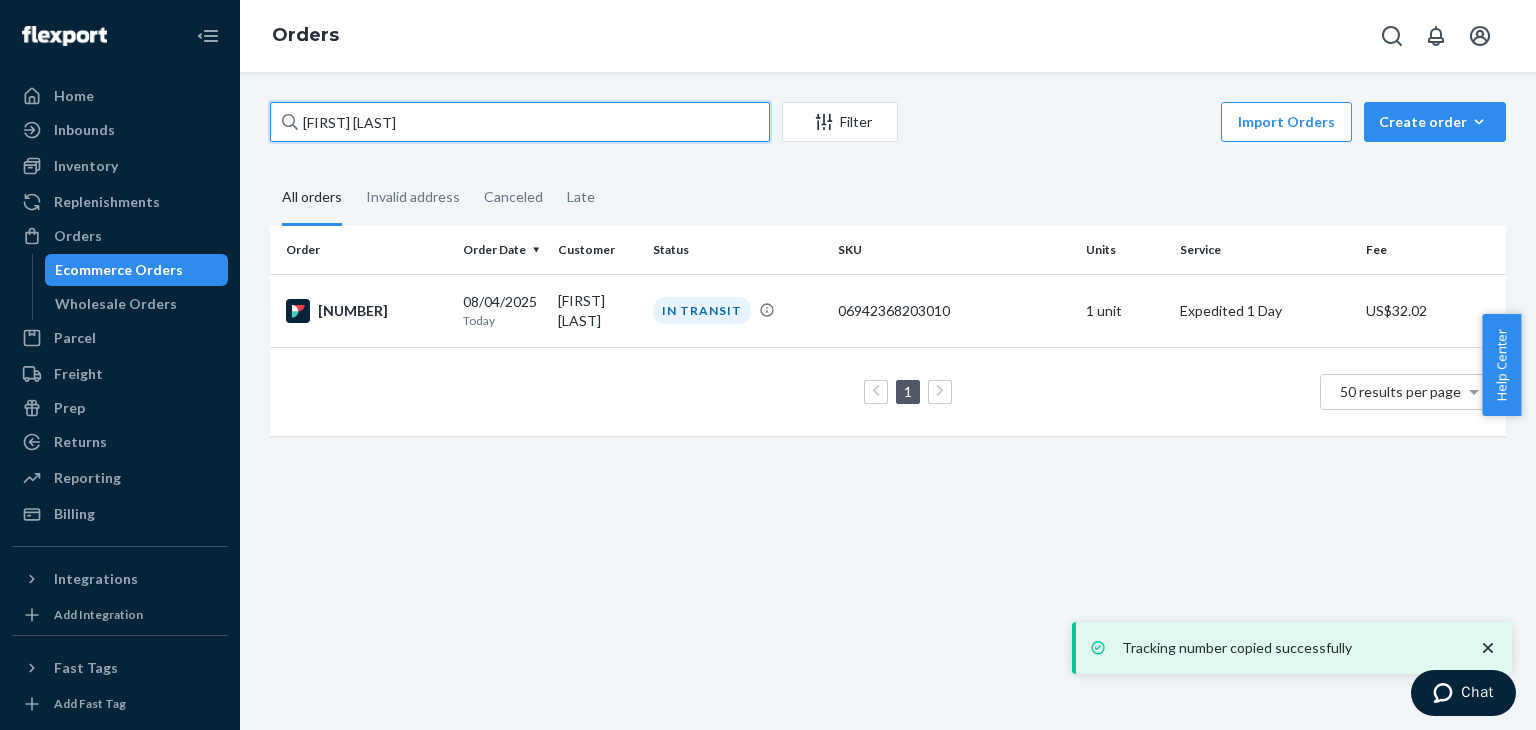 paste on "[FIRST] [LAST]" 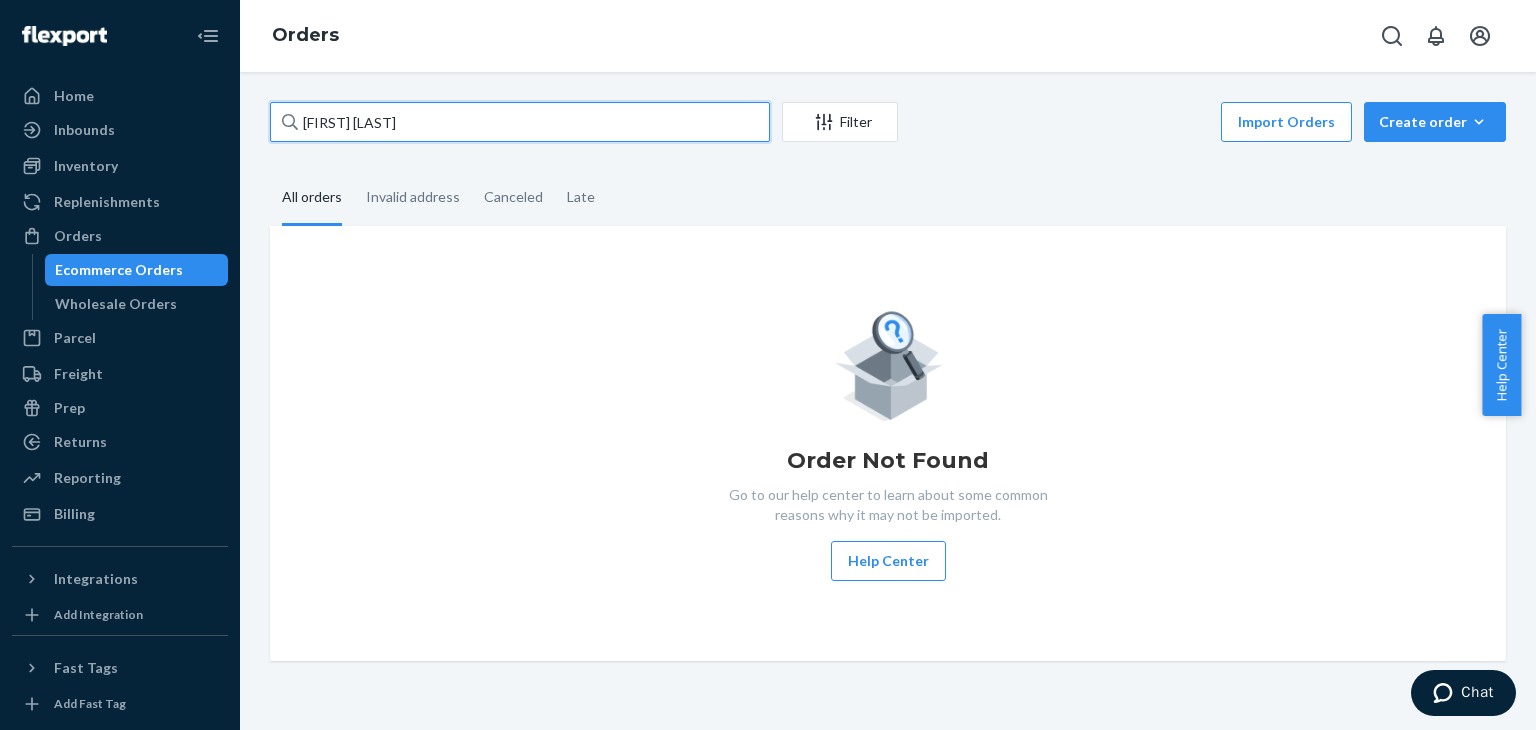 click on "[FIRST] [LAST]" at bounding box center [520, 122] 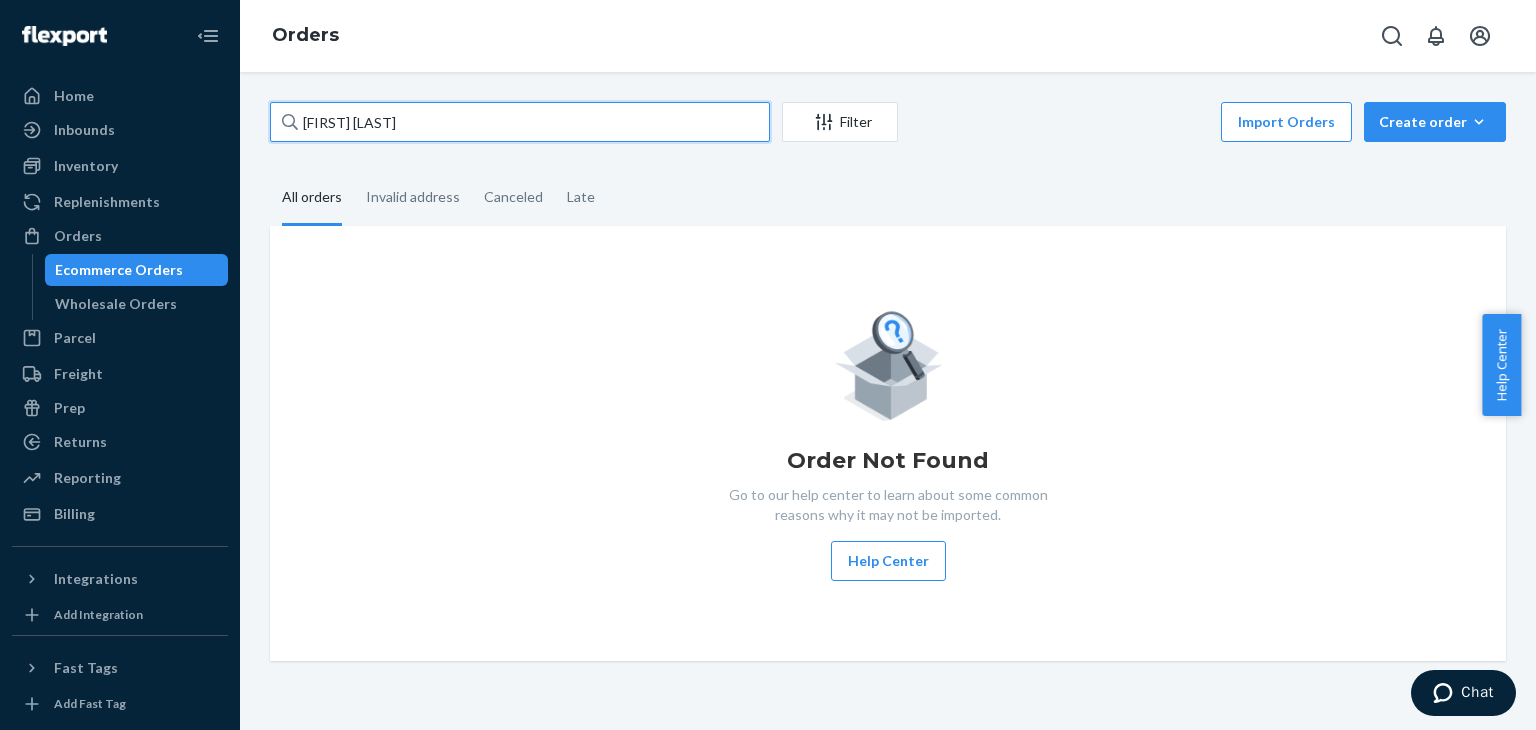 click on "[FIRST] [LAST]" at bounding box center (520, 122) 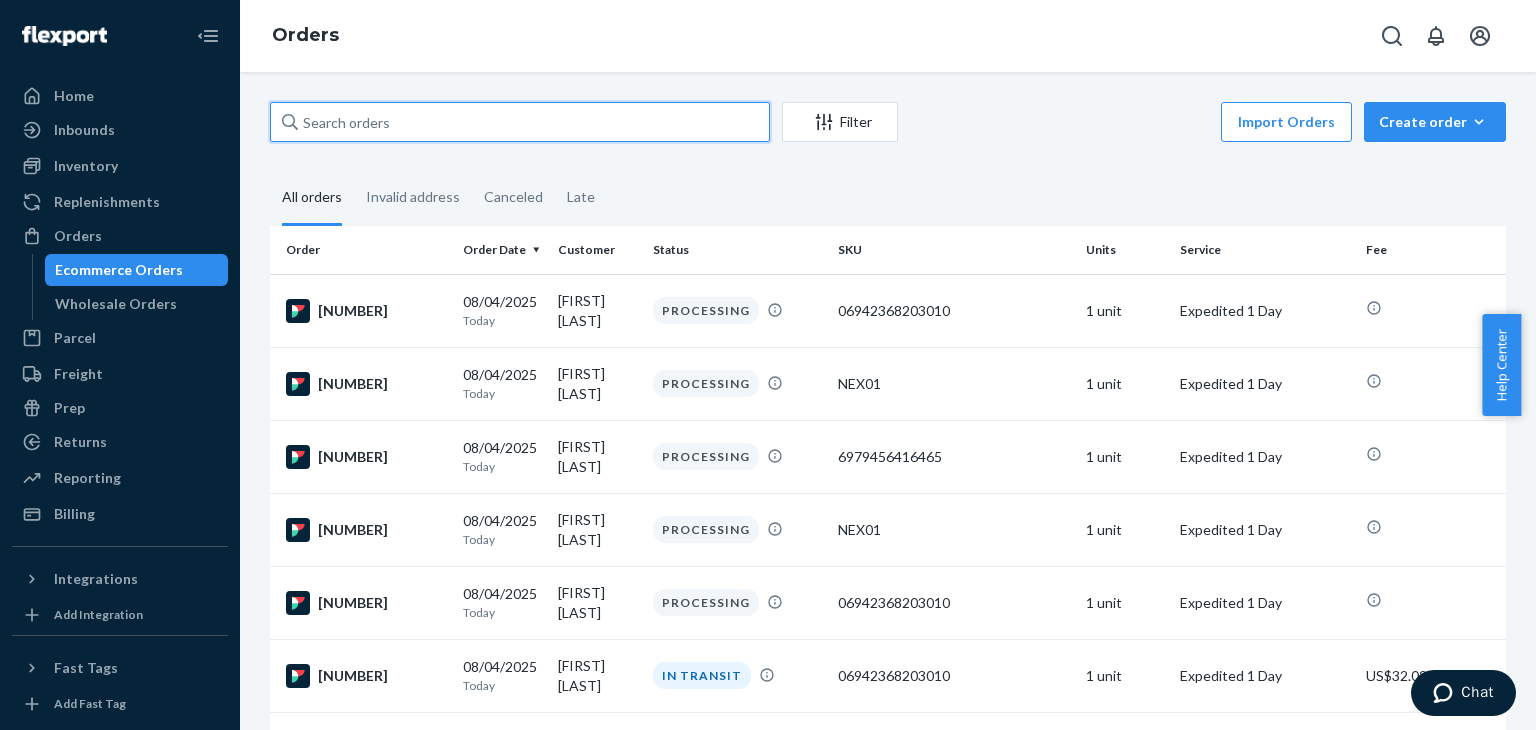 paste on "[FIRST] [LAST]" 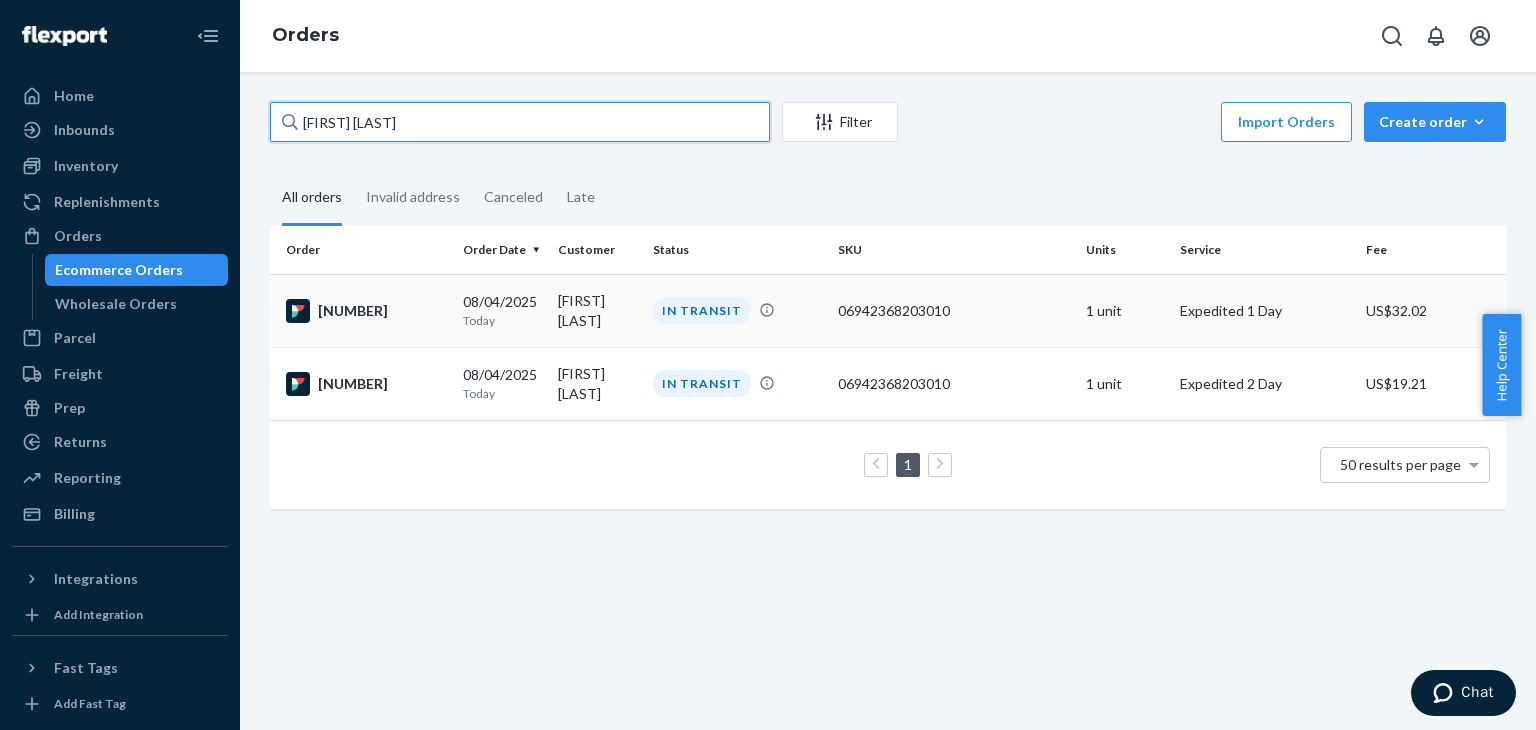 type on "[FIRST] [LAST]" 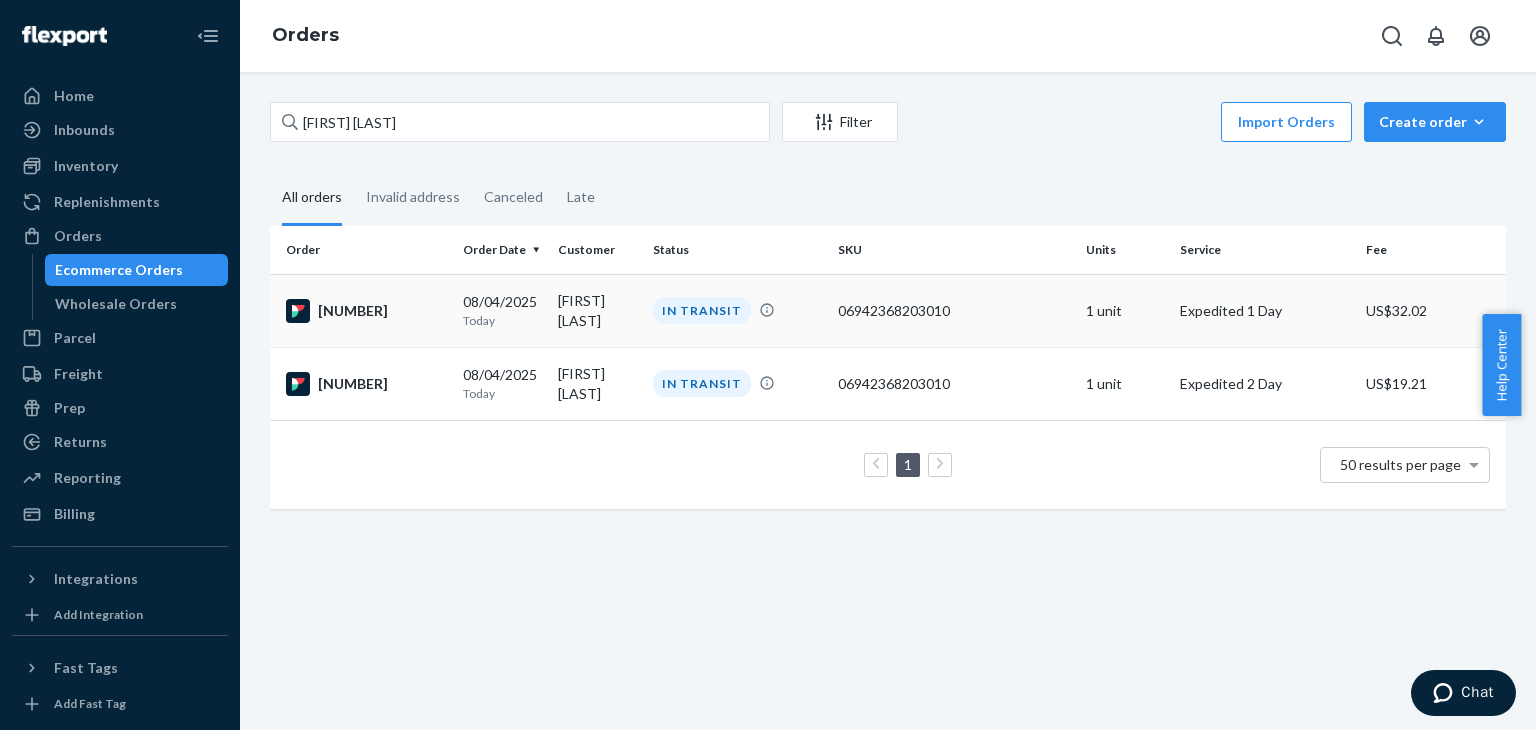 click on "Today" at bounding box center [502, 320] 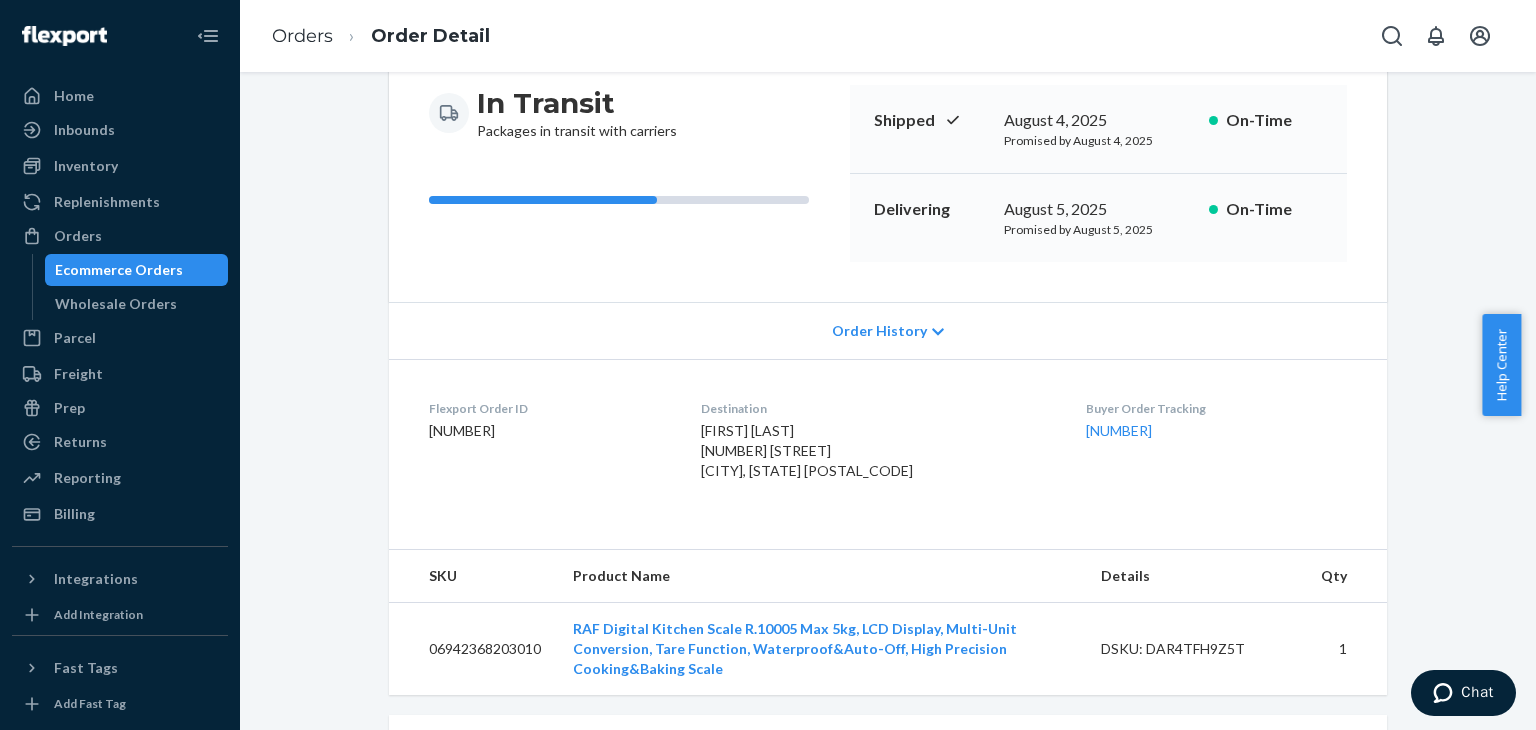 scroll, scrollTop: 500, scrollLeft: 0, axis: vertical 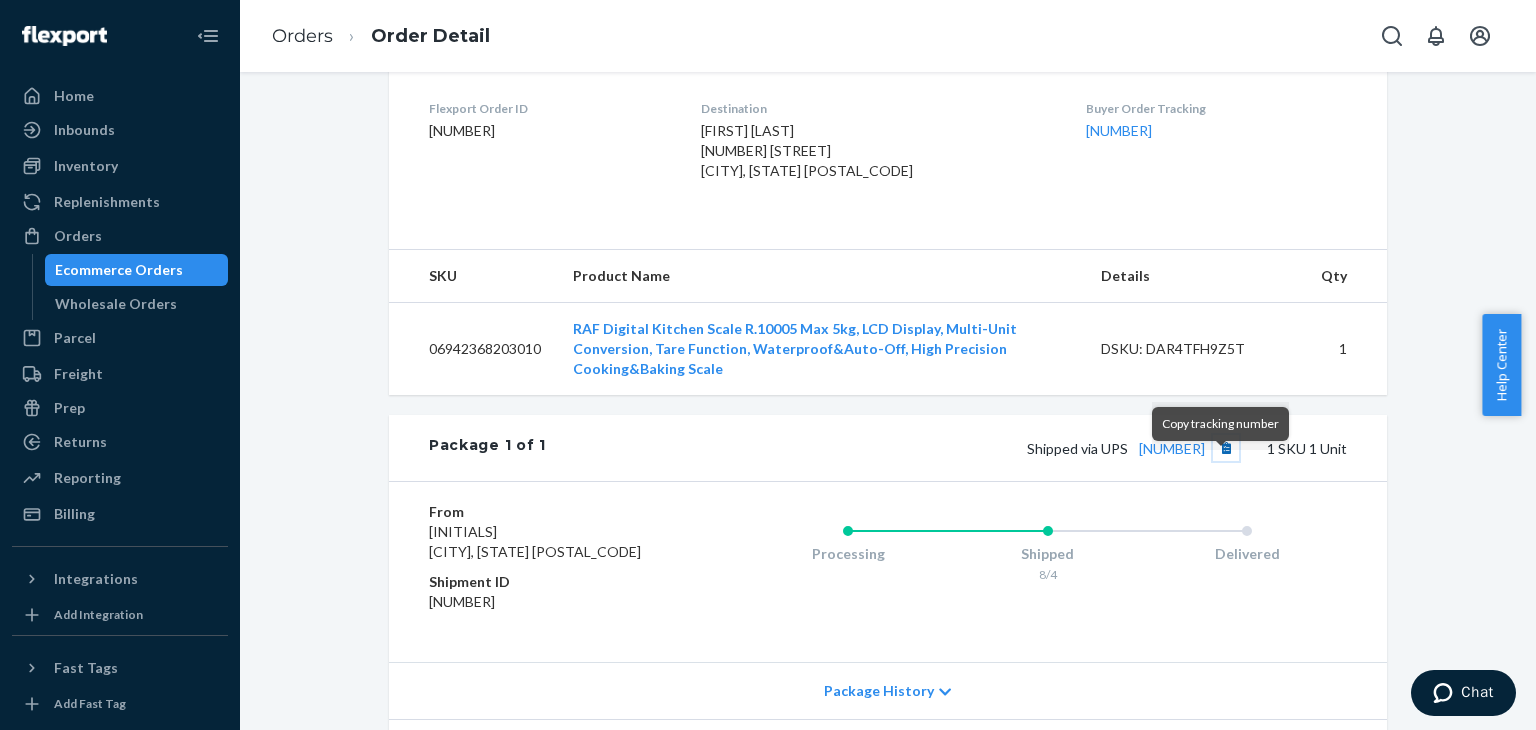 click at bounding box center (1226, 448) 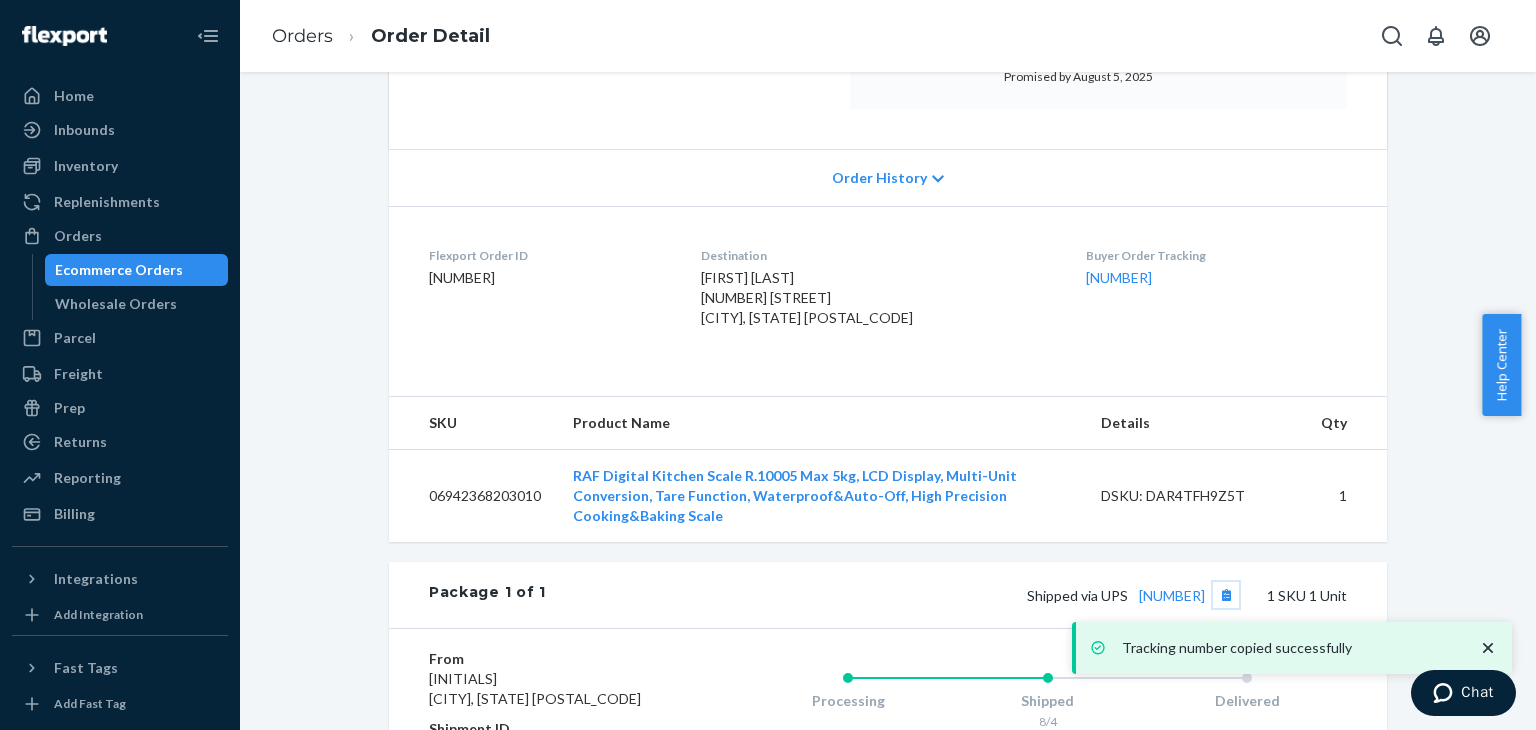 scroll, scrollTop: 300, scrollLeft: 0, axis: vertical 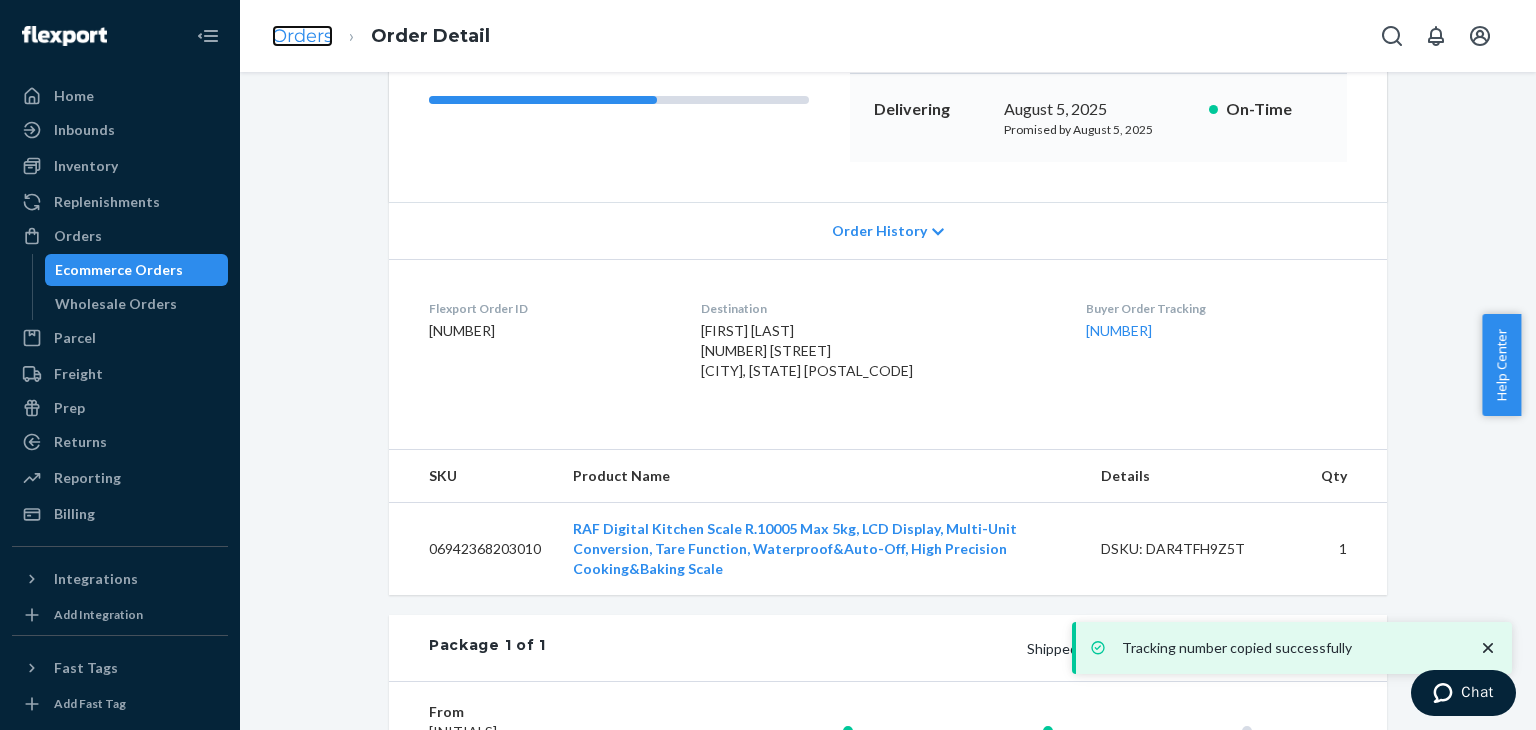 click on "Orders" at bounding box center (302, 36) 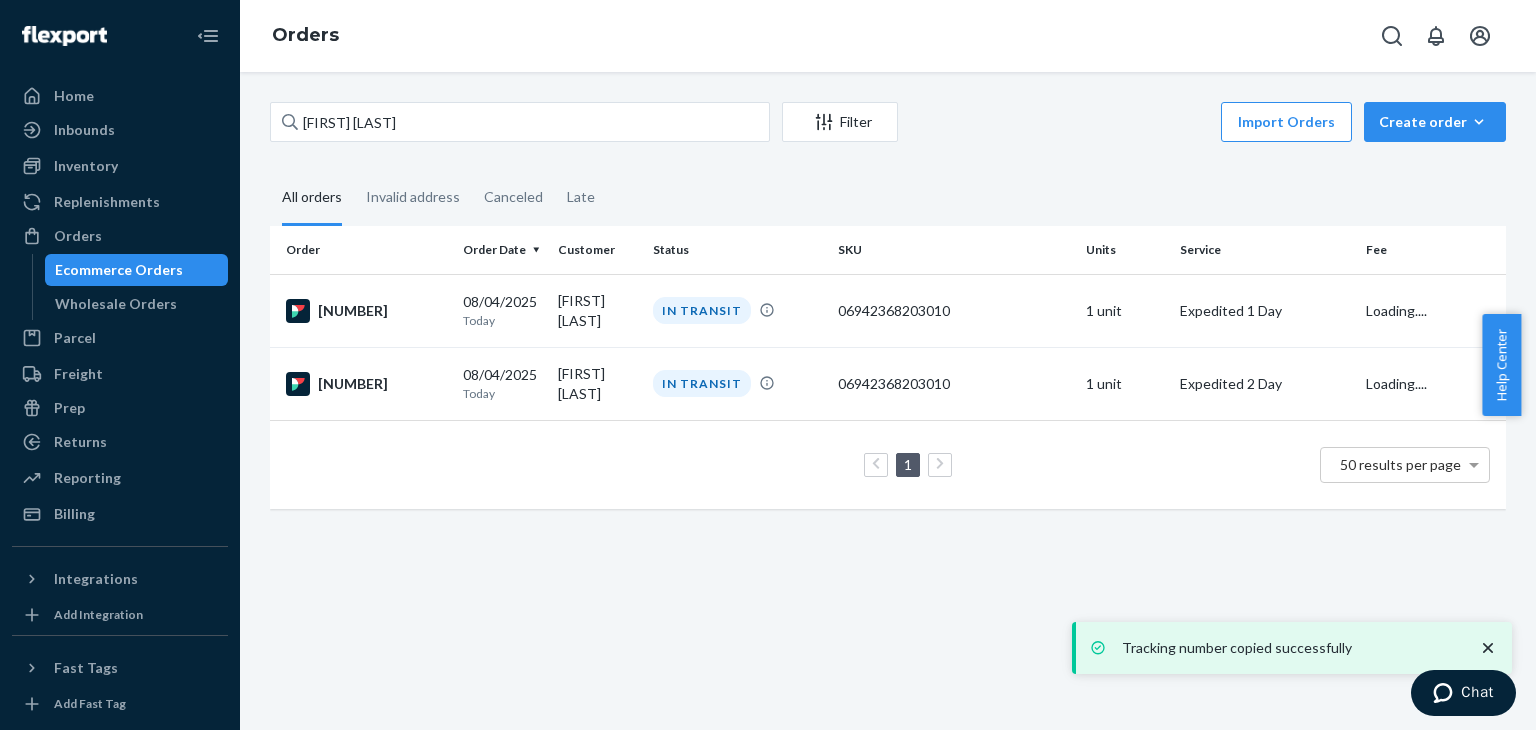 scroll, scrollTop: 0, scrollLeft: 0, axis: both 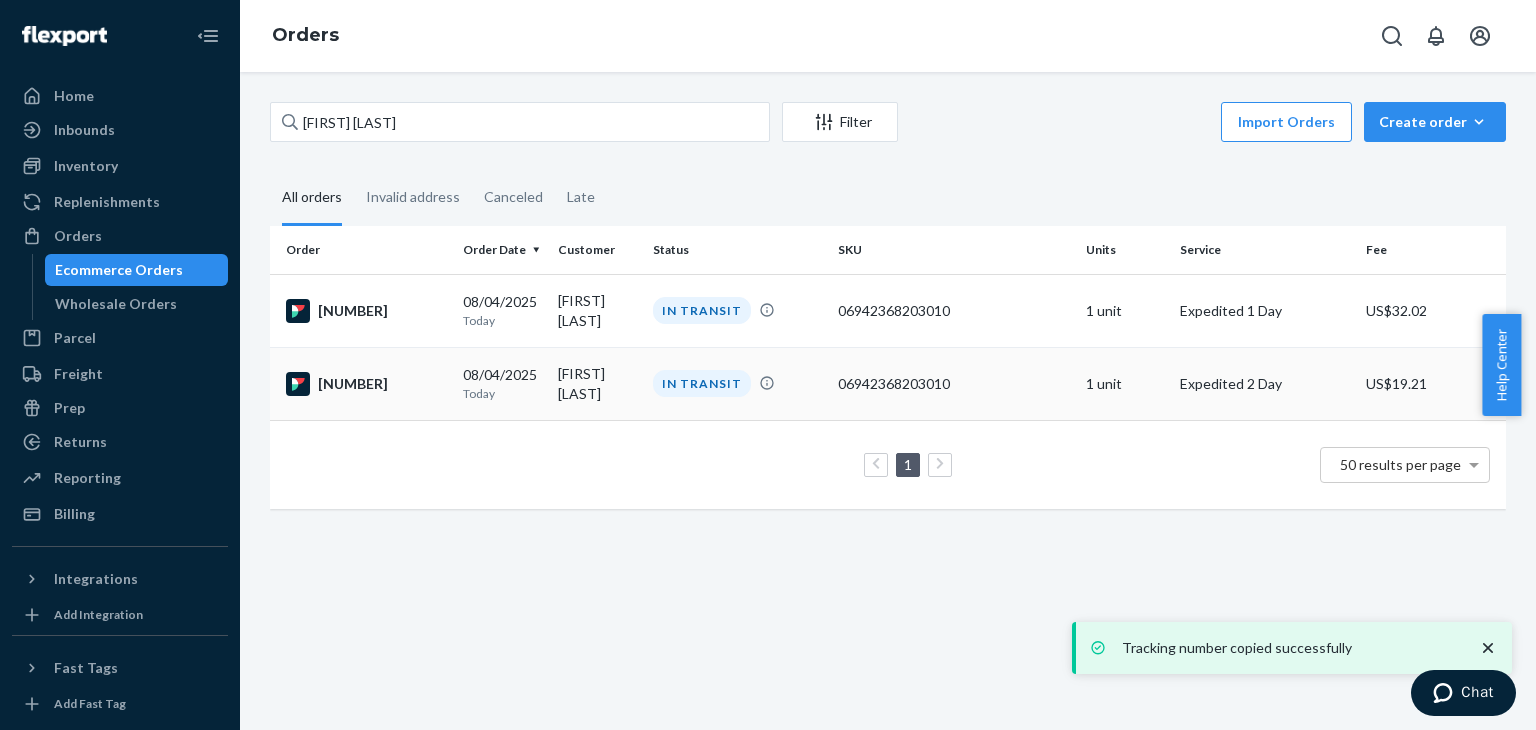 click on "[NUMBER]" at bounding box center [366, 384] 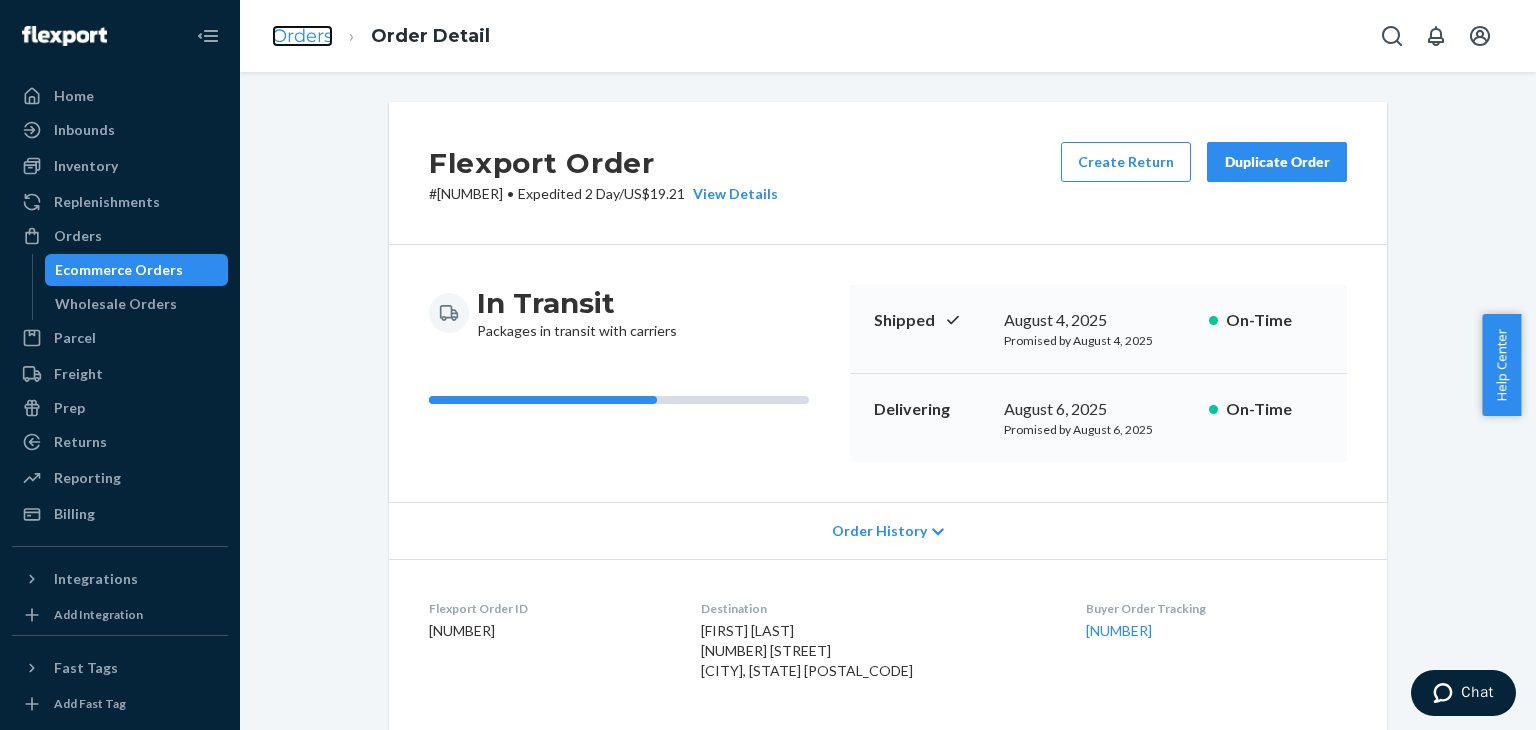 click on "Orders" at bounding box center (302, 36) 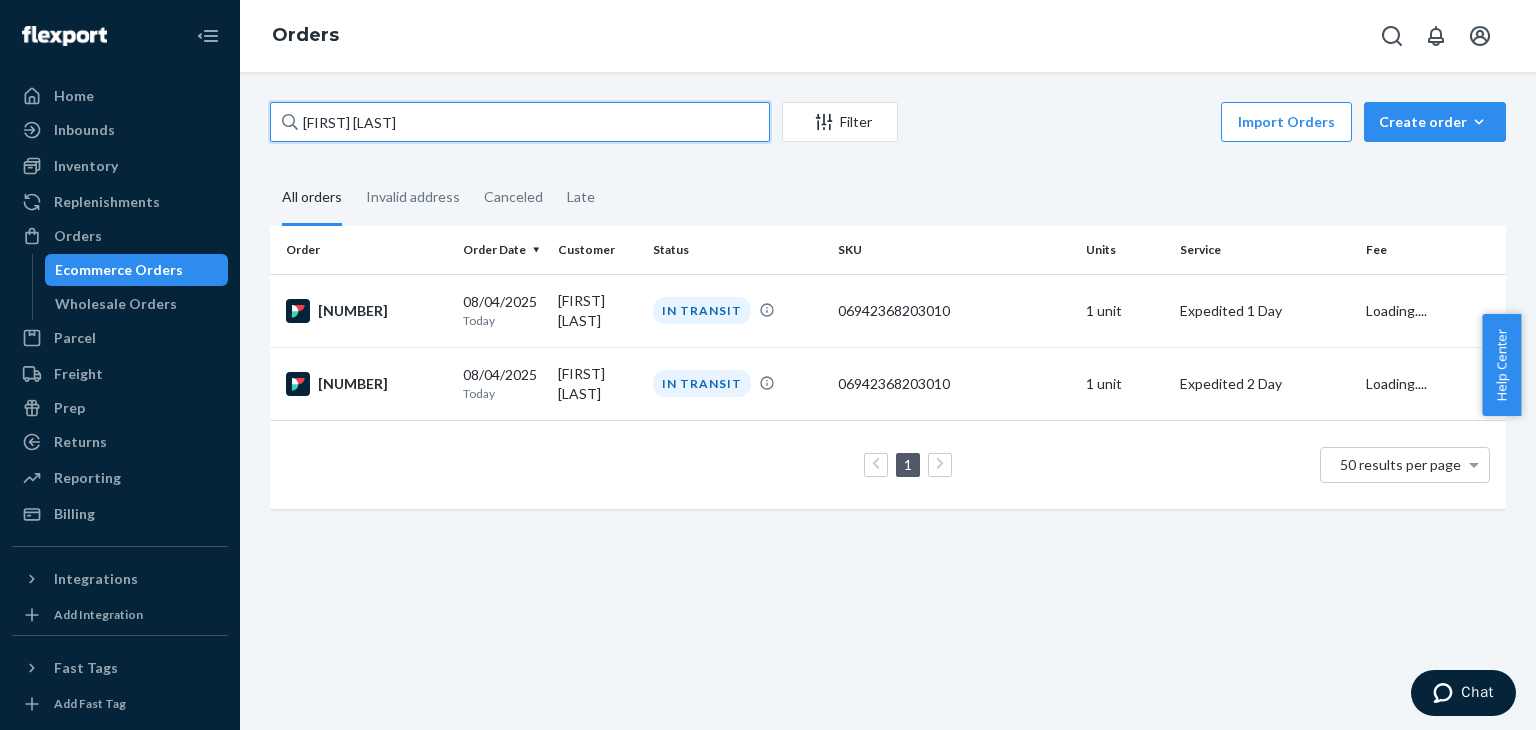 click on "[FIRST] [LAST]" at bounding box center [520, 122] 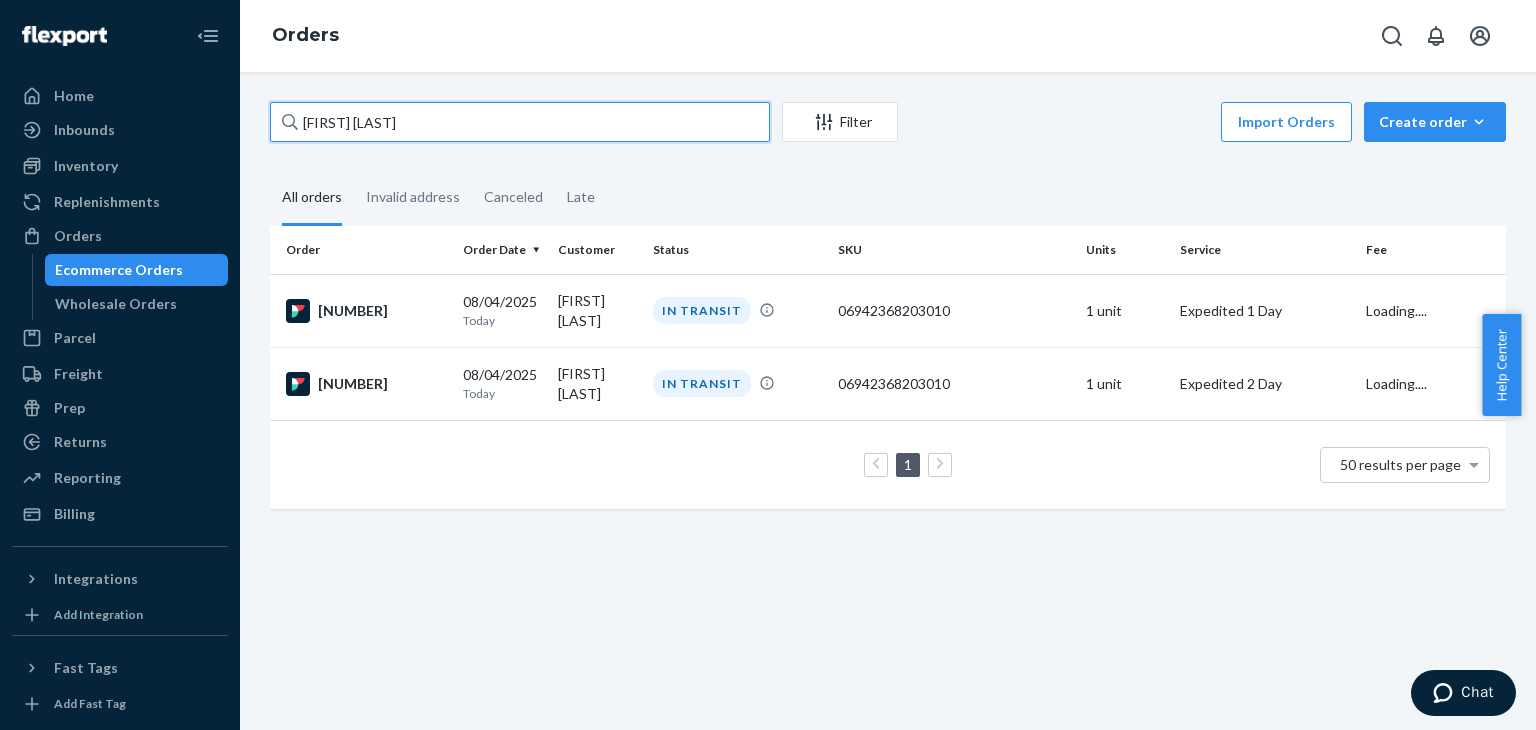 click on "[FIRST] [LAST]" at bounding box center (520, 122) 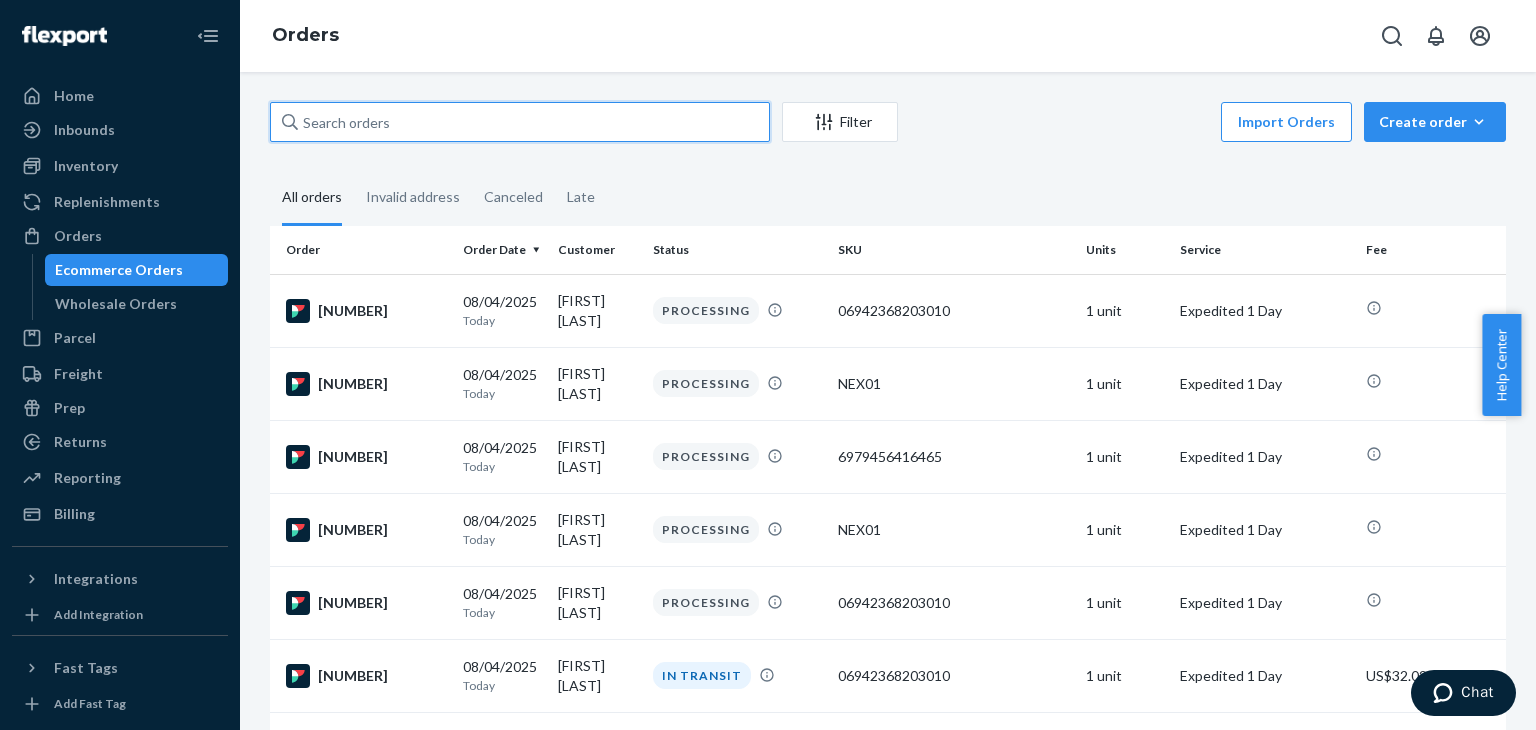 paste on "[FIRST] [LAST]" 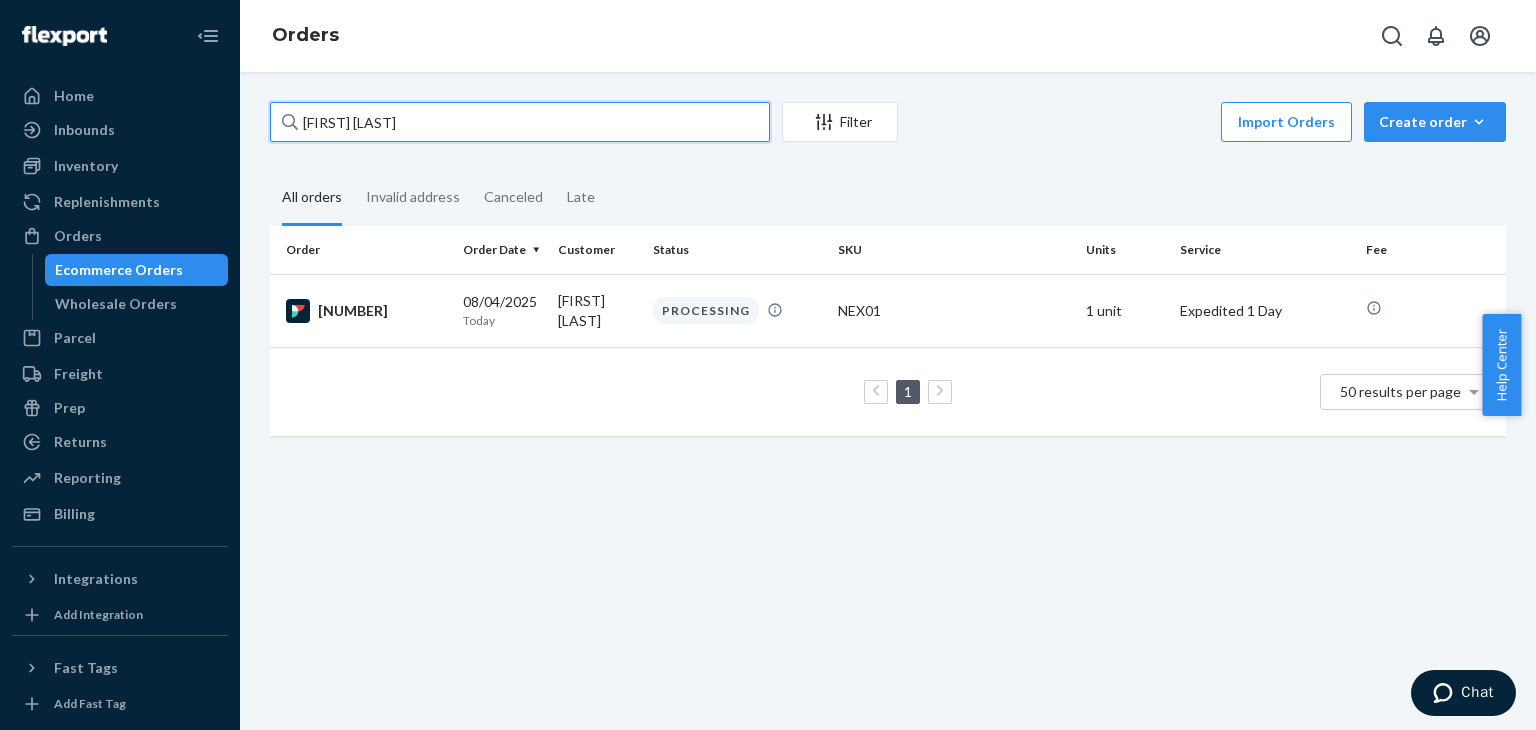 click on "[FIRST] [LAST]" at bounding box center [520, 122] 